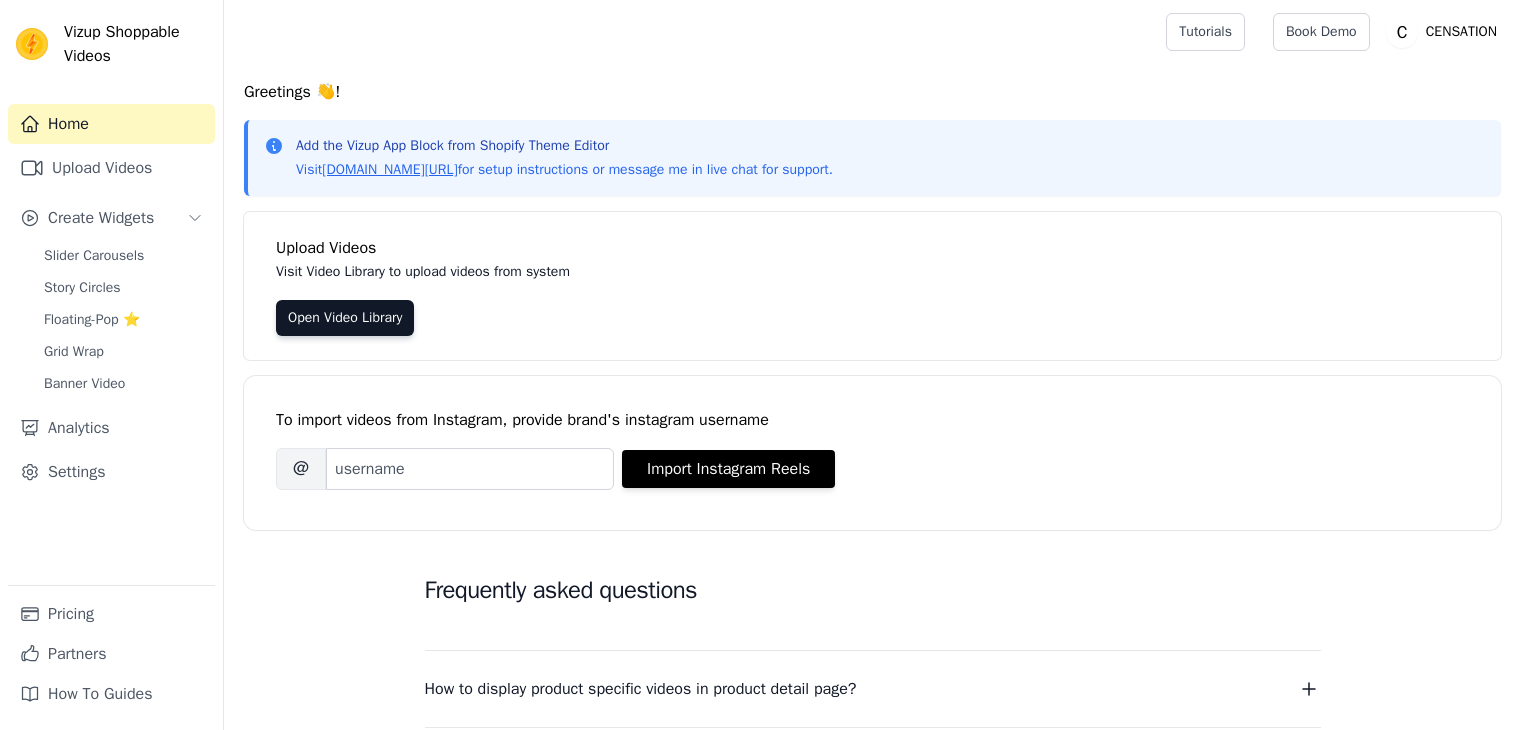 scroll, scrollTop: 0, scrollLeft: 0, axis: both 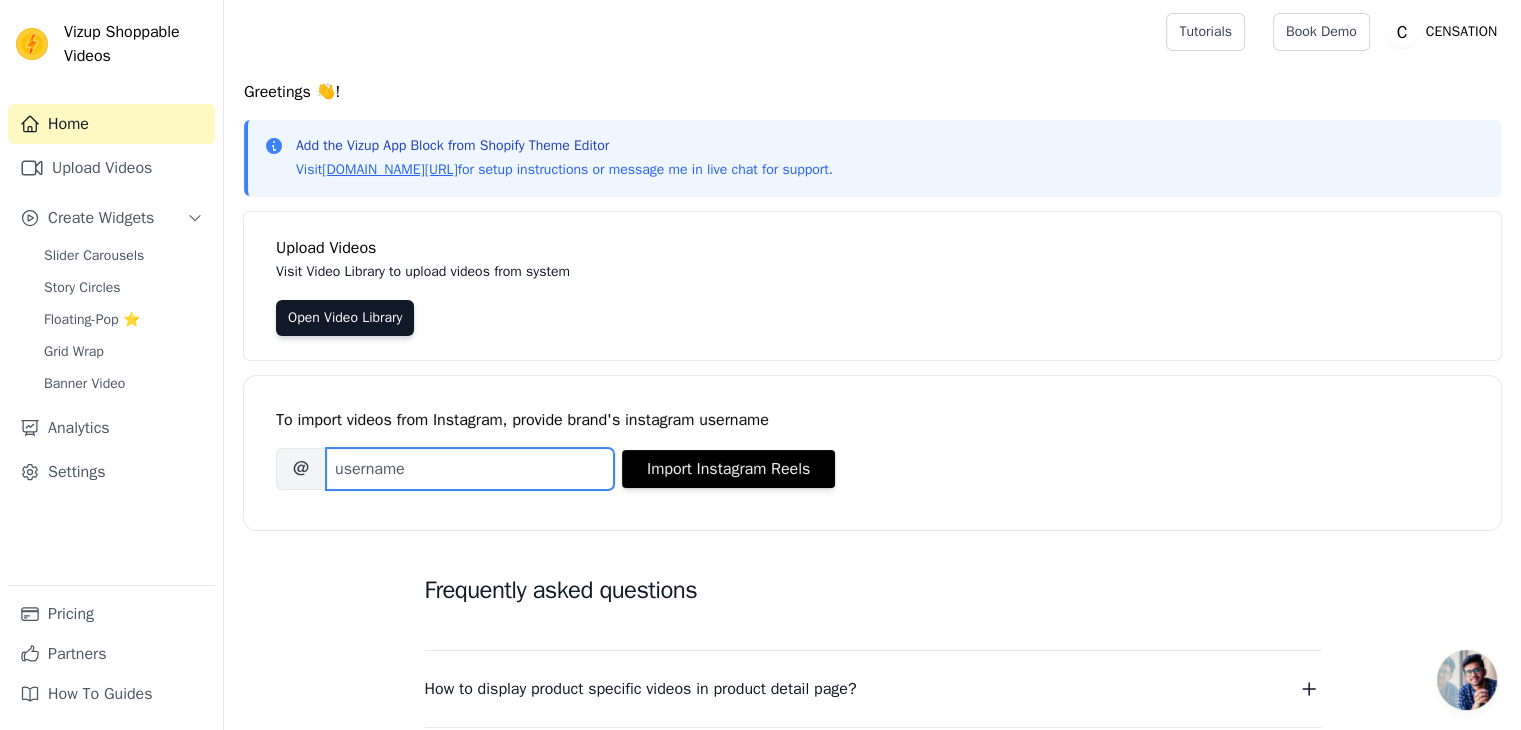 click on "Brand's Instagram Username" at bounding box center (470, 469) 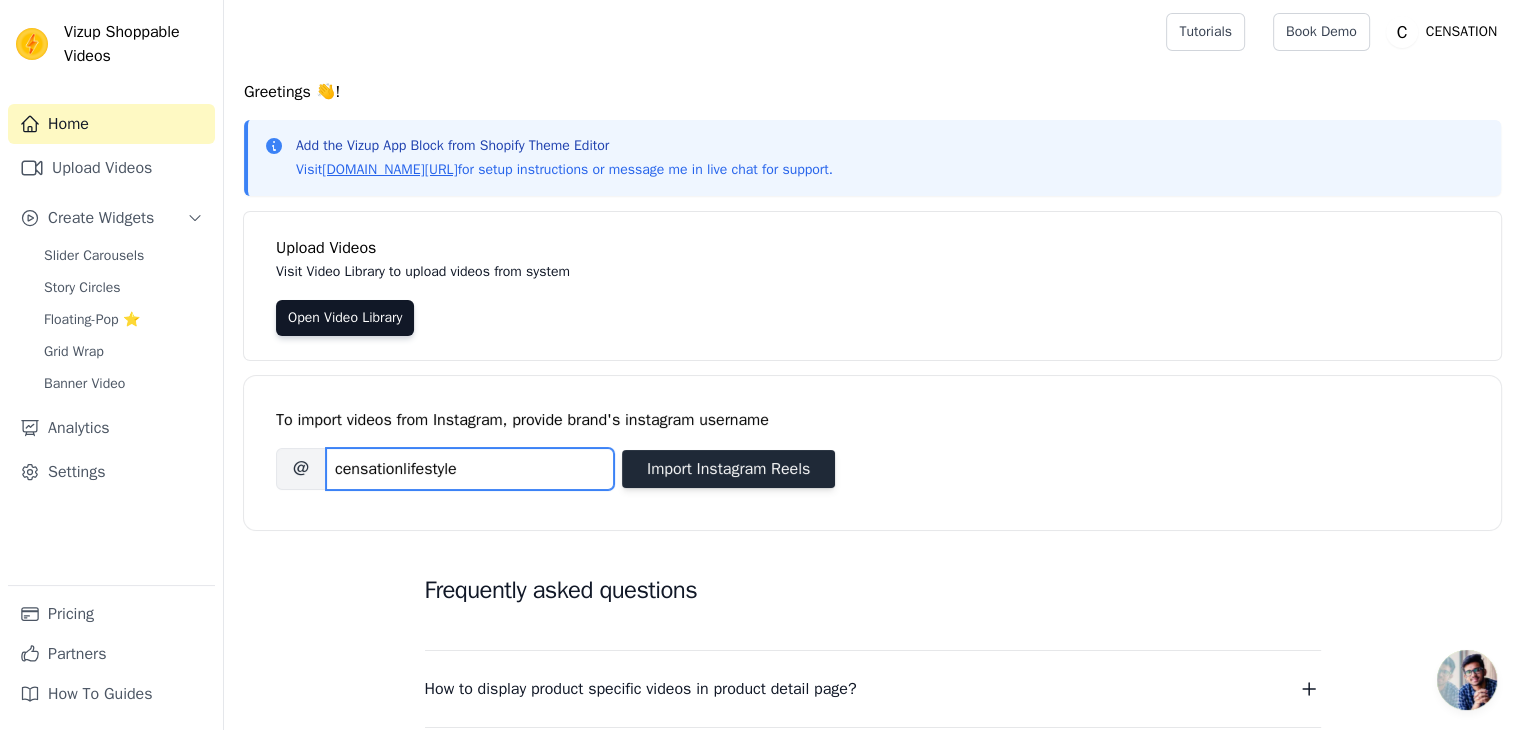 type on "censationlifestyle" 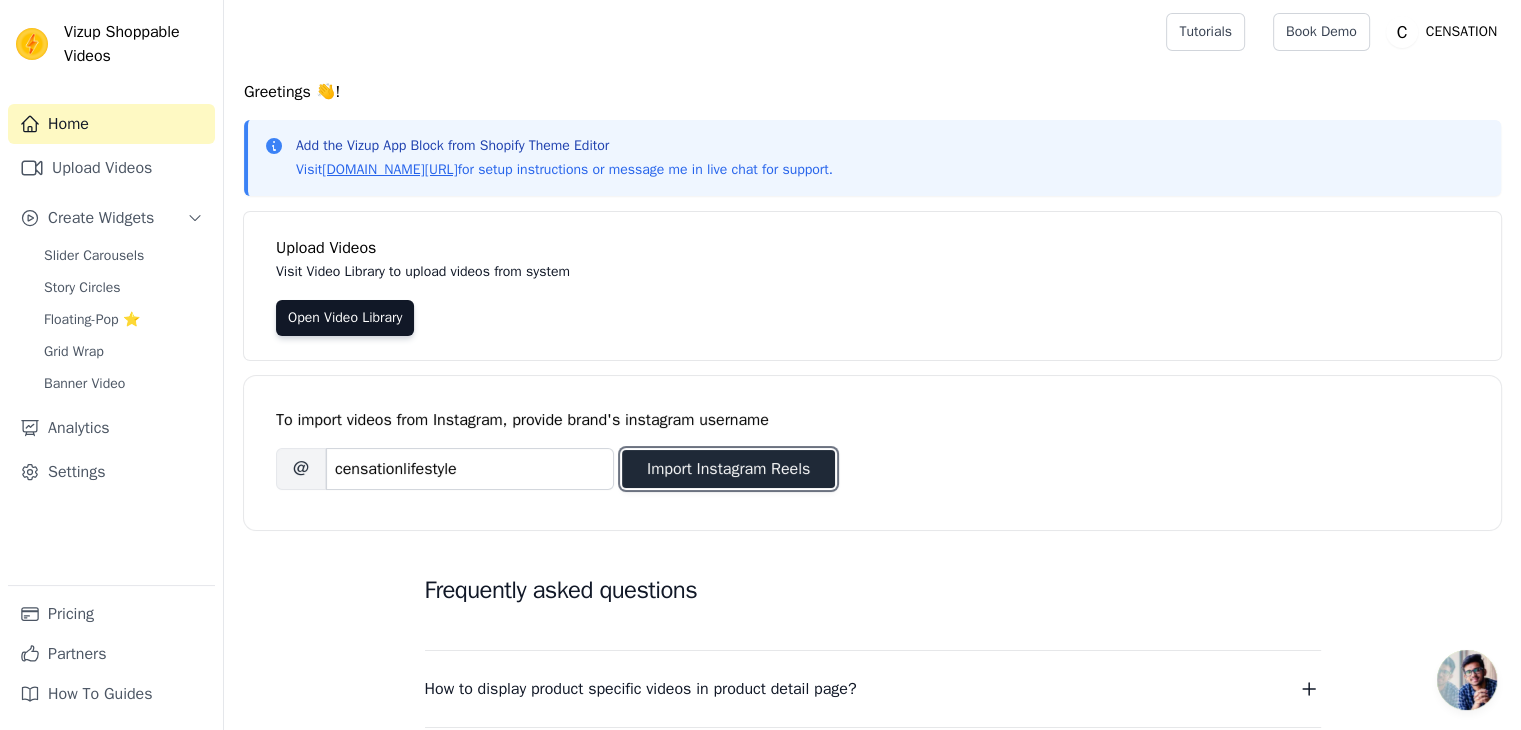 click on "Import Instagram Reels" at bounding box center (728, 469) 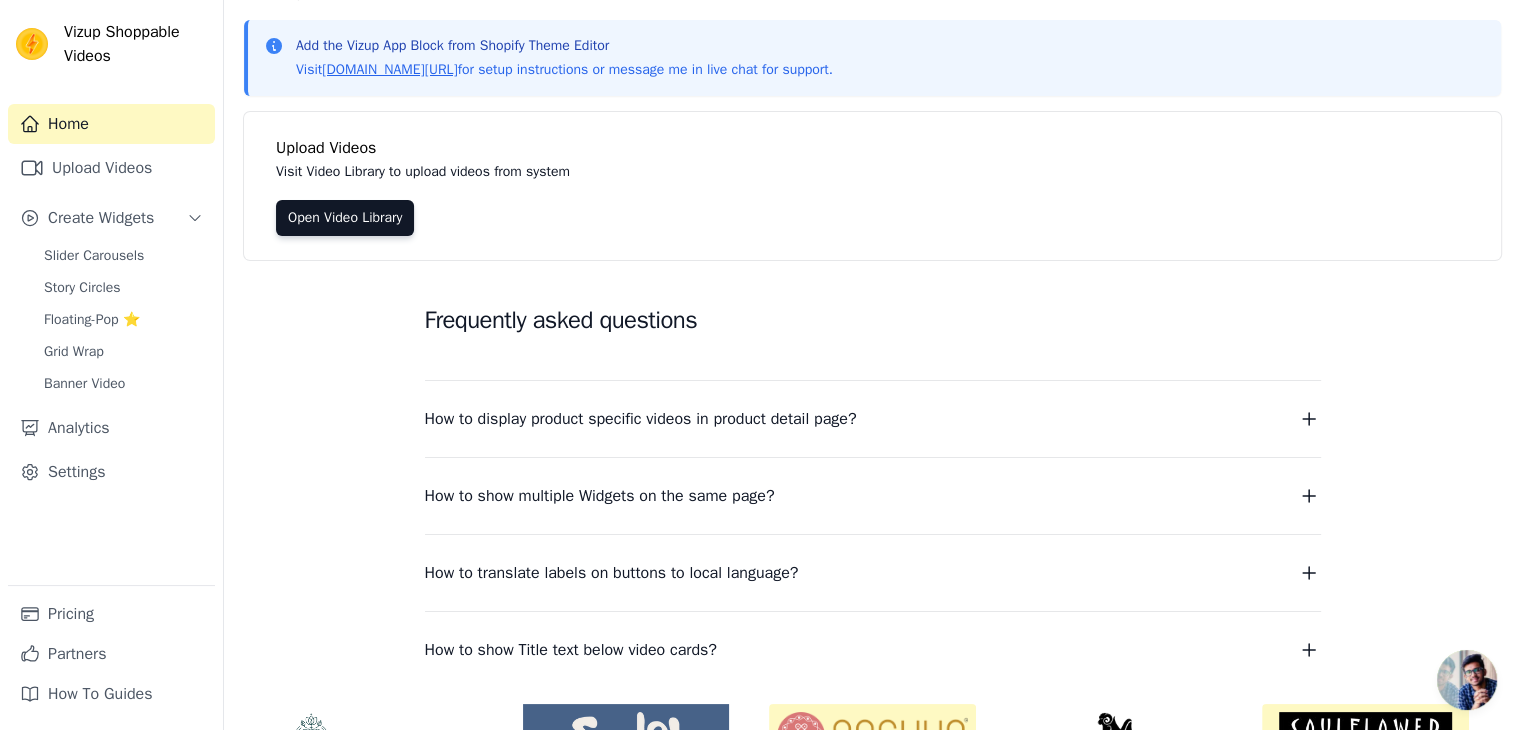 scroll, scrollTop: 0, scrollLeft: 0, axis: both 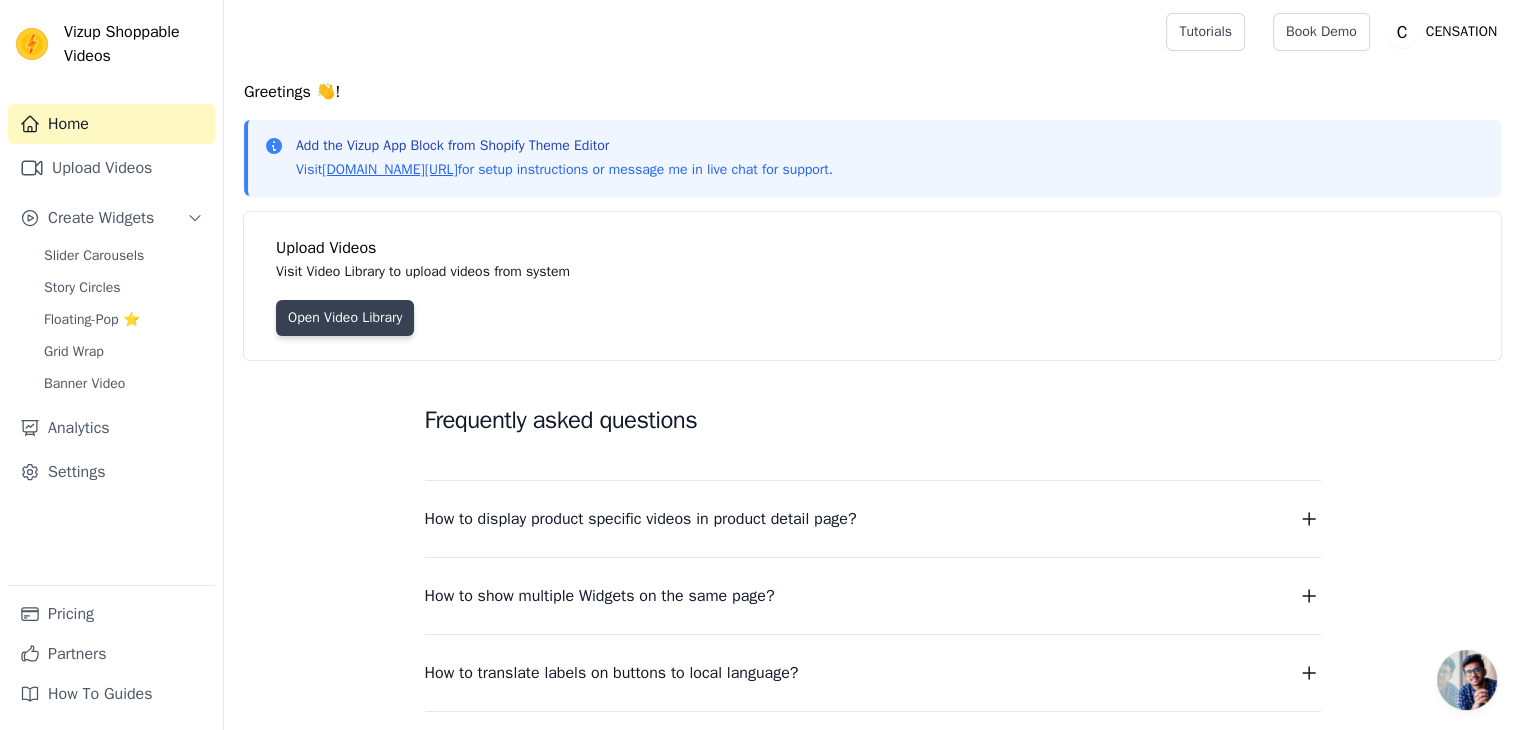 click on "Open Video Library" at bounding box center (345, 318) 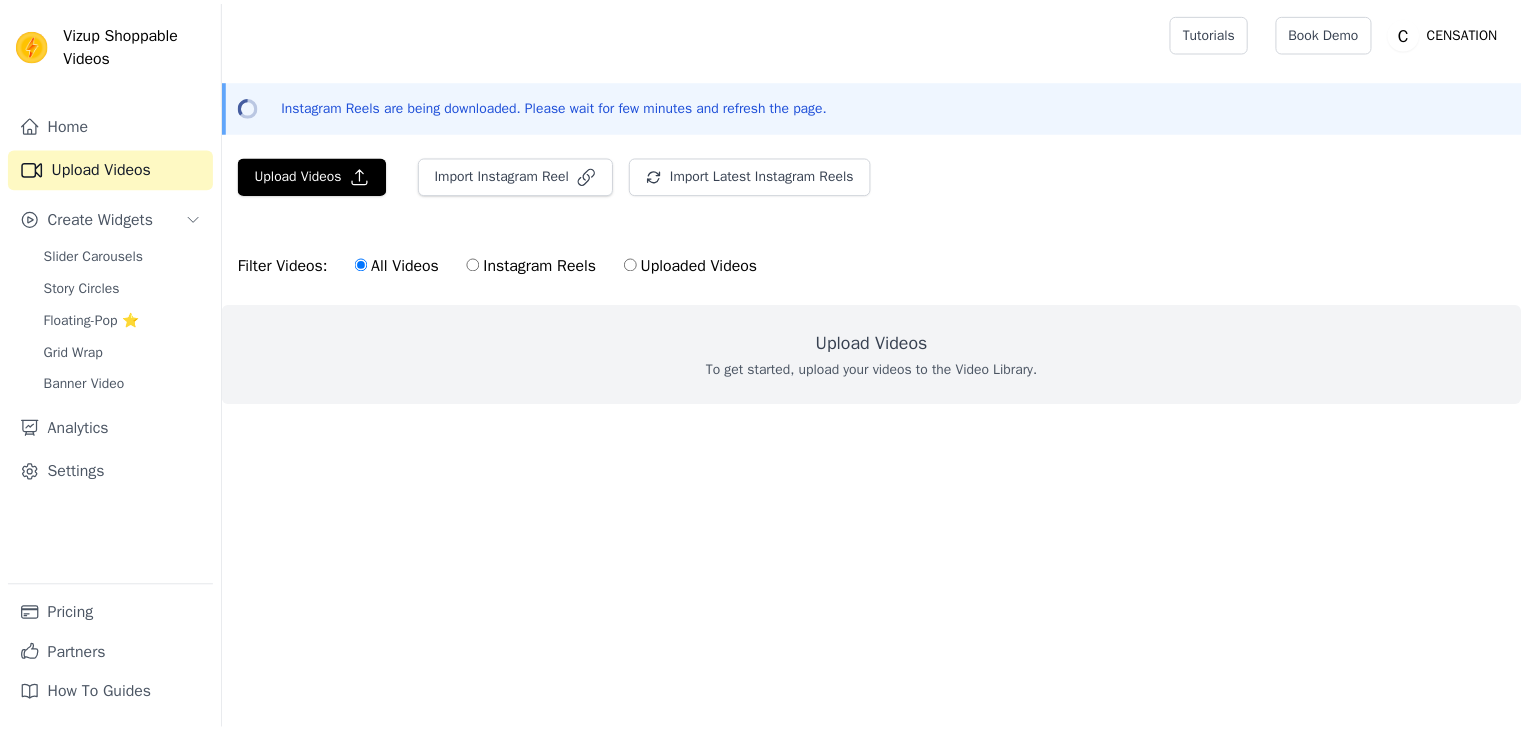 scroll, scrollTop: 0, scrollLeft: 0, axis: both 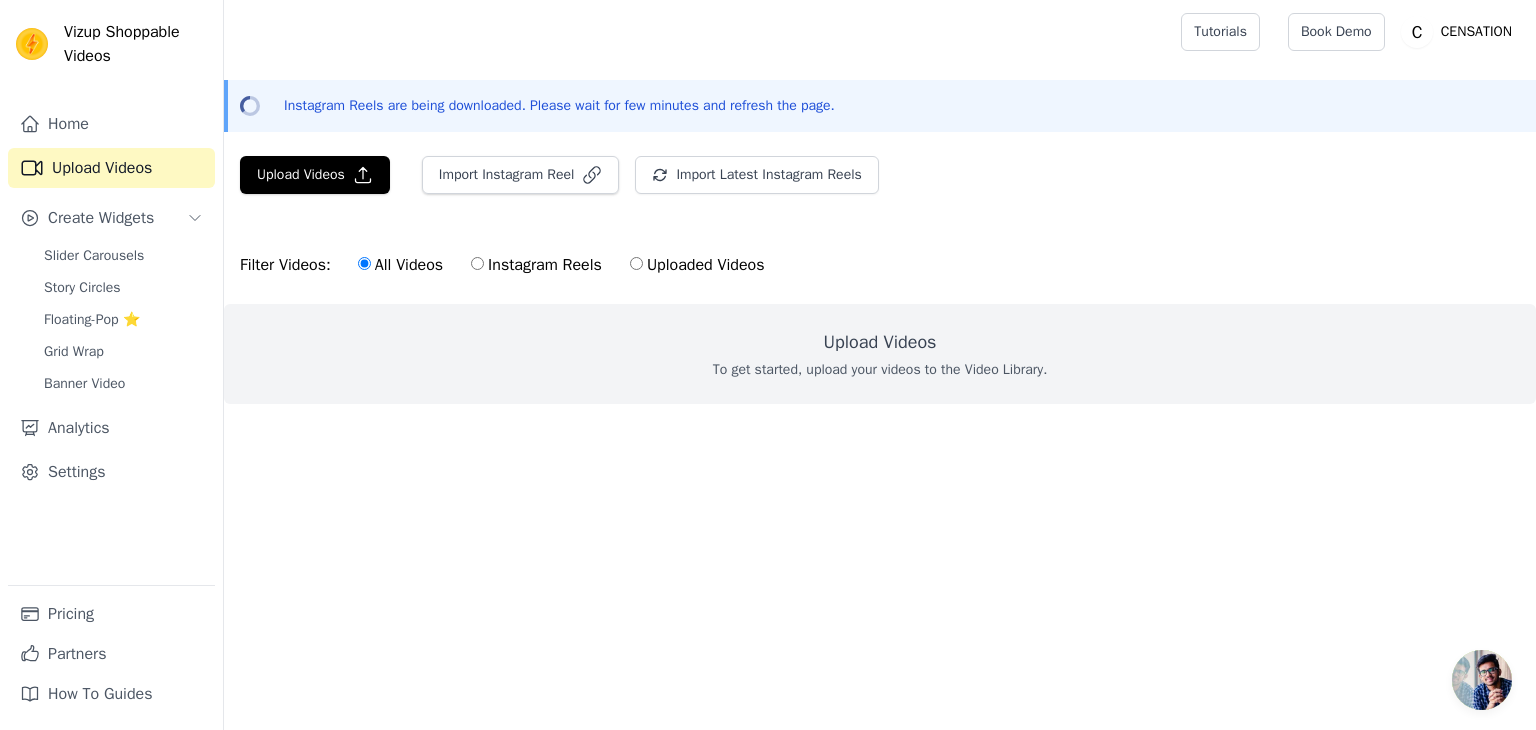 click on "Instagram Reels" at bounding box center [536, 265] 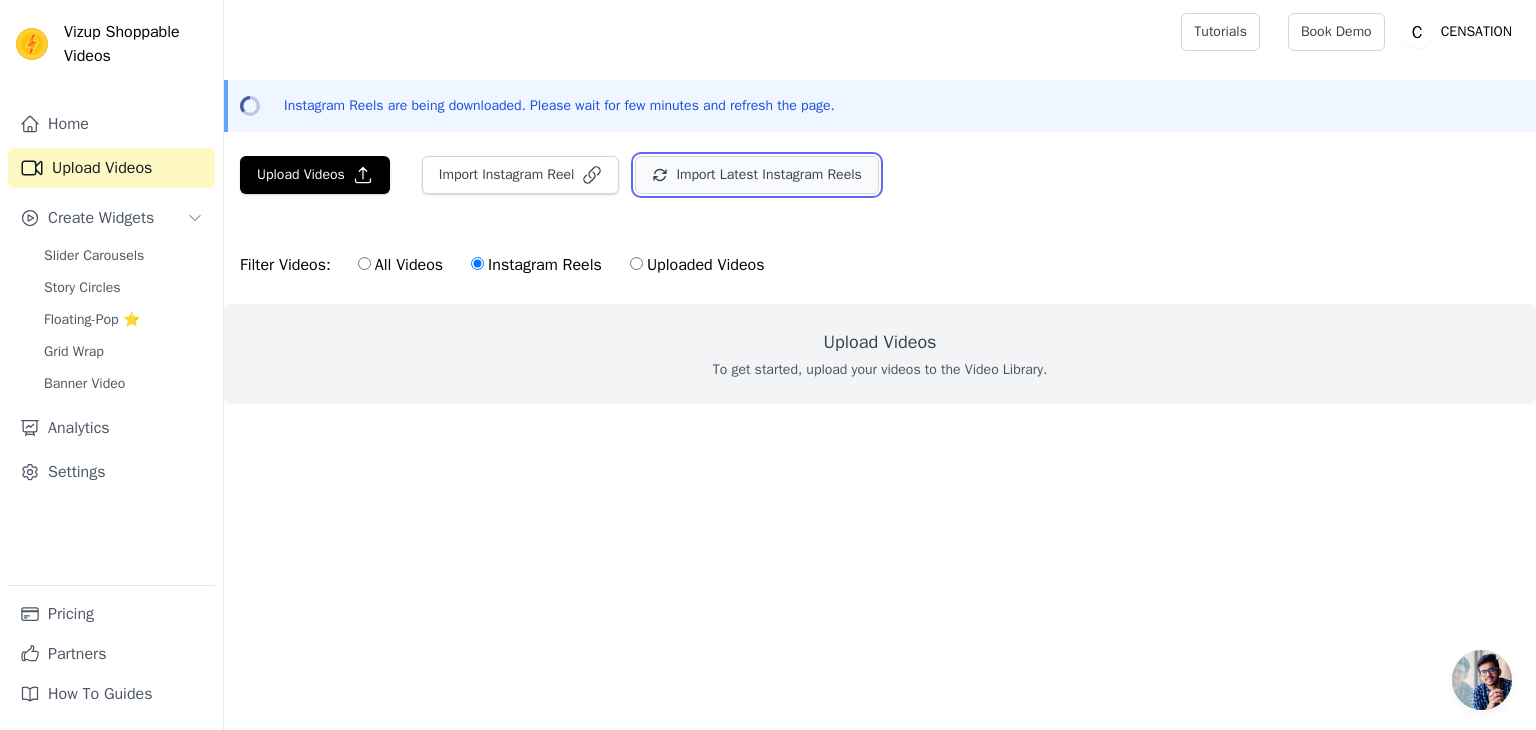 click on "Import Latest Instagram Reels" at bounding box center (756, 175) 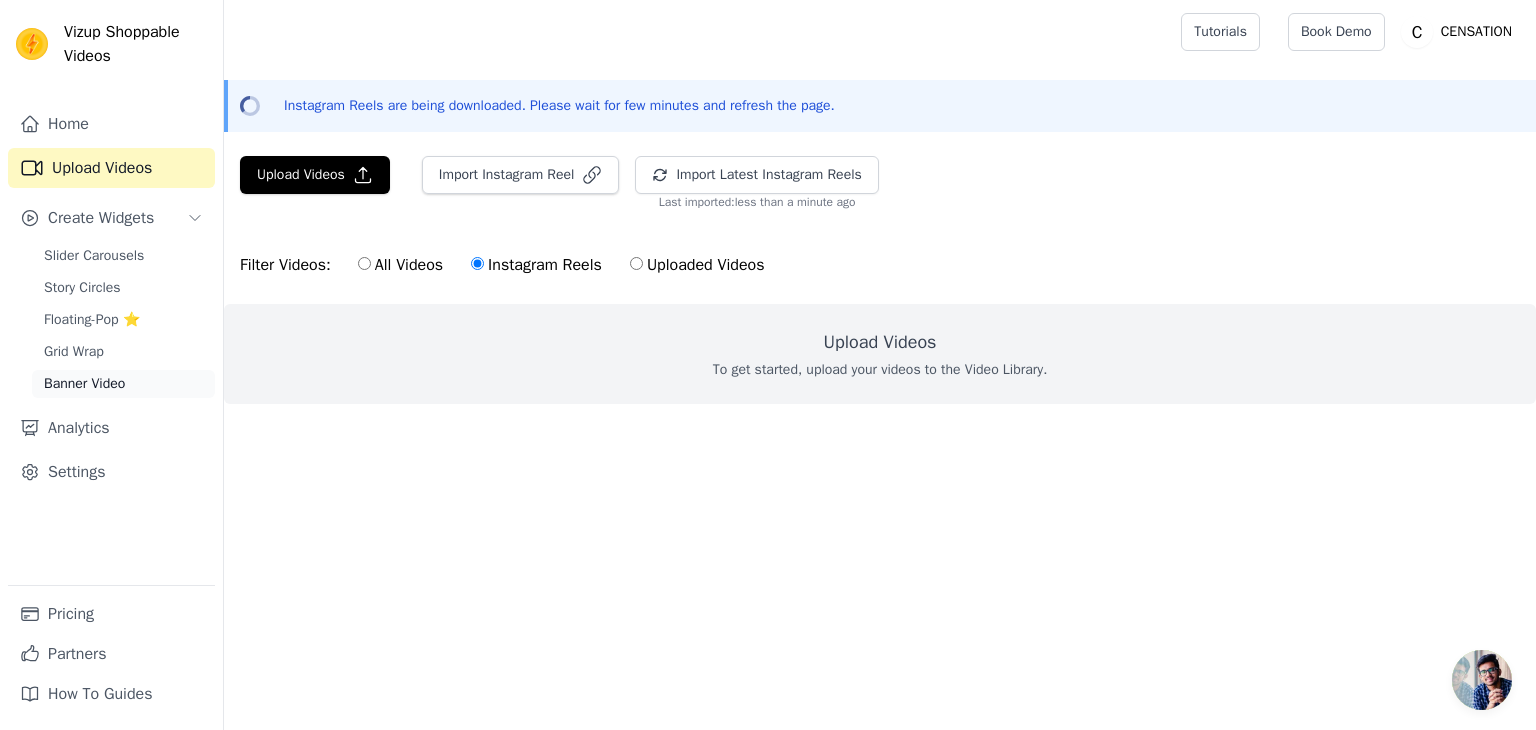 click on "Banner Video" at bounding box center (84, 384) 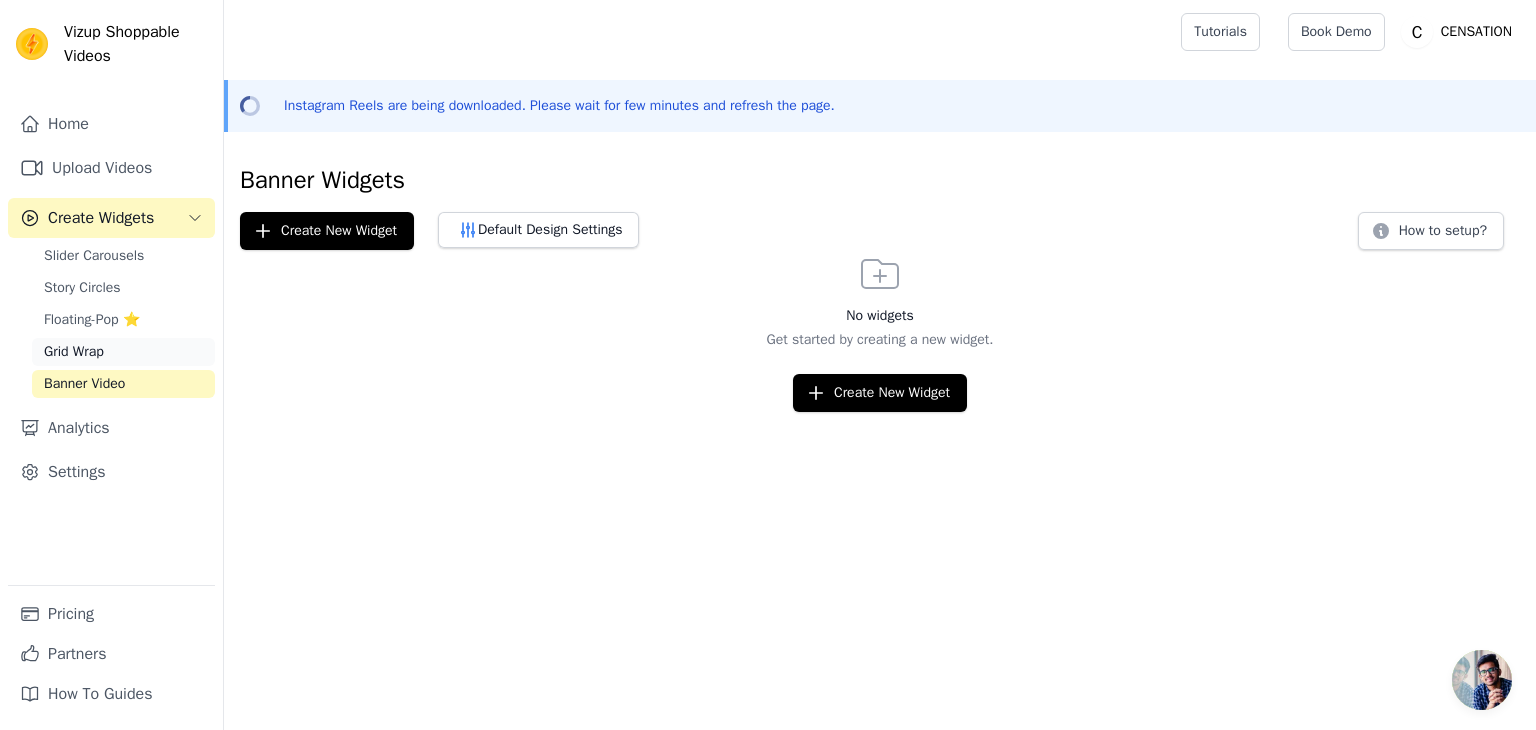 click on "Grid Wrap" at bounding box center [74, 352] 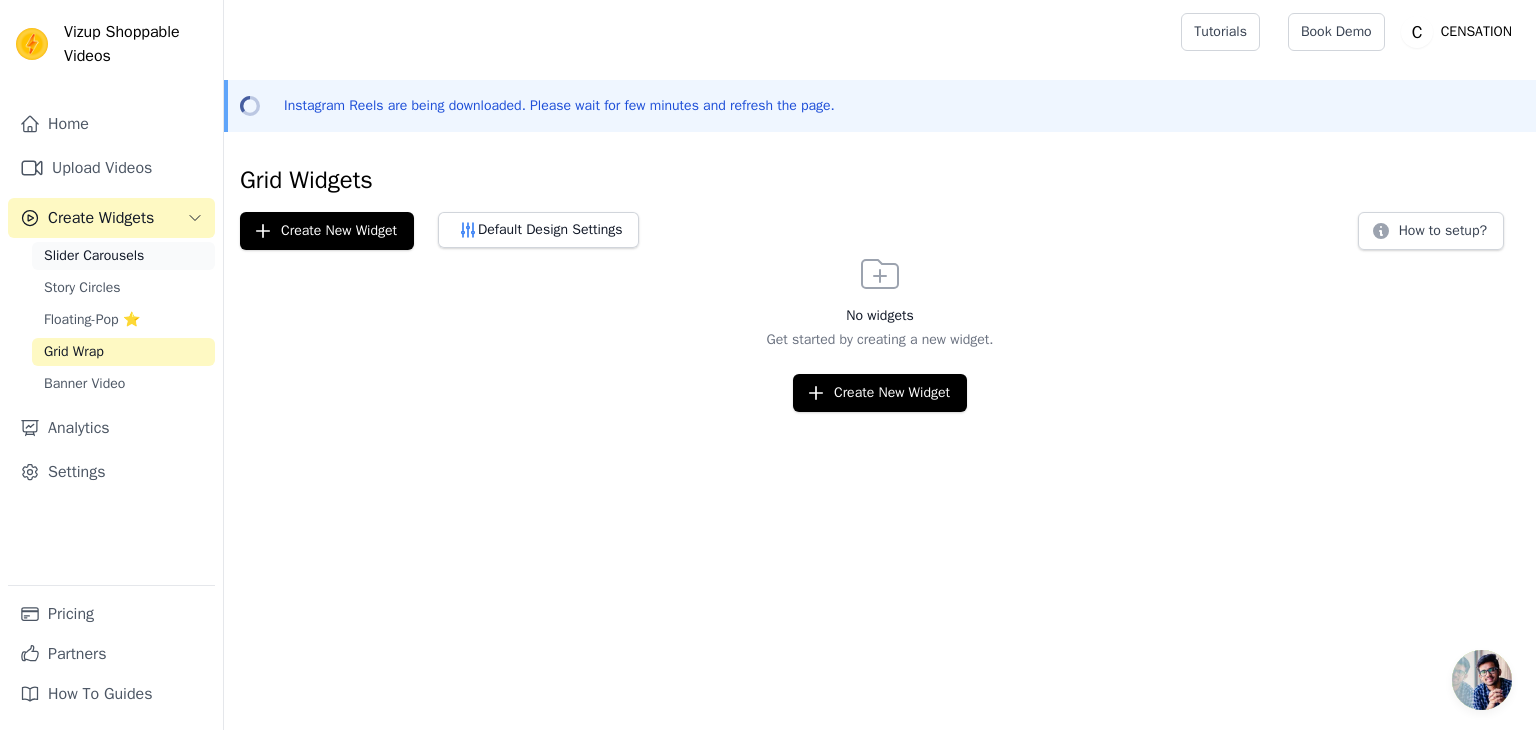 click on "Slider Carousels" at bounding box center (94, 256) 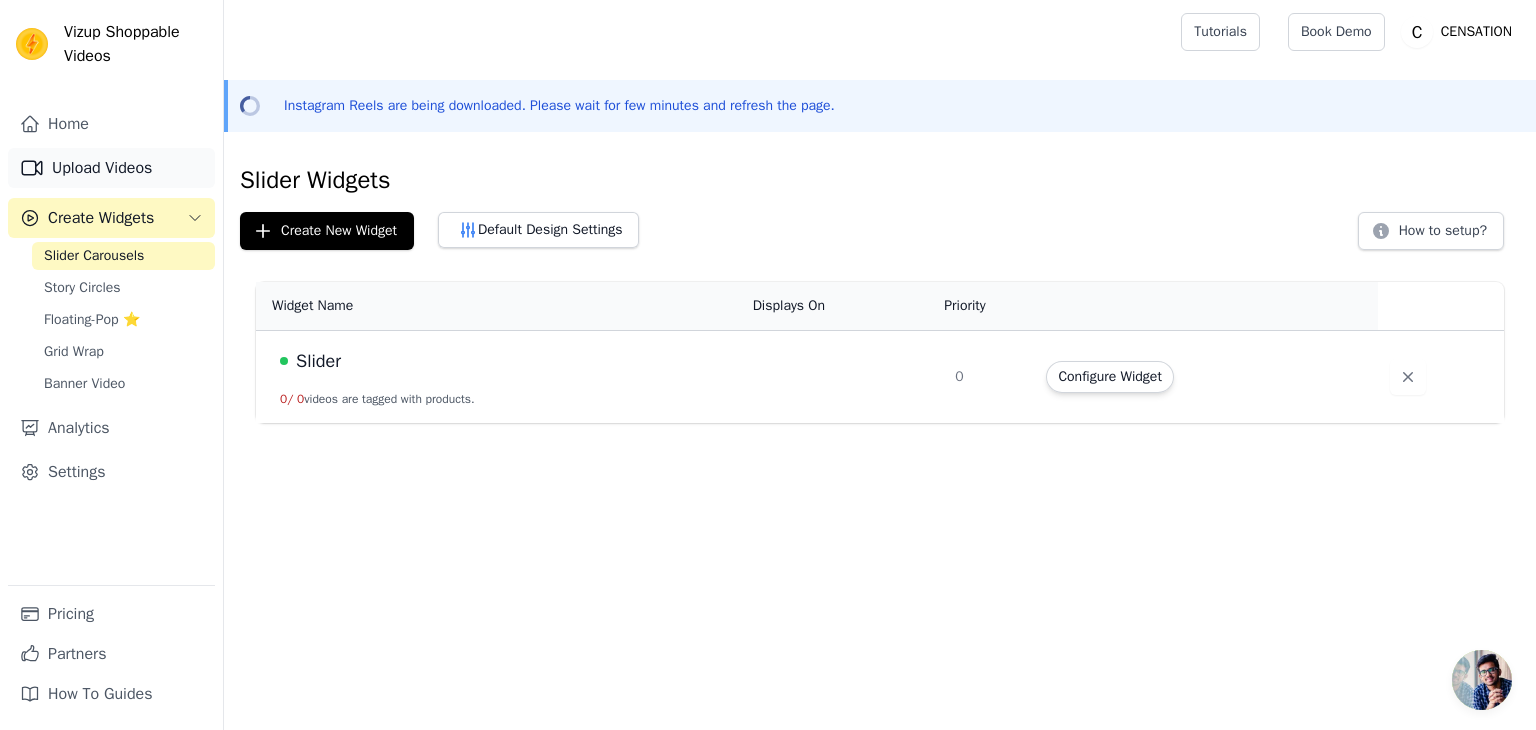 click on "Upload Videos" at bounding box center (111, 168) 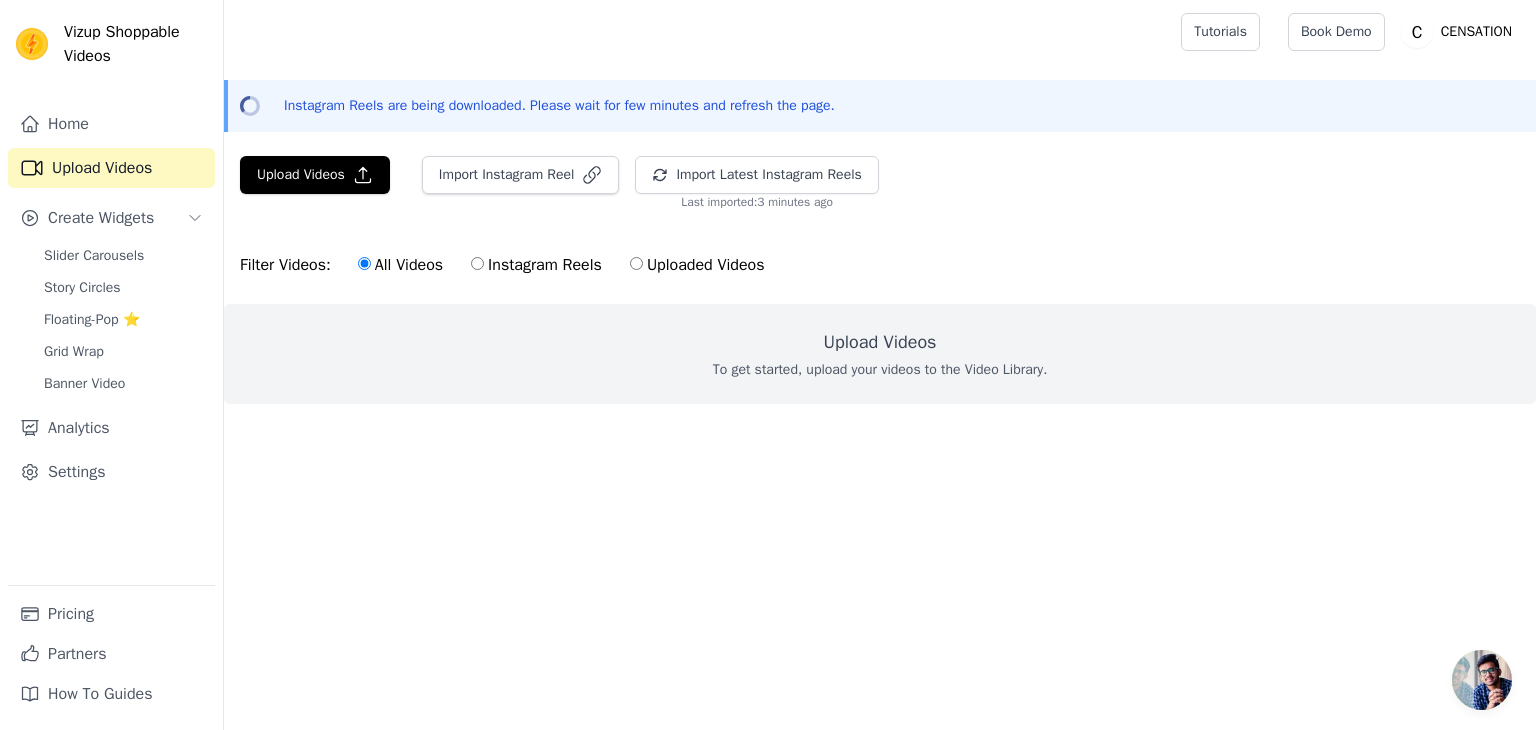 click on "Uploaded Videos" at bounding box center (697, 265) 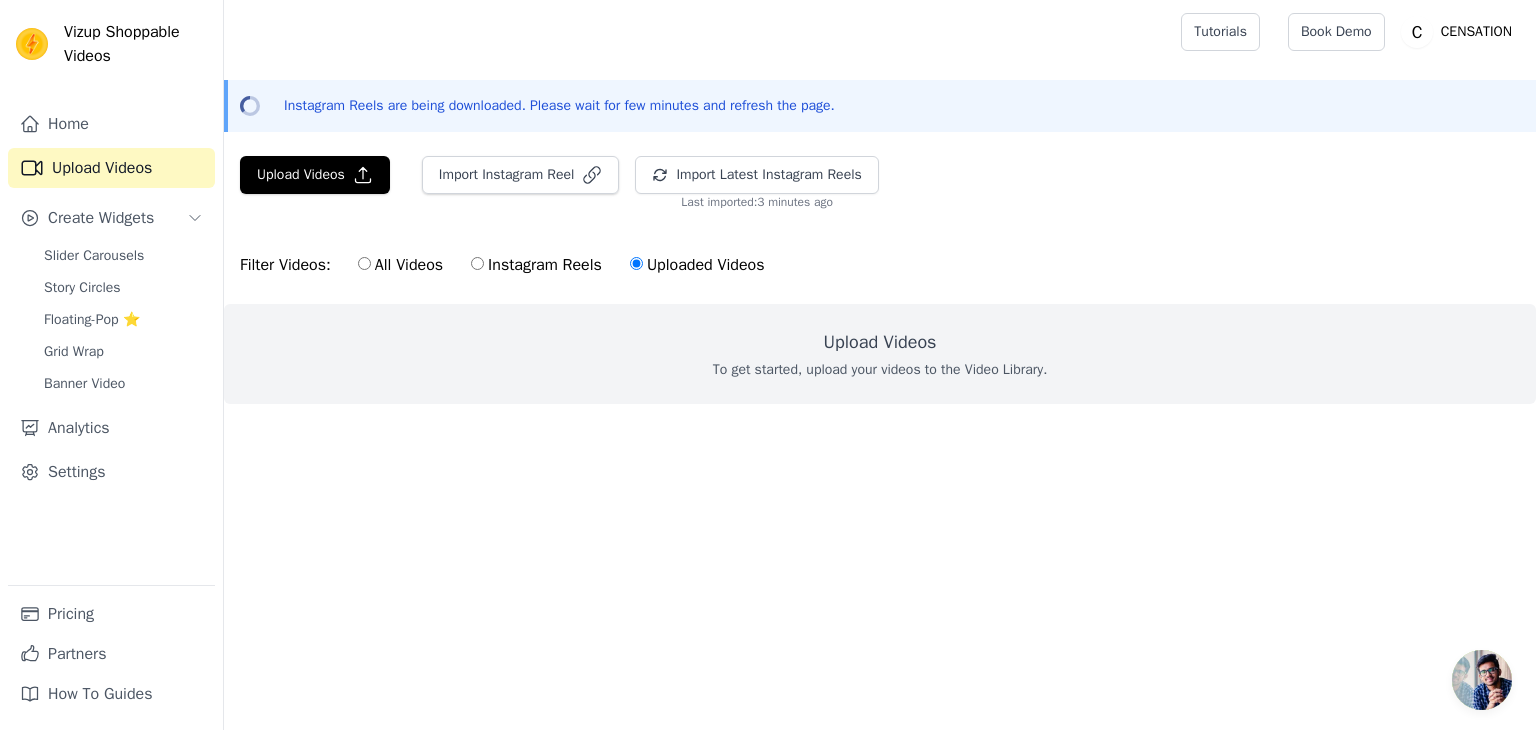 click on "Instagram Reels" at bounding box center (536, 265) 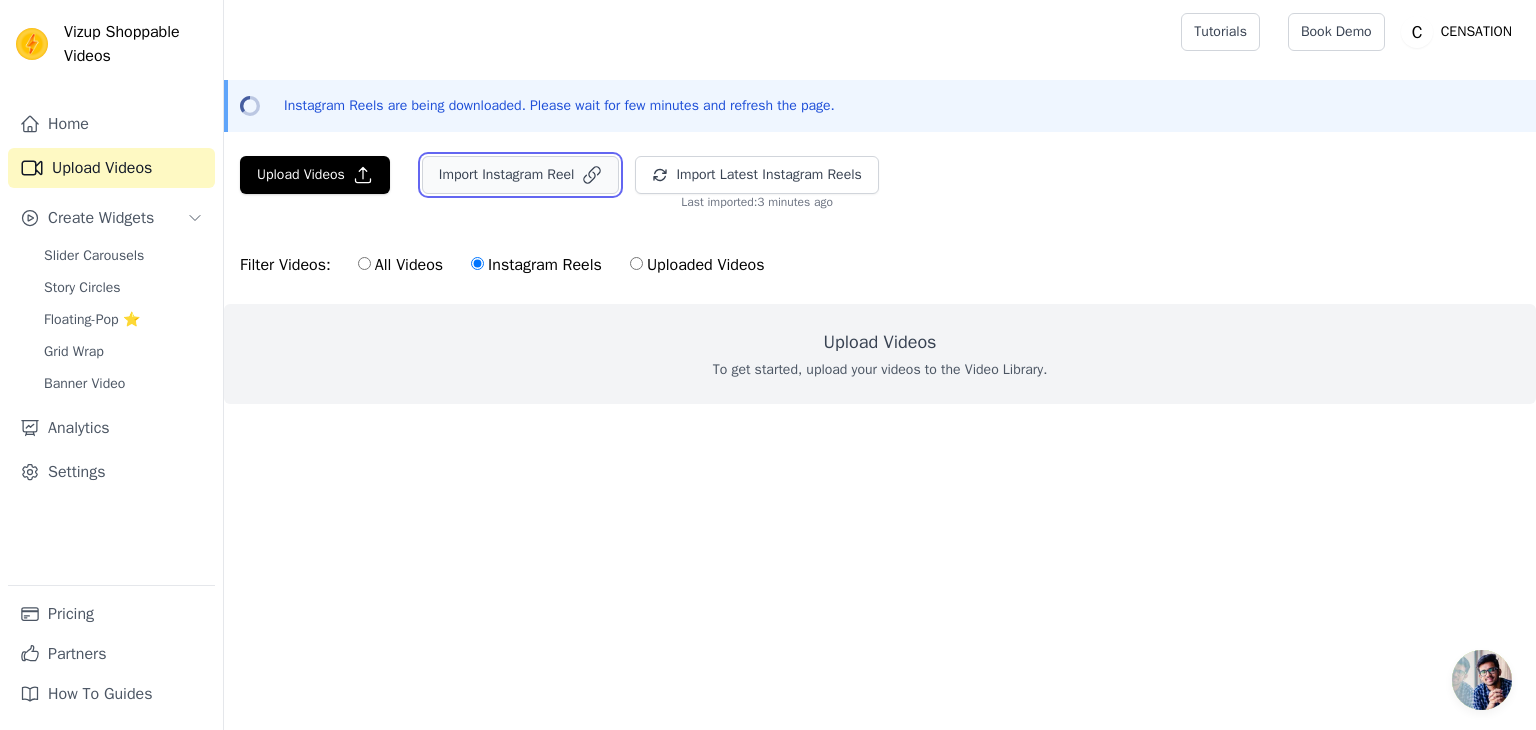 click on "Import Instagram Reel" at bounding box center (521, 175) 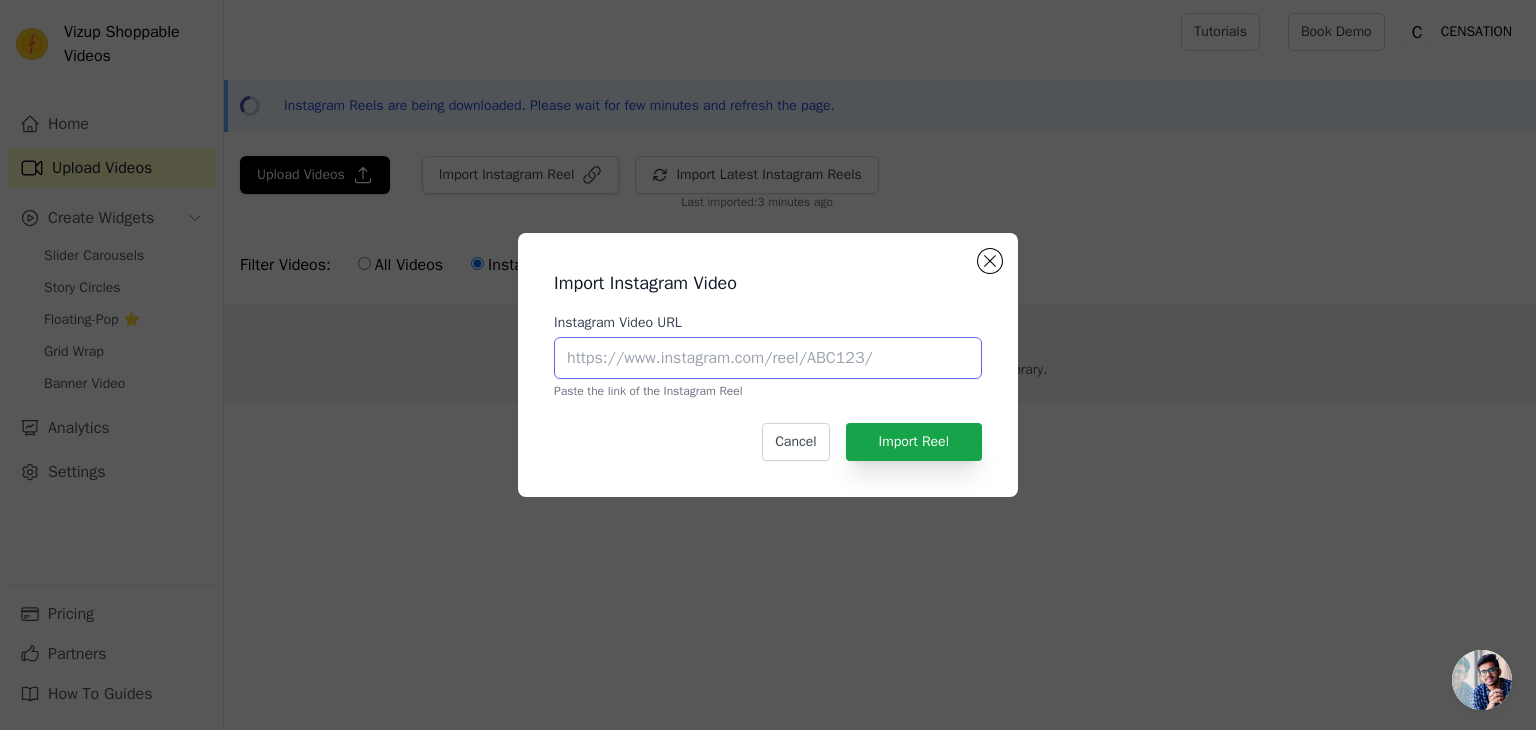 click on "Instagram Video URL" at bounding box center (768, 358) 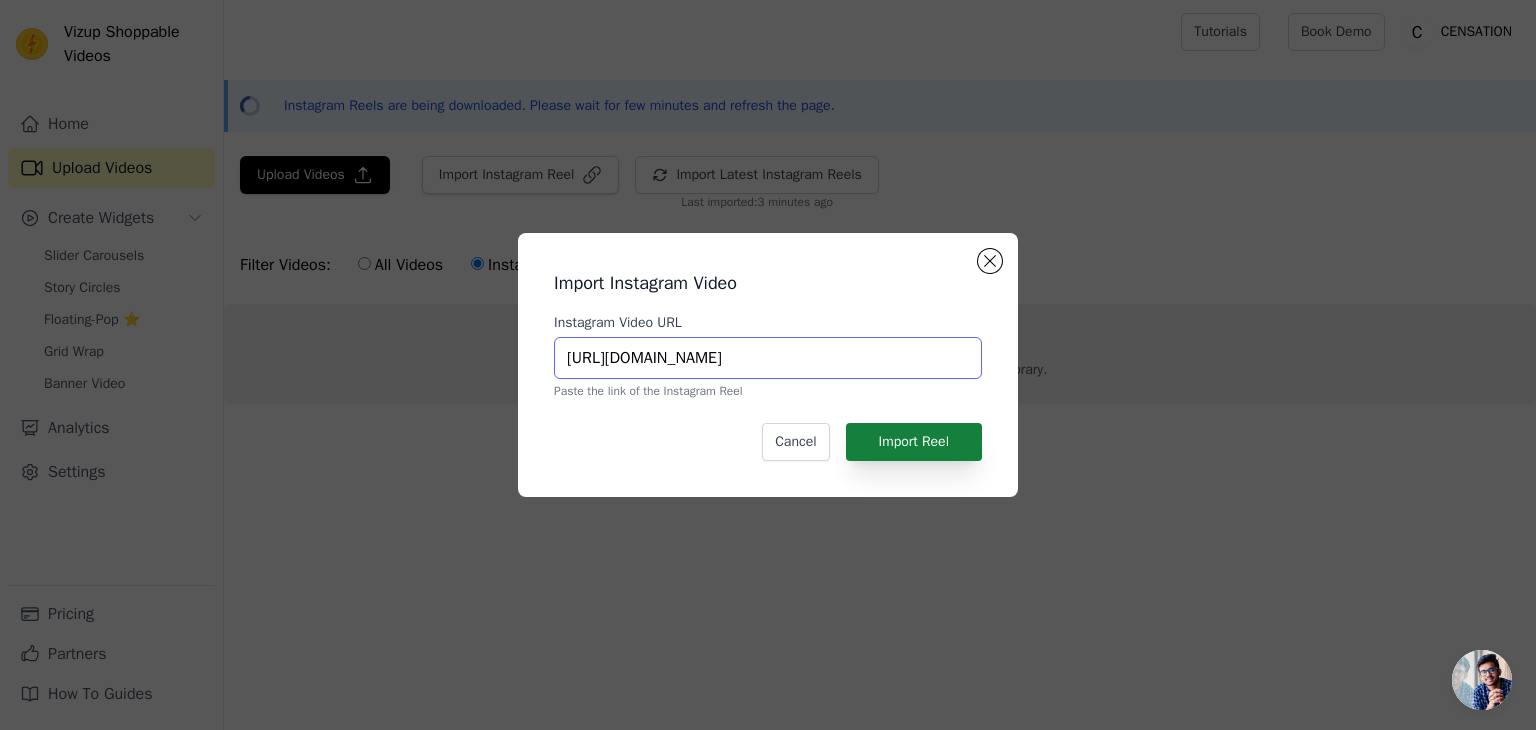 type on "https://www.instagram.com/p/DMewZiKo-dQ/" 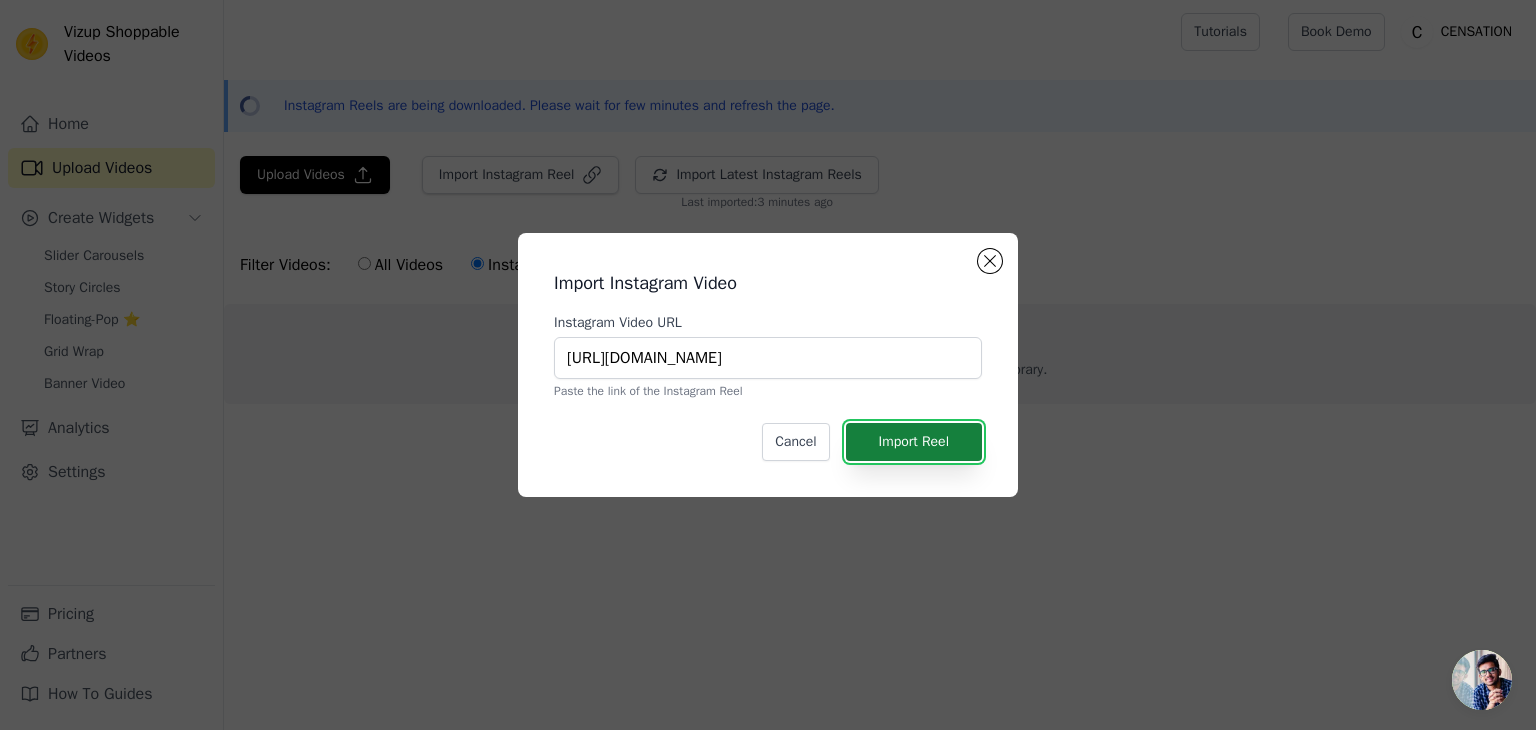 click on "Import Reel" at bounding box center [914, 442] 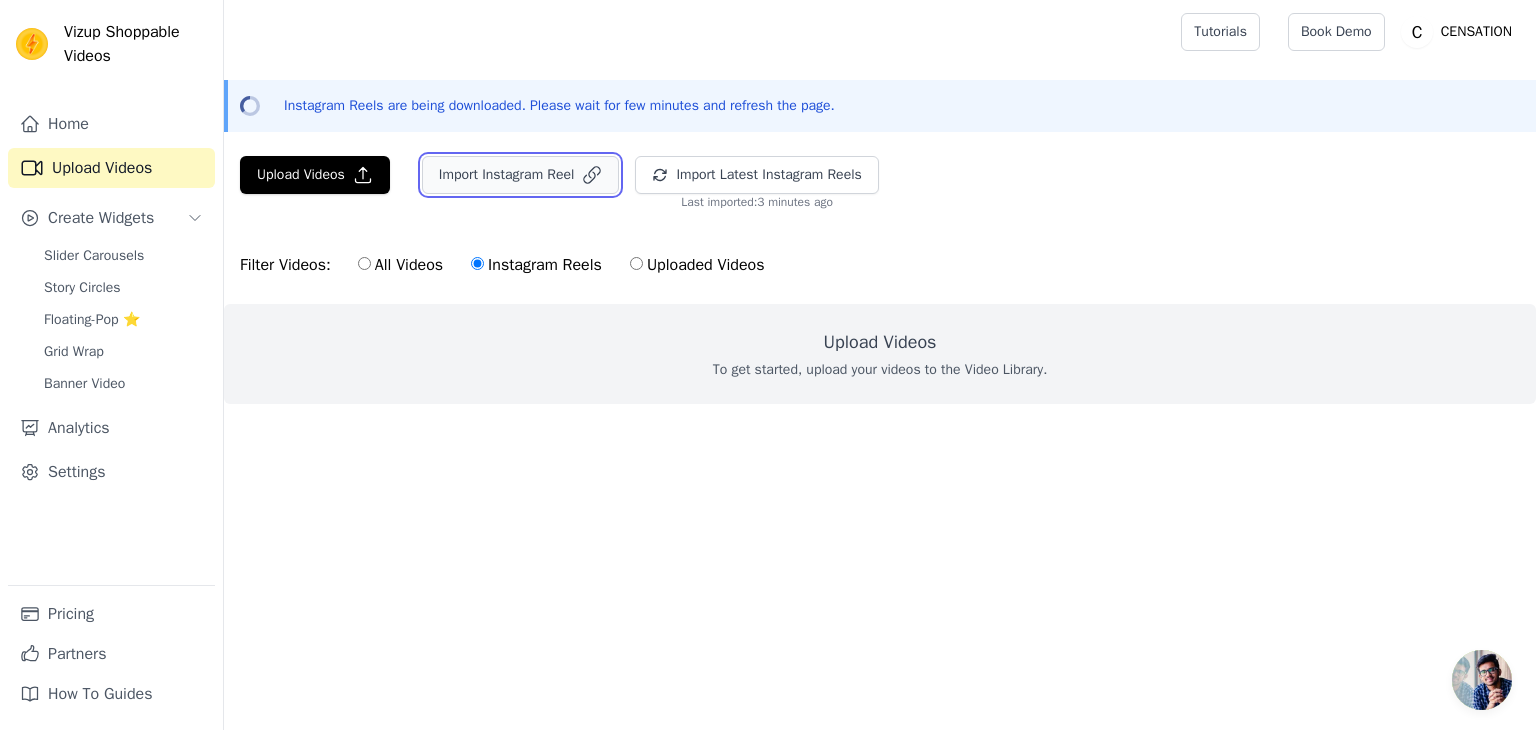 click on "Import Instagram Reel" at bounding box center (521, 175) 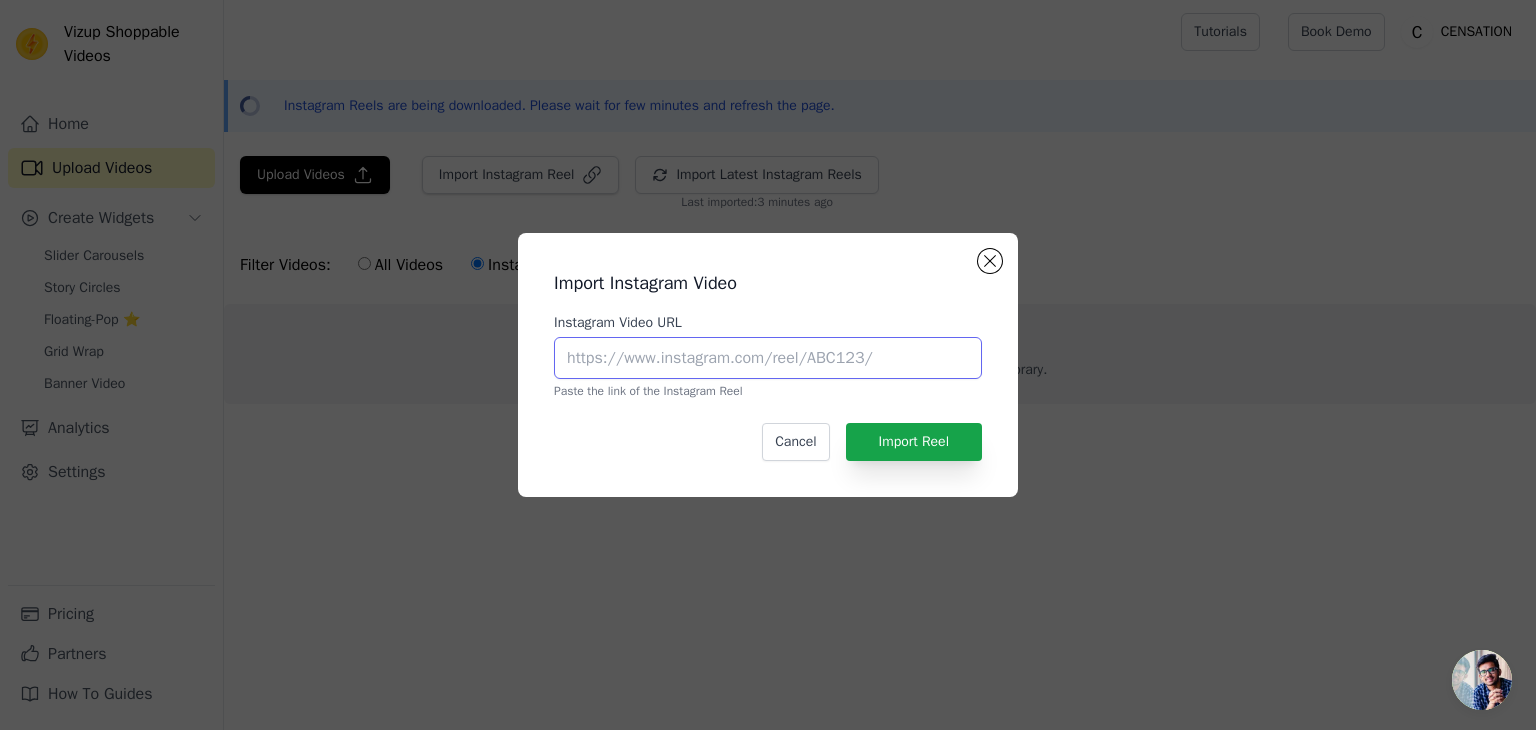 click on "Instagram Video URL" at bounding box center [768, 358] 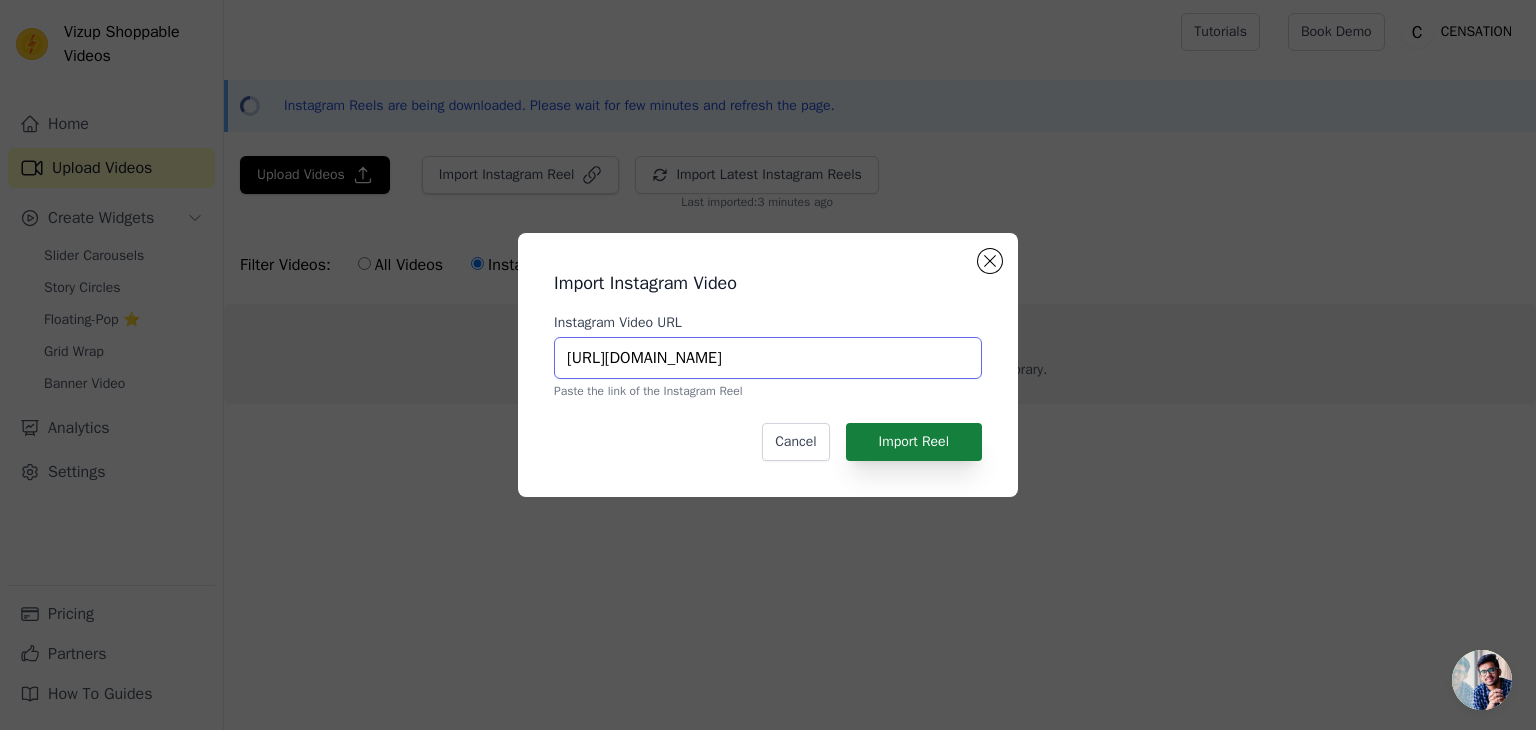 type on "https://www.instagram.com/p/DMMyNAuoUE5/" 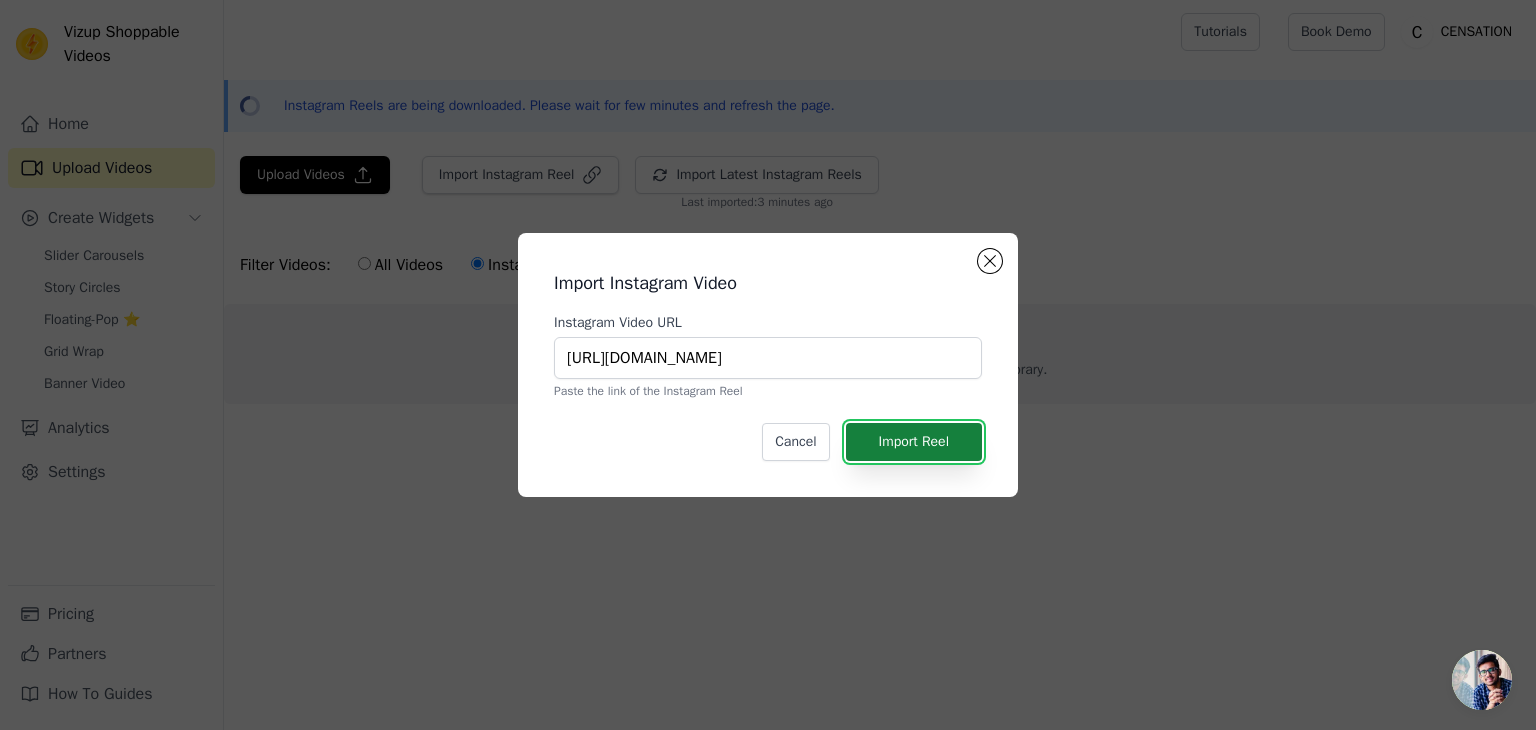 click on "Import Reel" at bounding box center (914, 442) 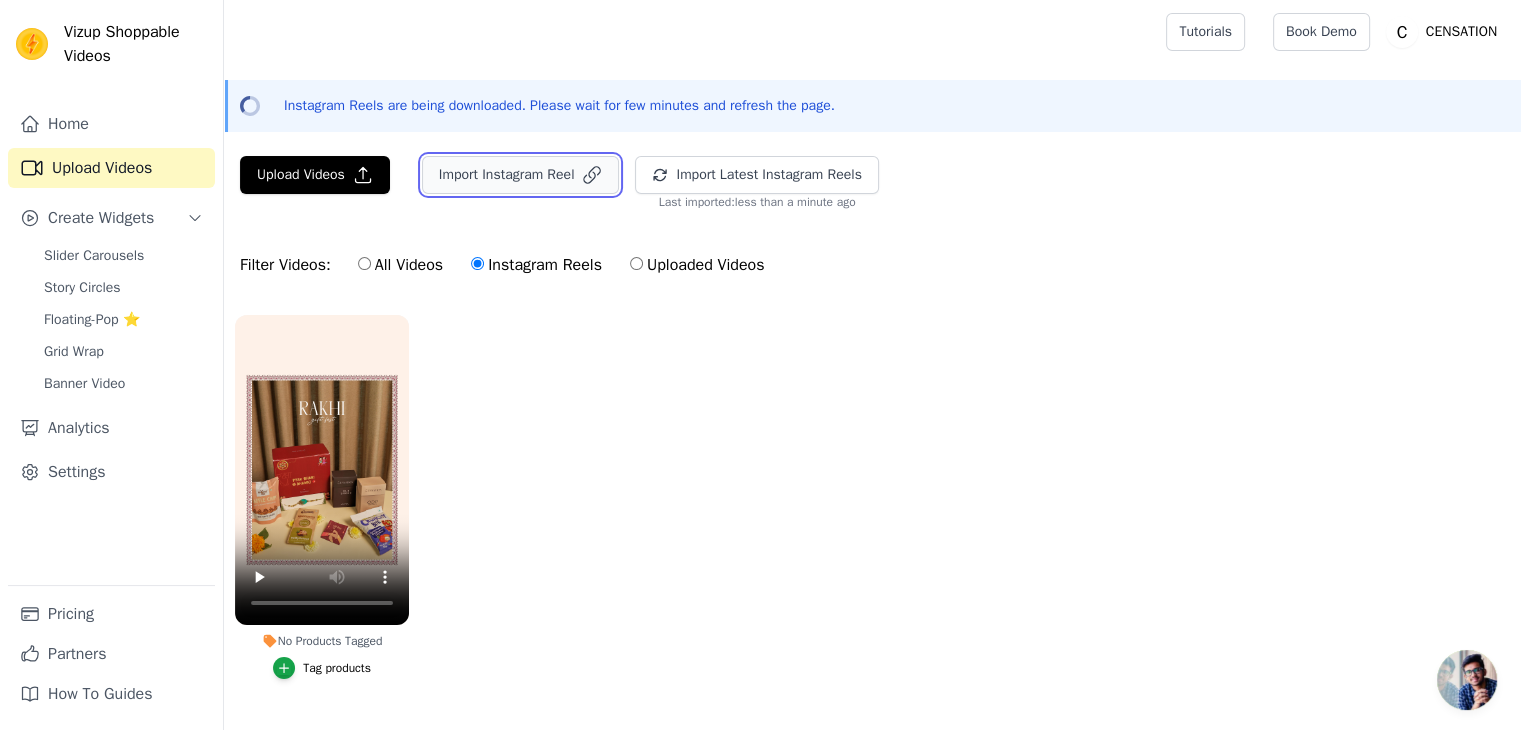 click on "Import Instagram Reel" at bounding box center [521, 175] 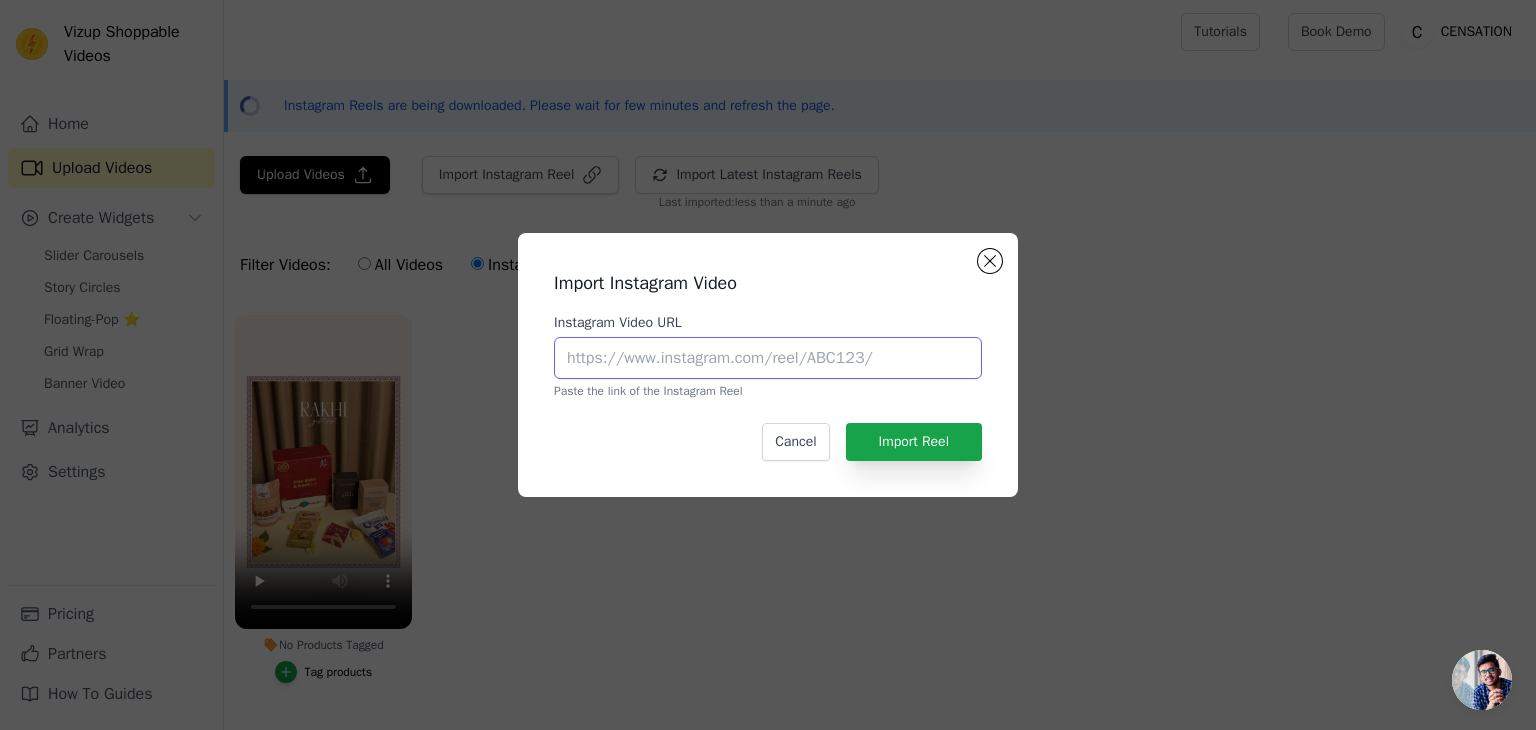 click on "Instagram Video URL" at bounding box center (768, 358) 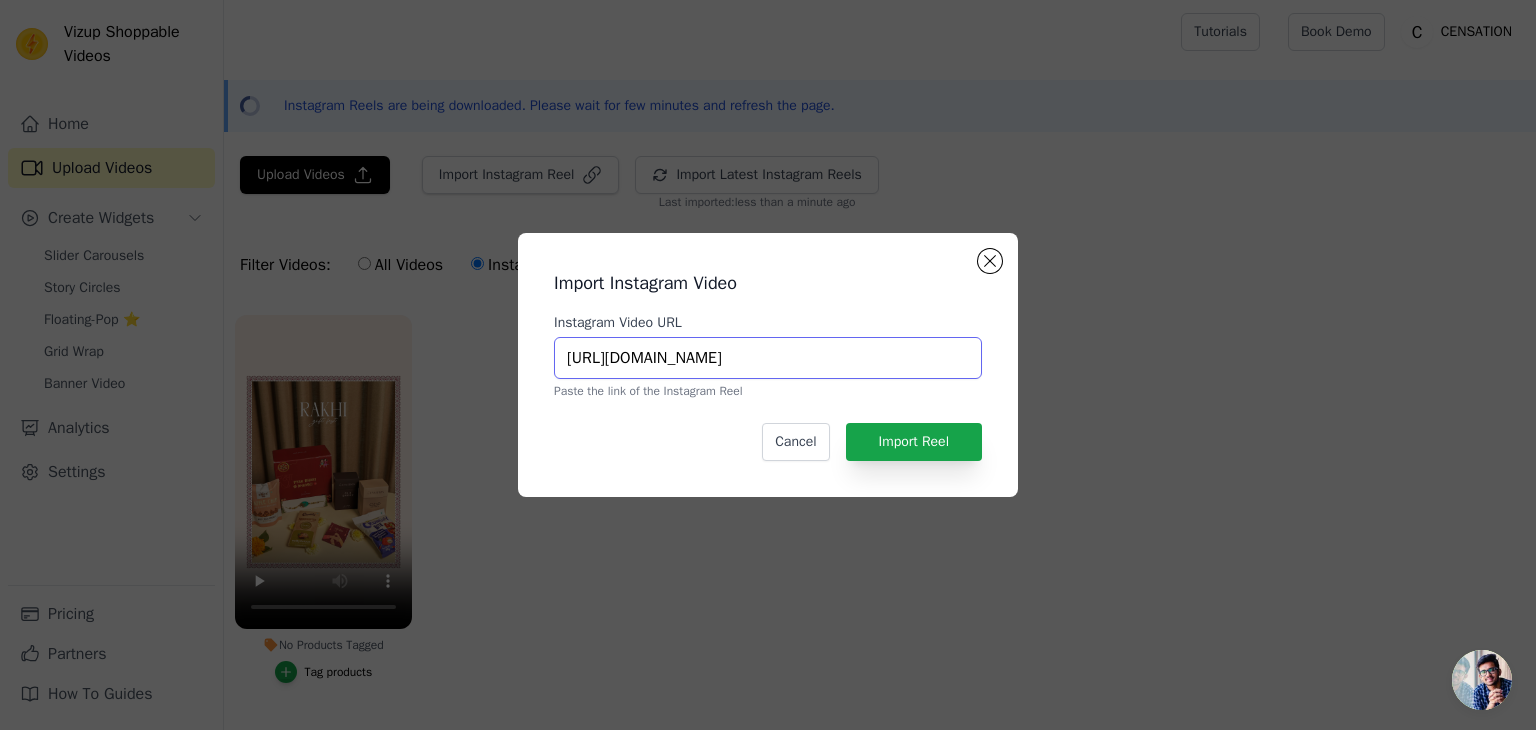 type on "https://www.instagram.com/p/DKzSZjghFEU/" 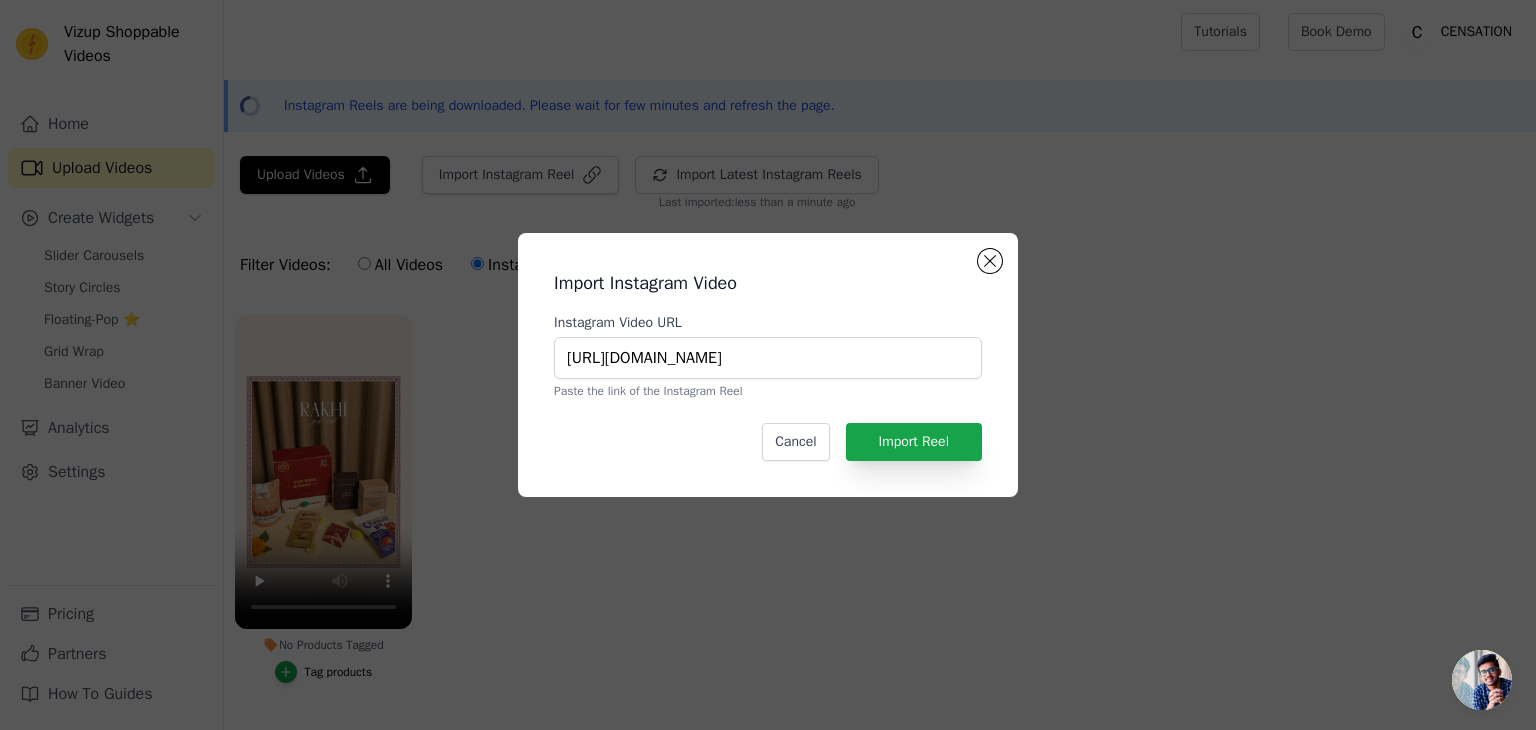 click on "Import Instagram Video   Instagram Video URL   https://www.instagram.com/p/DKzSZjghFEU/     Paste the link of the Instagram Reel   Cancel   Import Reel" at bounding box center [768, 365] 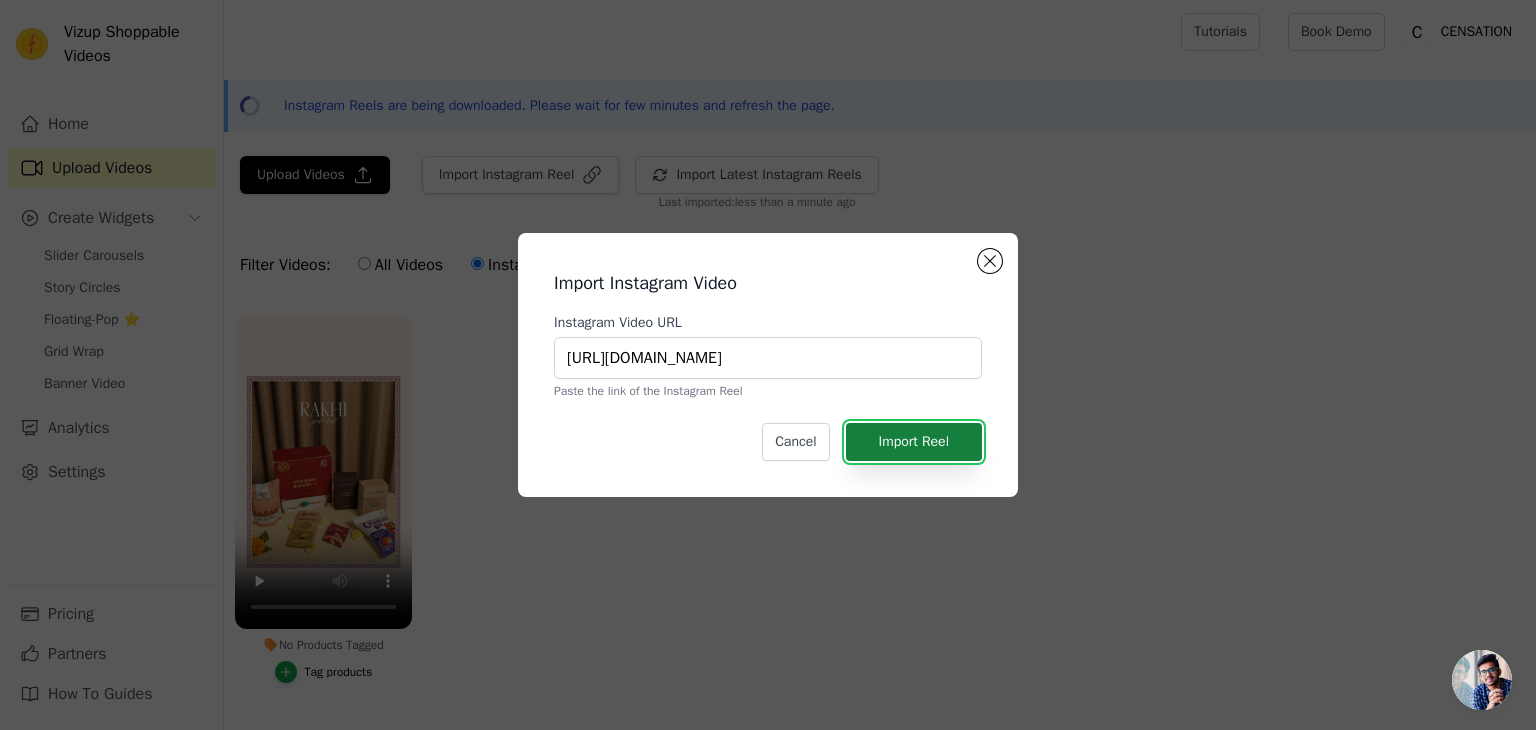 click on "Import Reel" at bounding box center [914, 442] 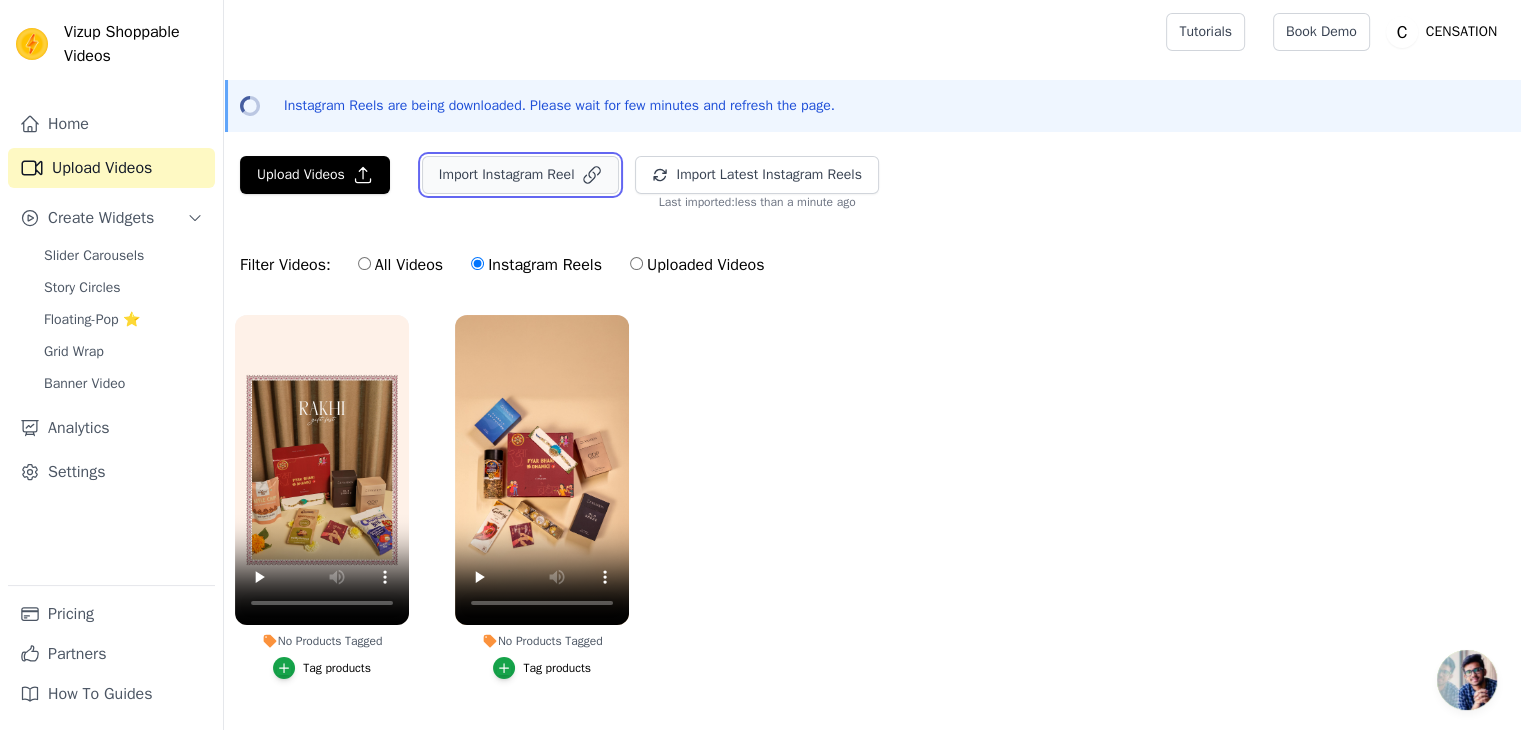click on "Import Instagram Reel" at bounding box center [521, 175] 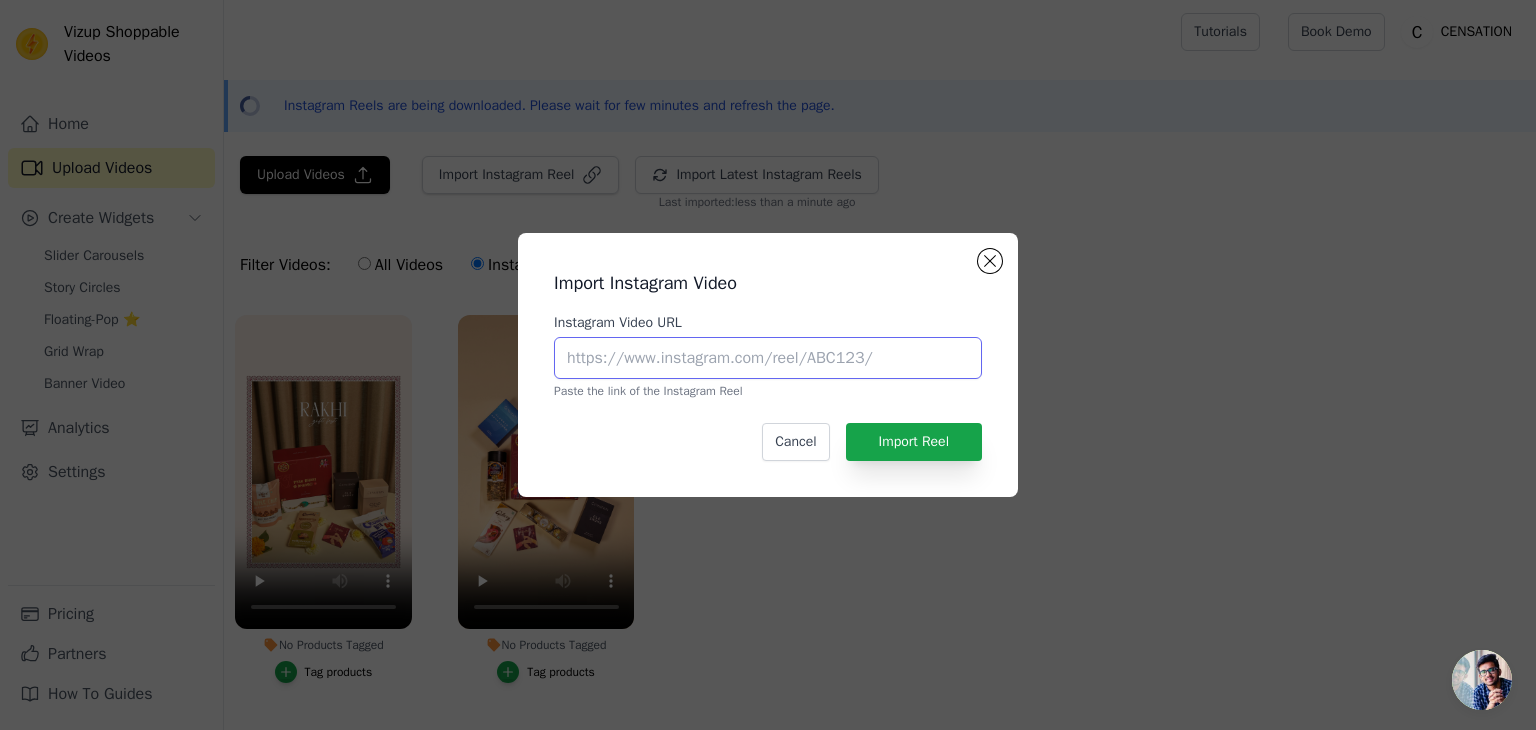 click on "Instagram Video URL" at bounding box center [768, 358] 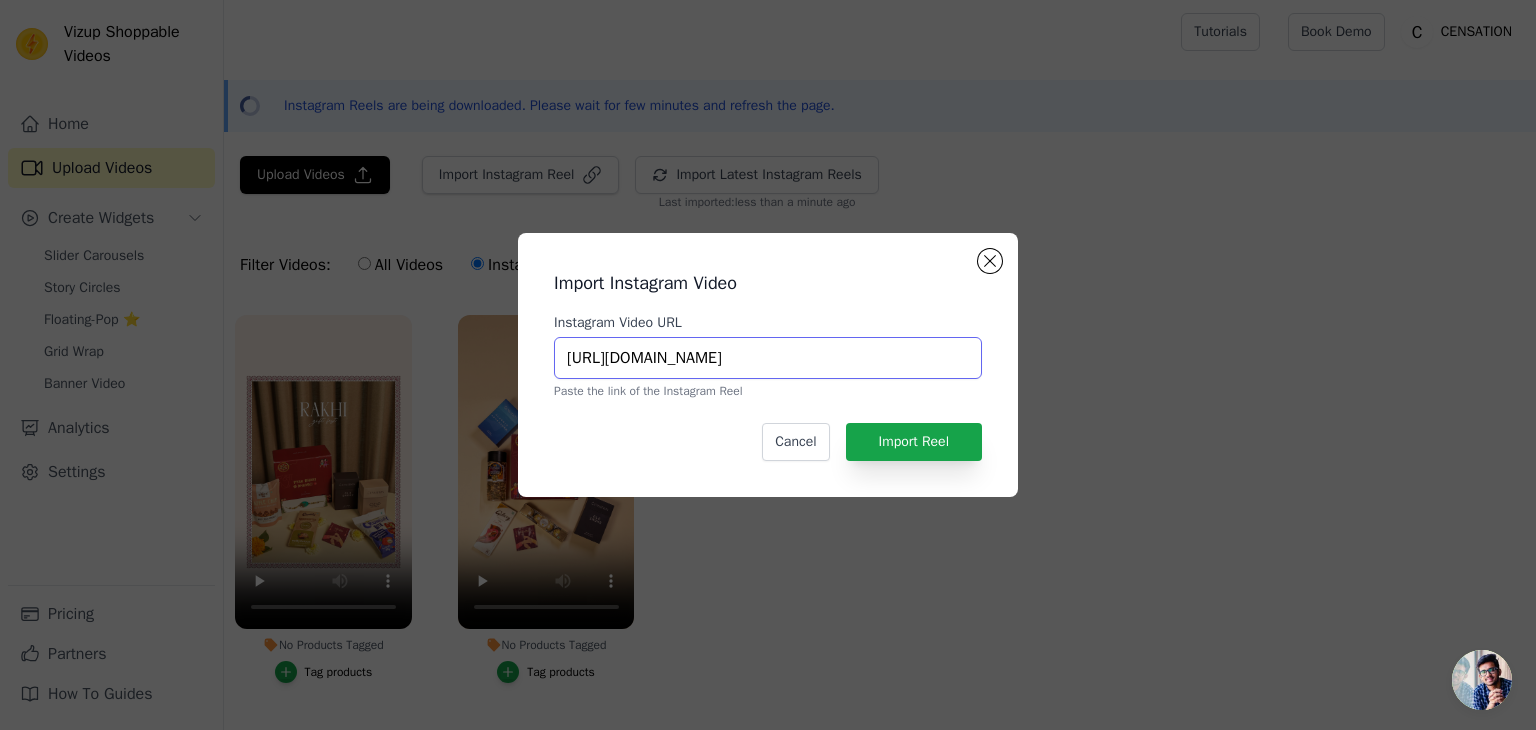type on "https://www.instagram.com/p/DLXiXVdNgUm/" 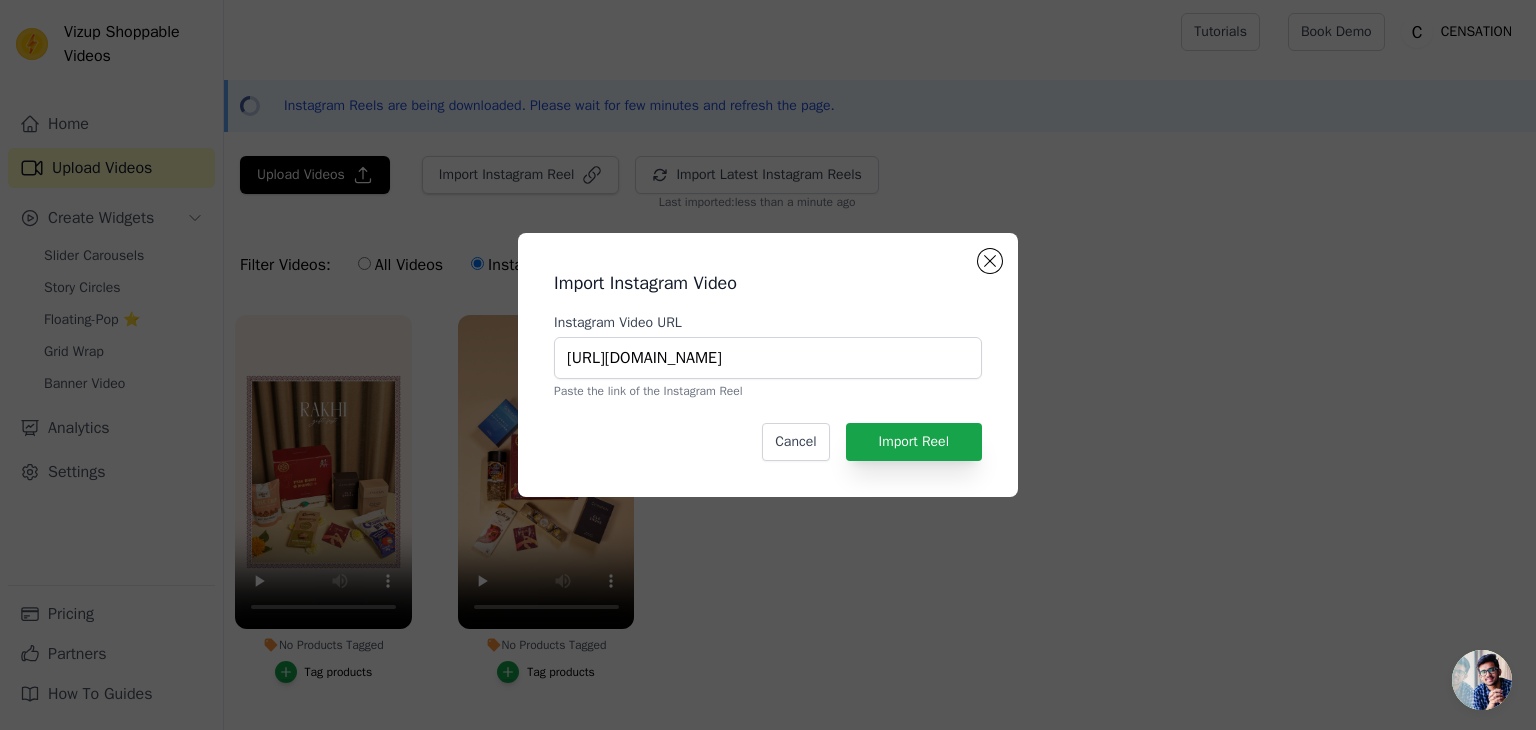click on "Instagram Video URL" at bounding box center (768, 323) 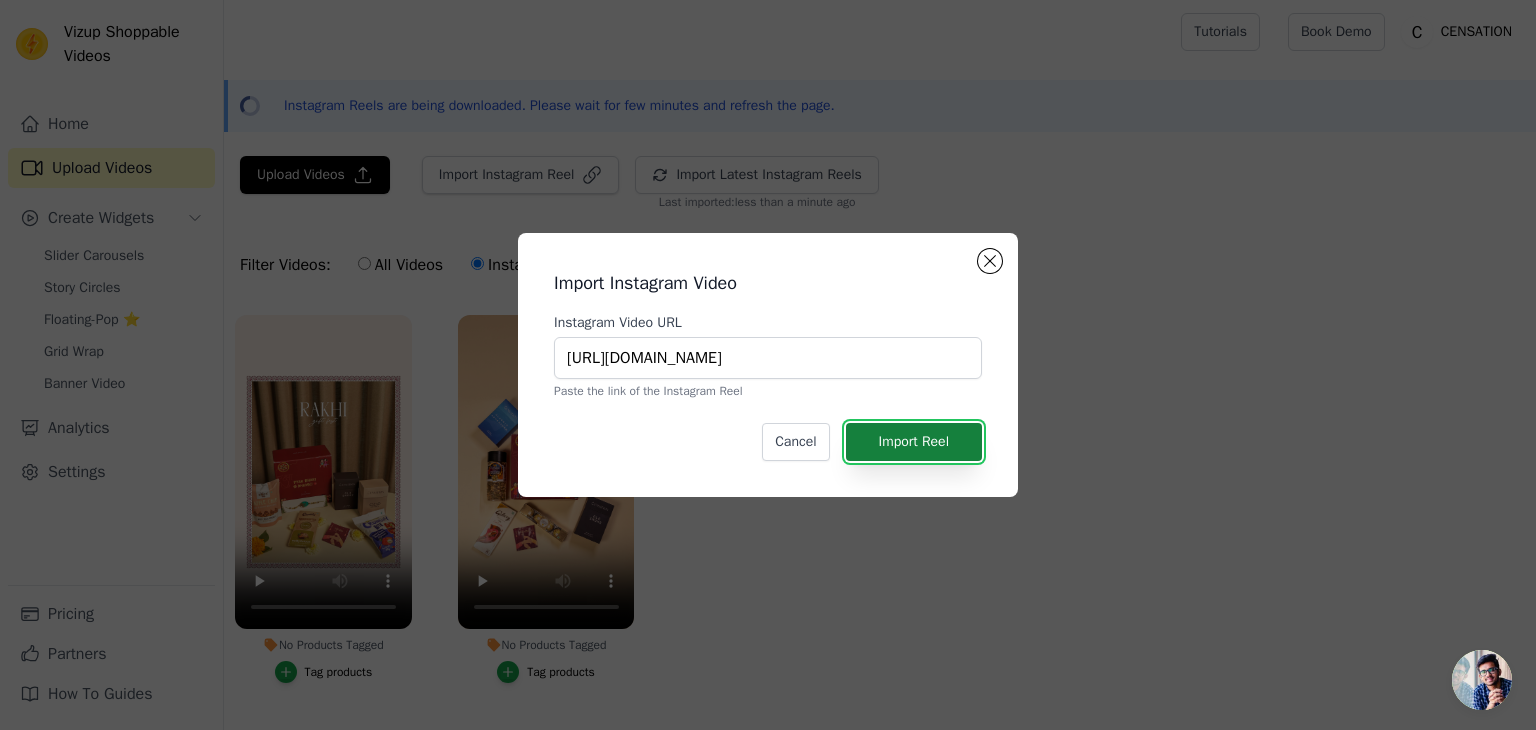 click on "Import Reel" at bounding box center [914, 442] 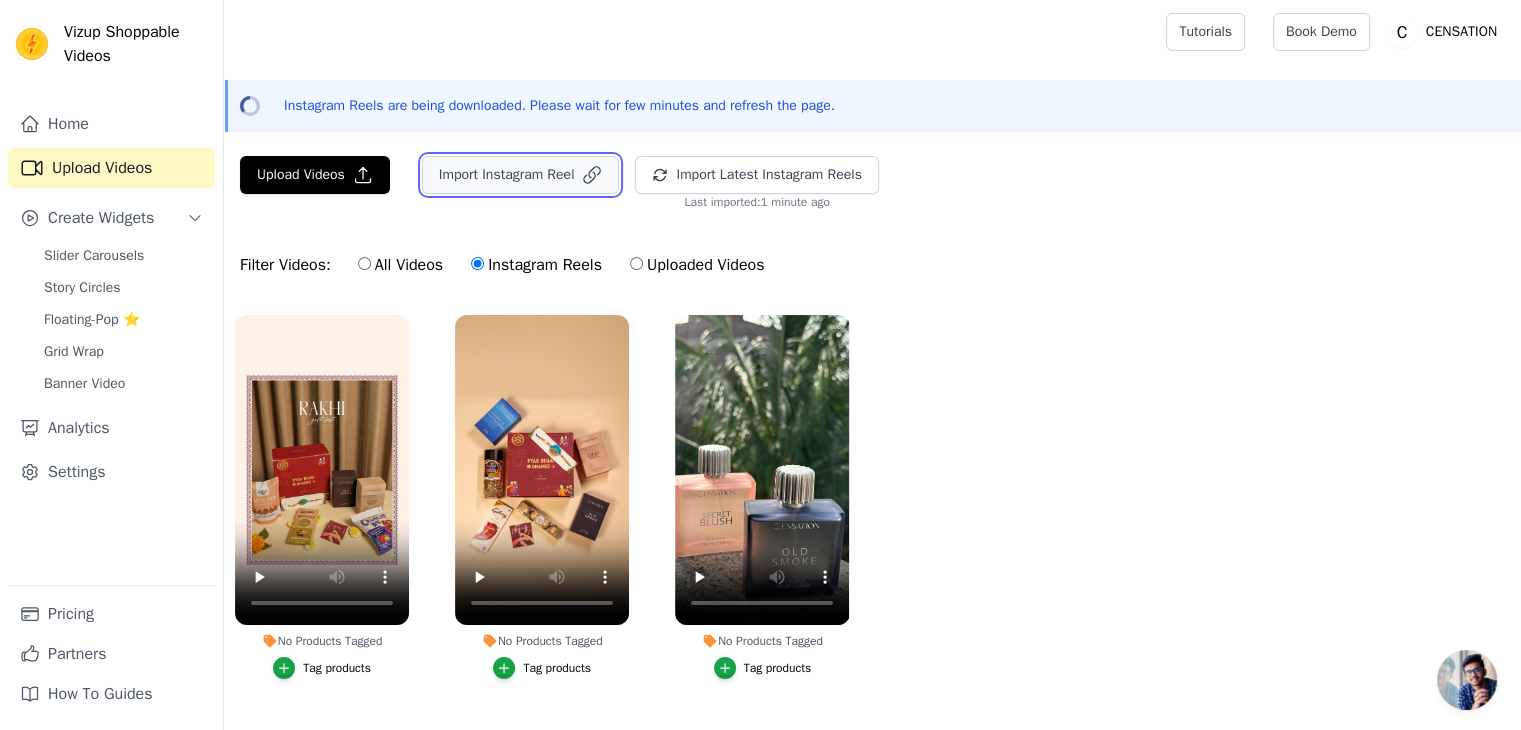 click on "Import Instagram Reel" at bounding box center [521, 175] 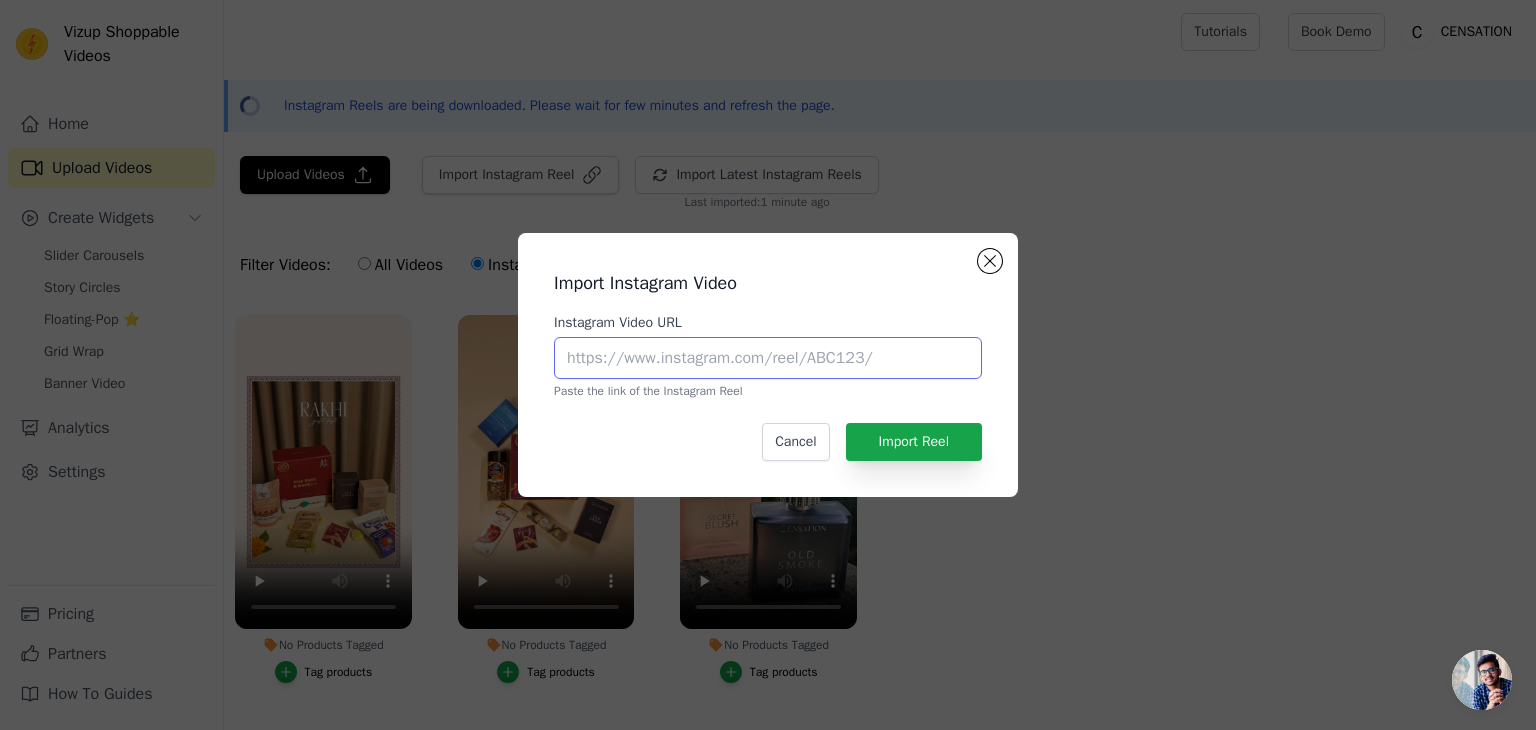 click on "Instagram Video URL" at bounding box center (768, 358) 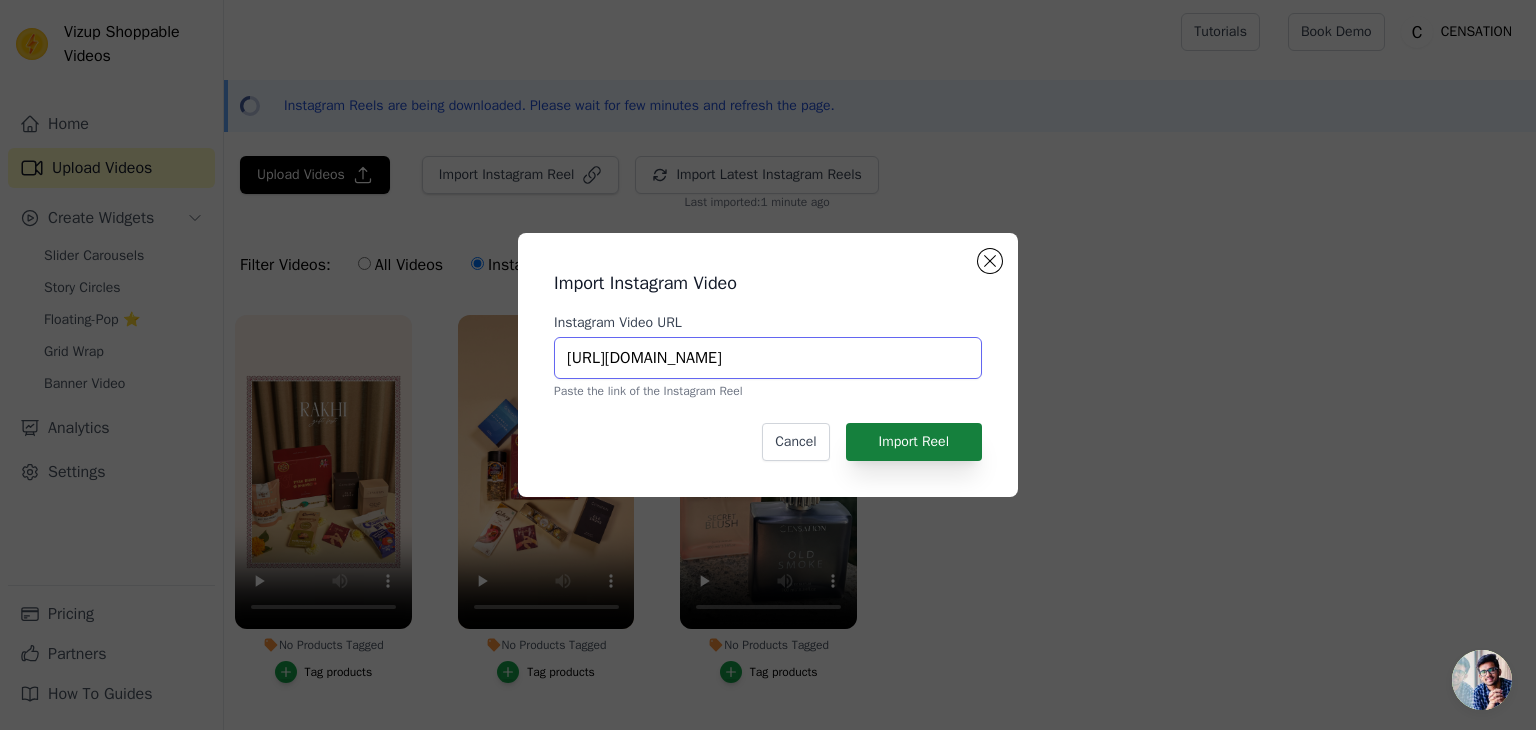 type on "https://www.instagram.com/p/DKlt_SpqptM/" 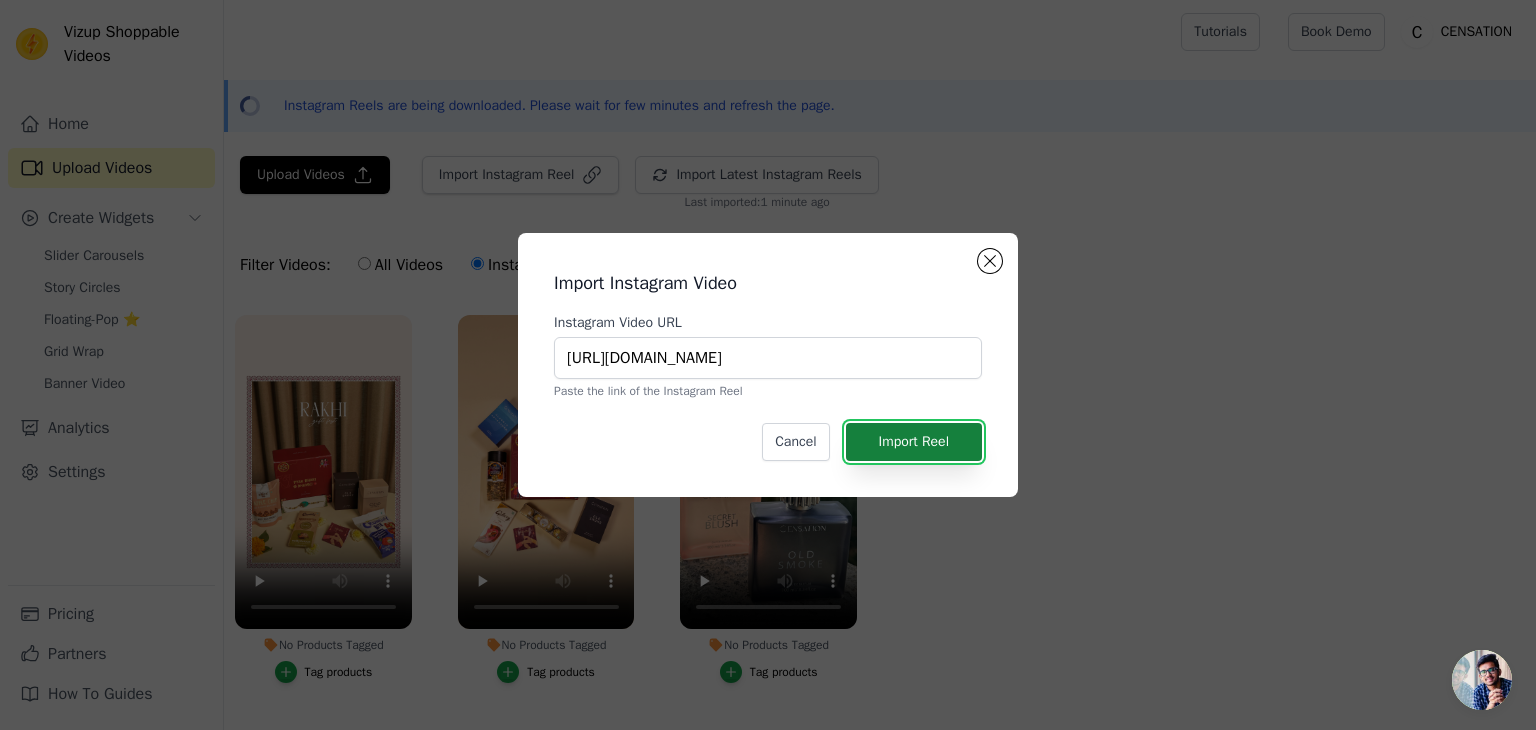click on "Import Reel" at bounding box center (914, 442) 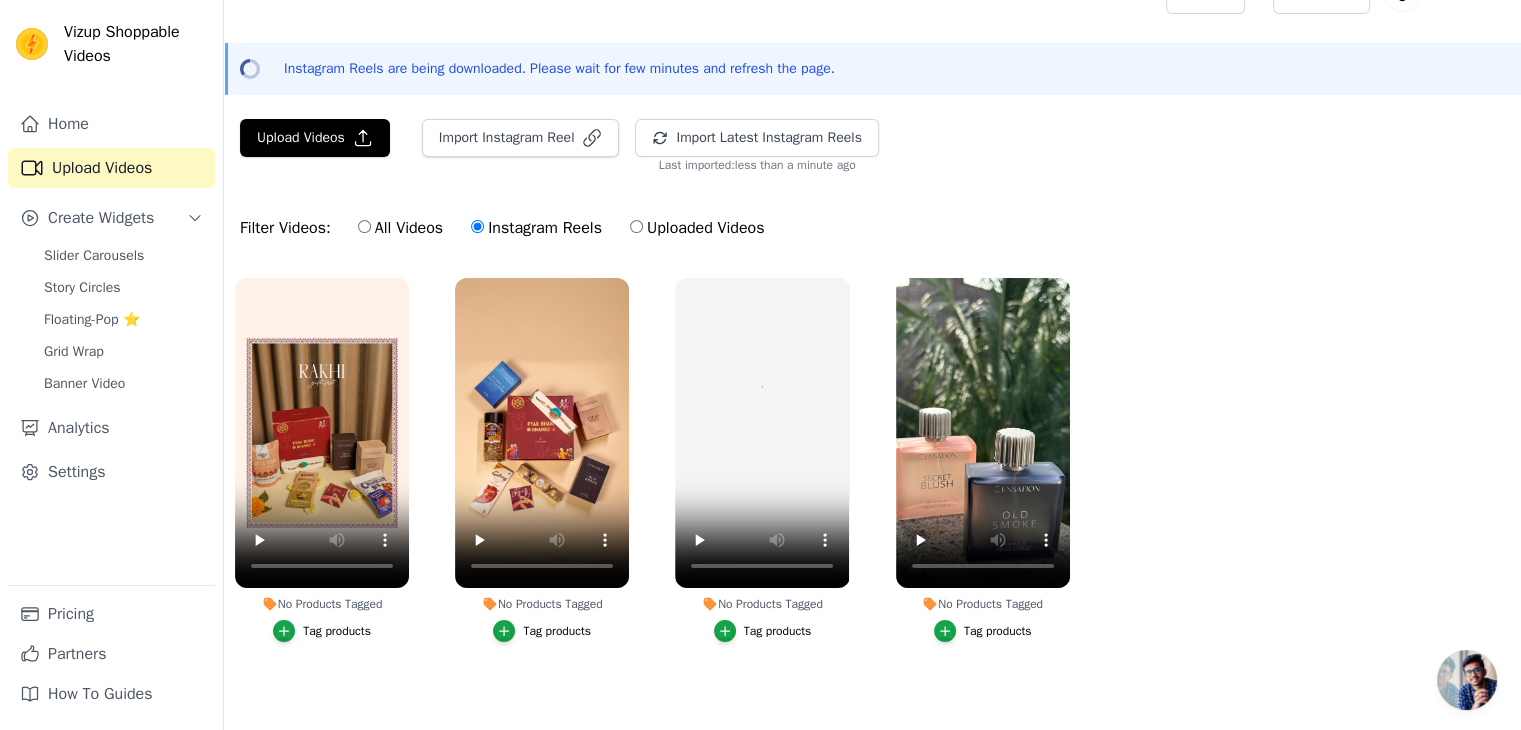scroll, scrollTop: 57, scrollLeft: 0, axis: vertical 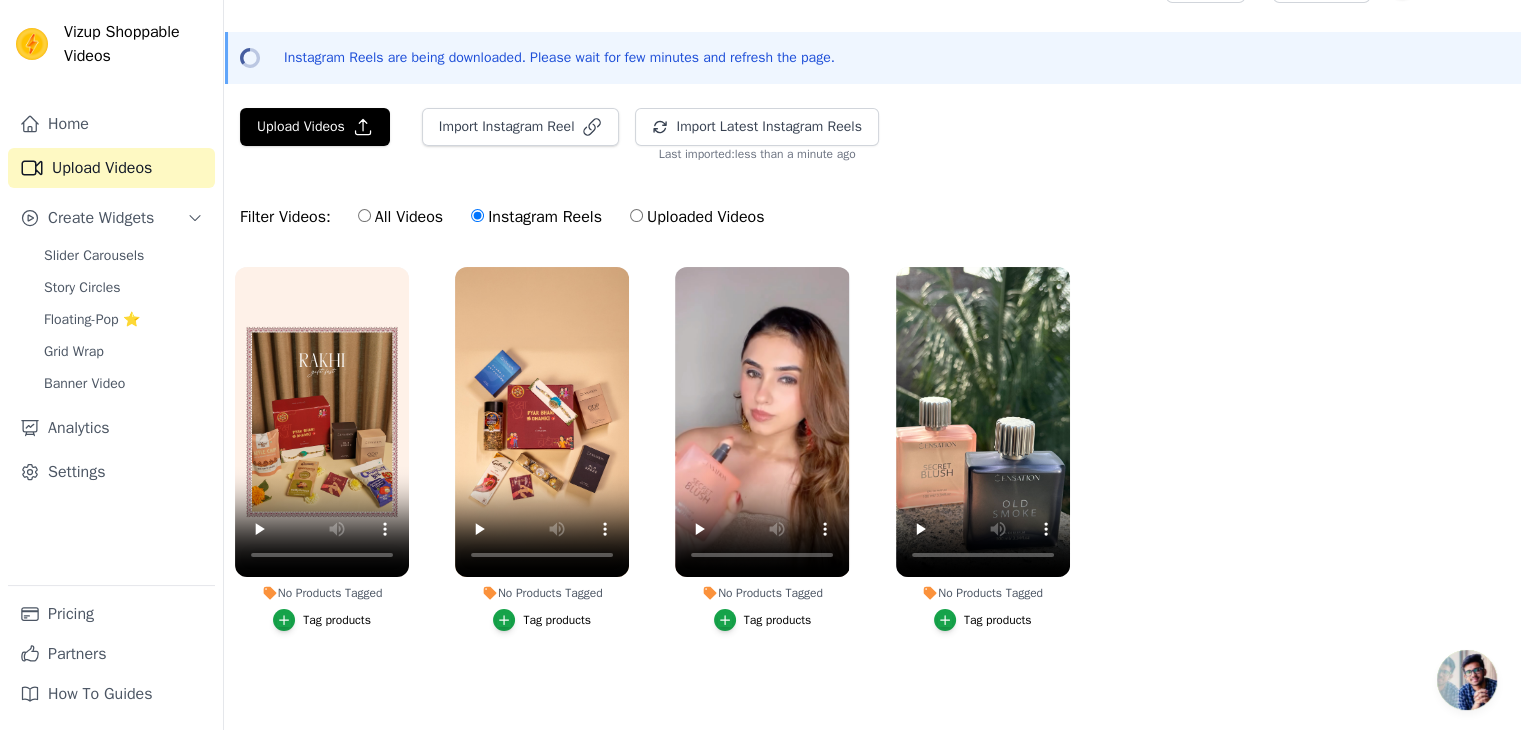 click on "Tag products" at bounding box center (337, 620) 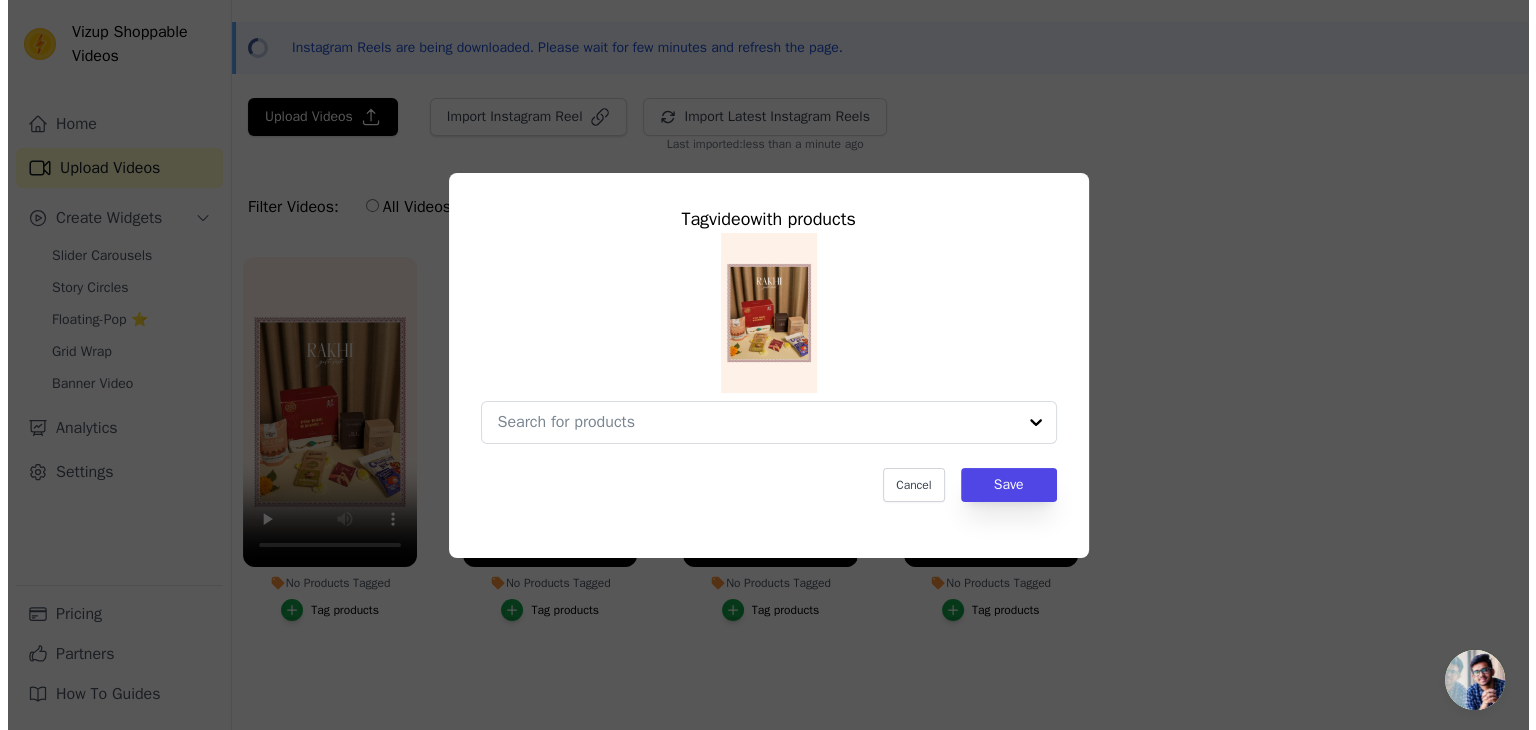 scroll, scrollTop: 0, scrollLeft: 0, axis: both 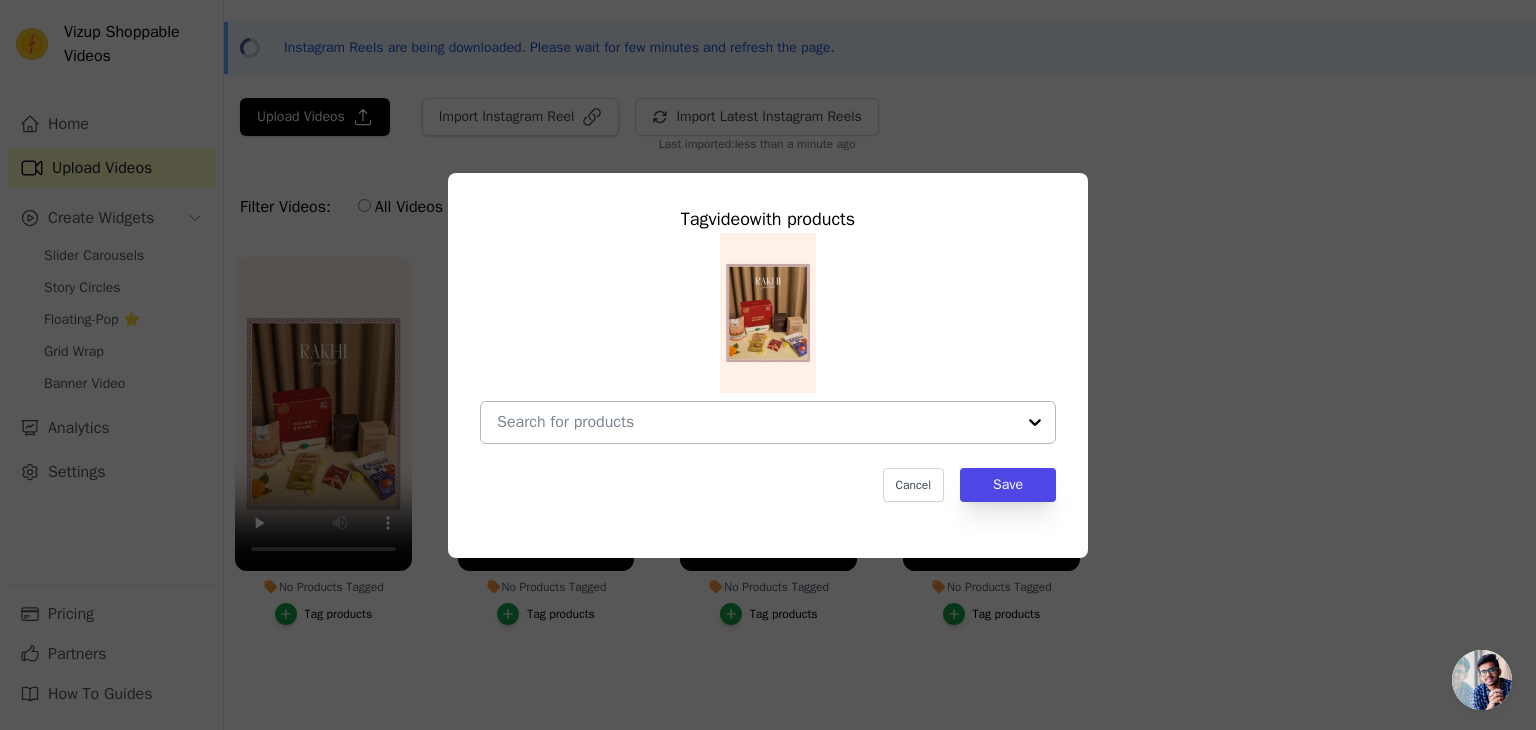 click at bounding box center (756, 422) 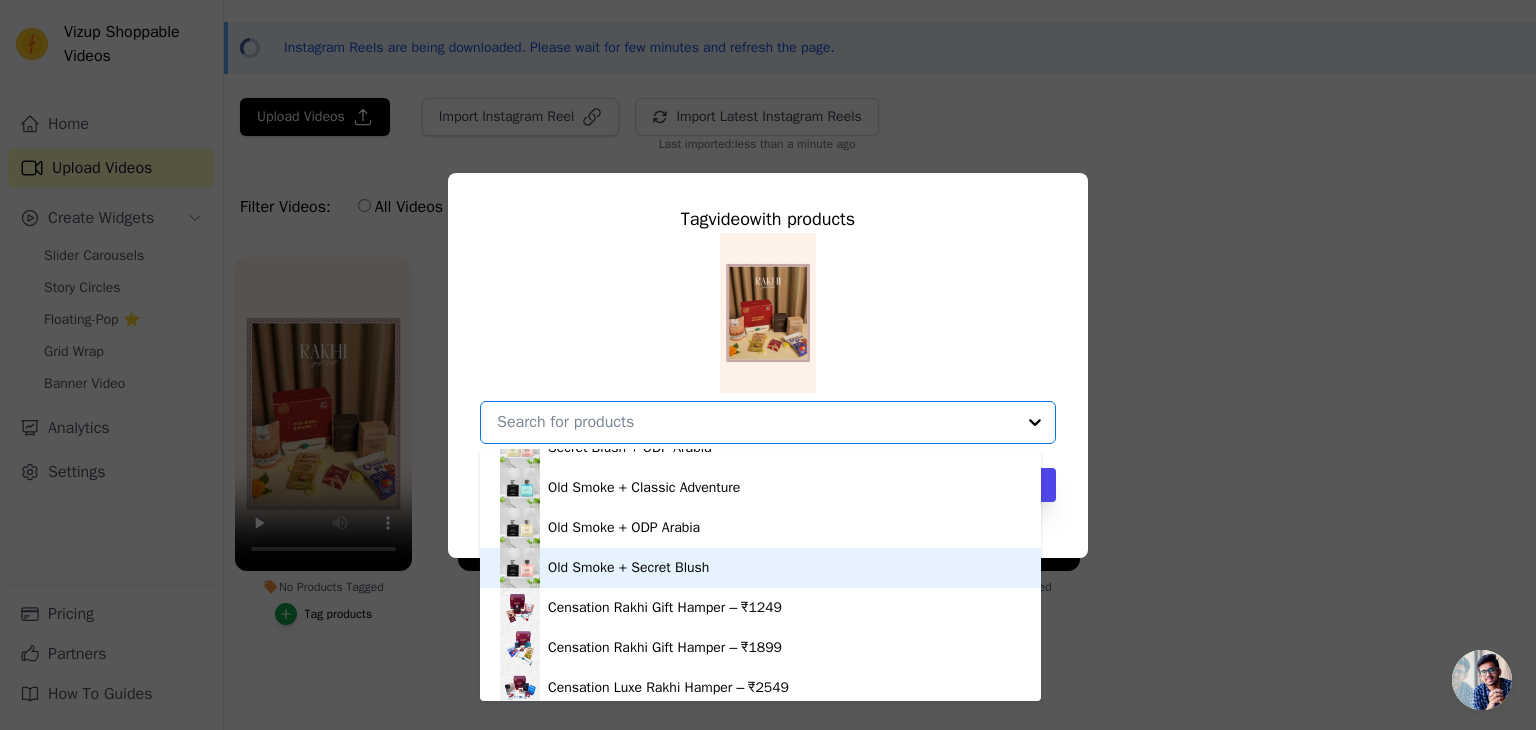 scroll, scrollTop: 428, scrollLeft: 0, axis: vertical 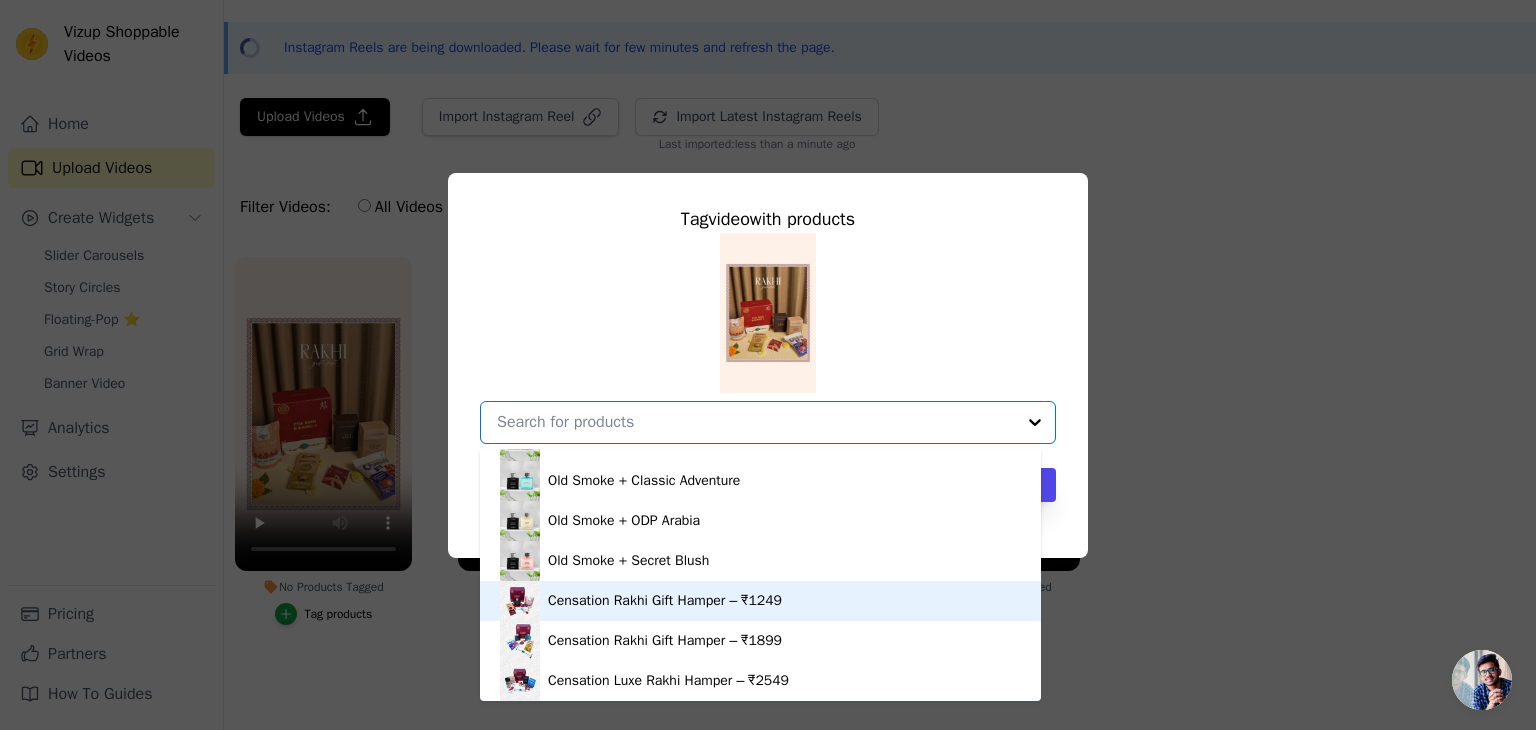click on "Censation Rakhi Gift Hamper – ₹1249" at bounding box center [665, 601] 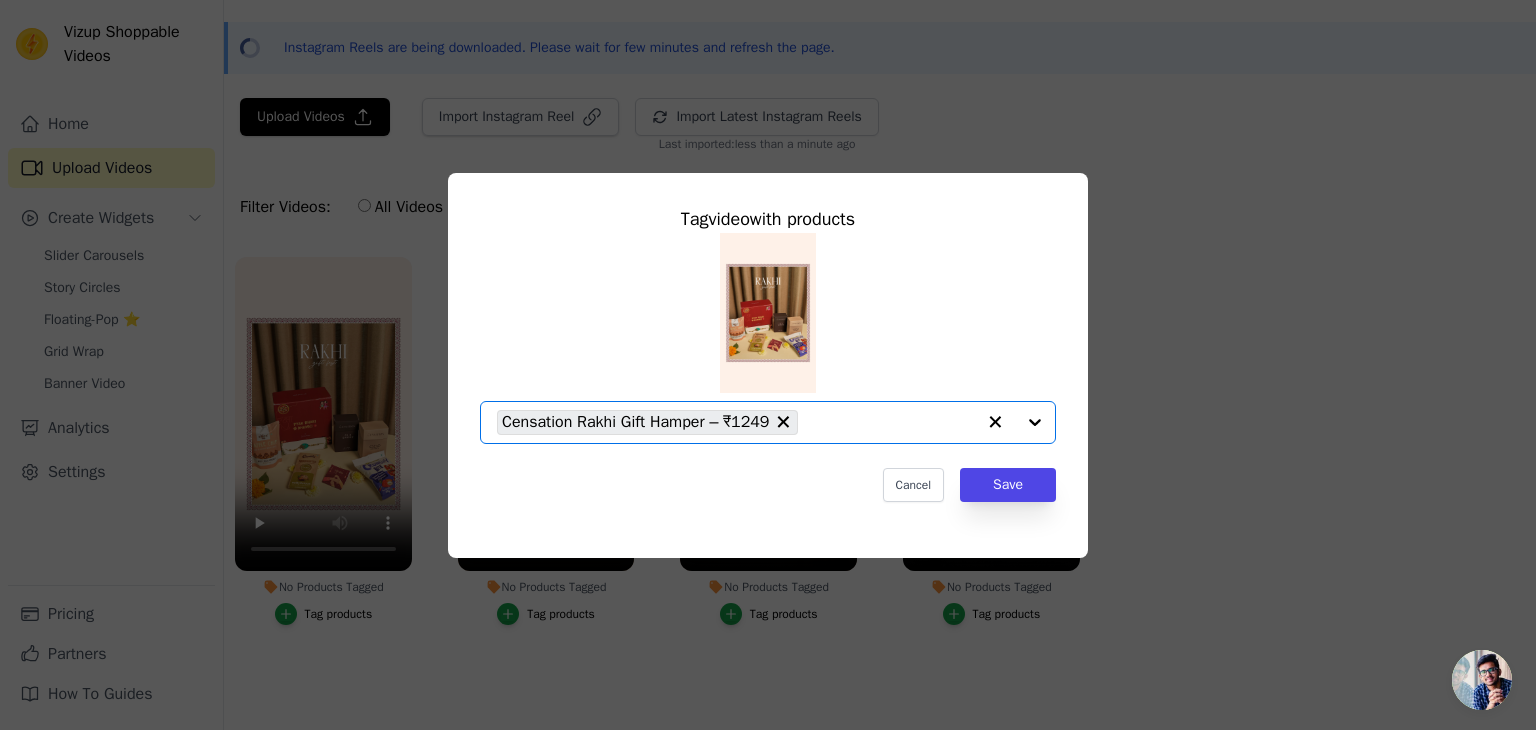 click on "No Products Tagged     Tag  video  with products       Option Censation Rakhi Gift Hamper – ₹1249, selected.   Select is focused, type to refine list, press down to open the menu.     Censation Rakhi Gift Hamper – ₹1249                   Cancel   Save     Tag products" 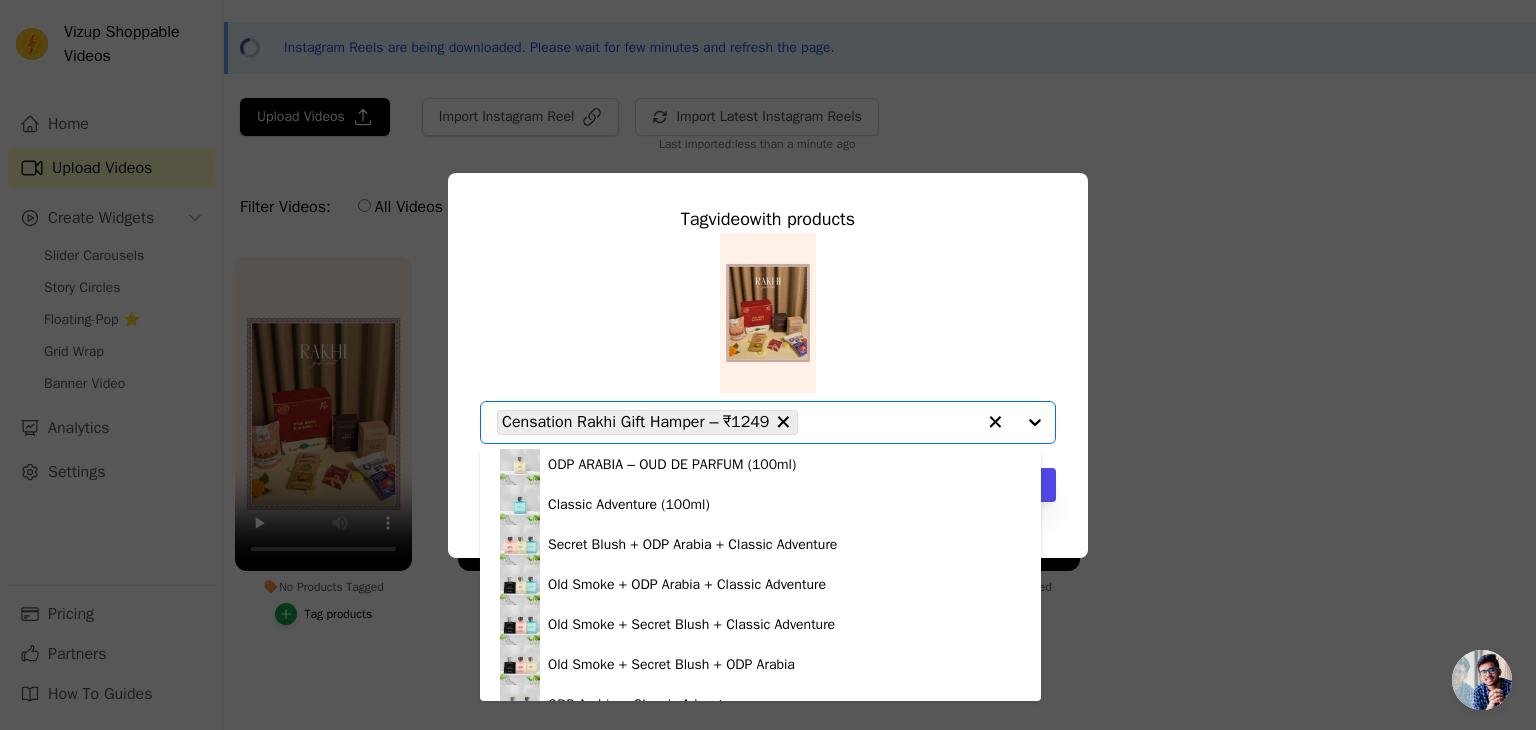 scroll, scrollTop: 428, scrollLeft: 0, axis: vertical 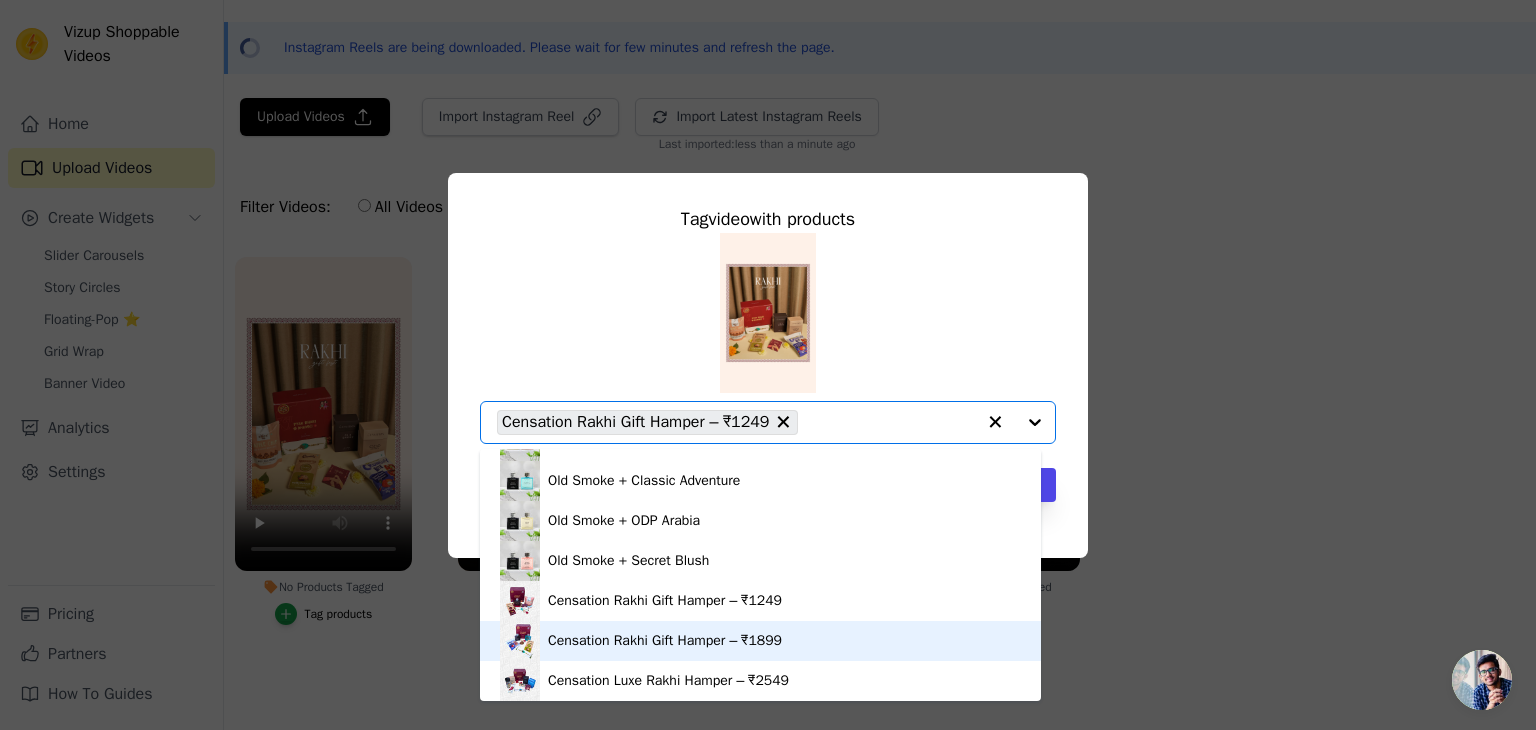 click on "Censation Rakhi Gift Hamper – ₹1899" at bounding box center [665, 641] 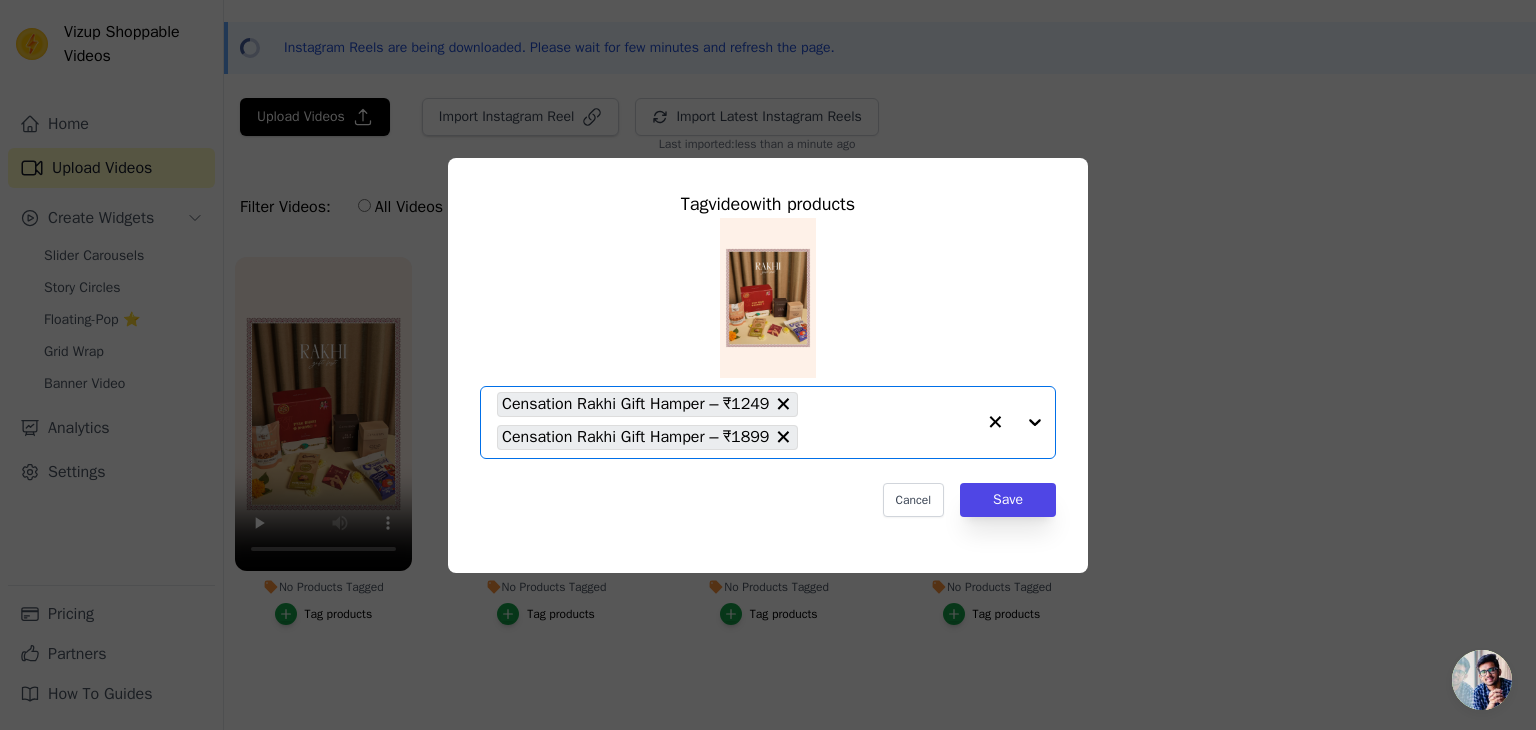 click on "No Products Tagged     Tag  video  with products       Option Censation Rakhi Gift Hamper – ₹1249, Censation Rakhi Gift Hamper – ₹1899, selected.   Select is focused, type to refine list, press down to open the menu.     Censation Rakhi Gift Hamper – ₹1249     Censation Rakhi Gift Hamper – ₹1899                   Cancel   Save     Tag products" 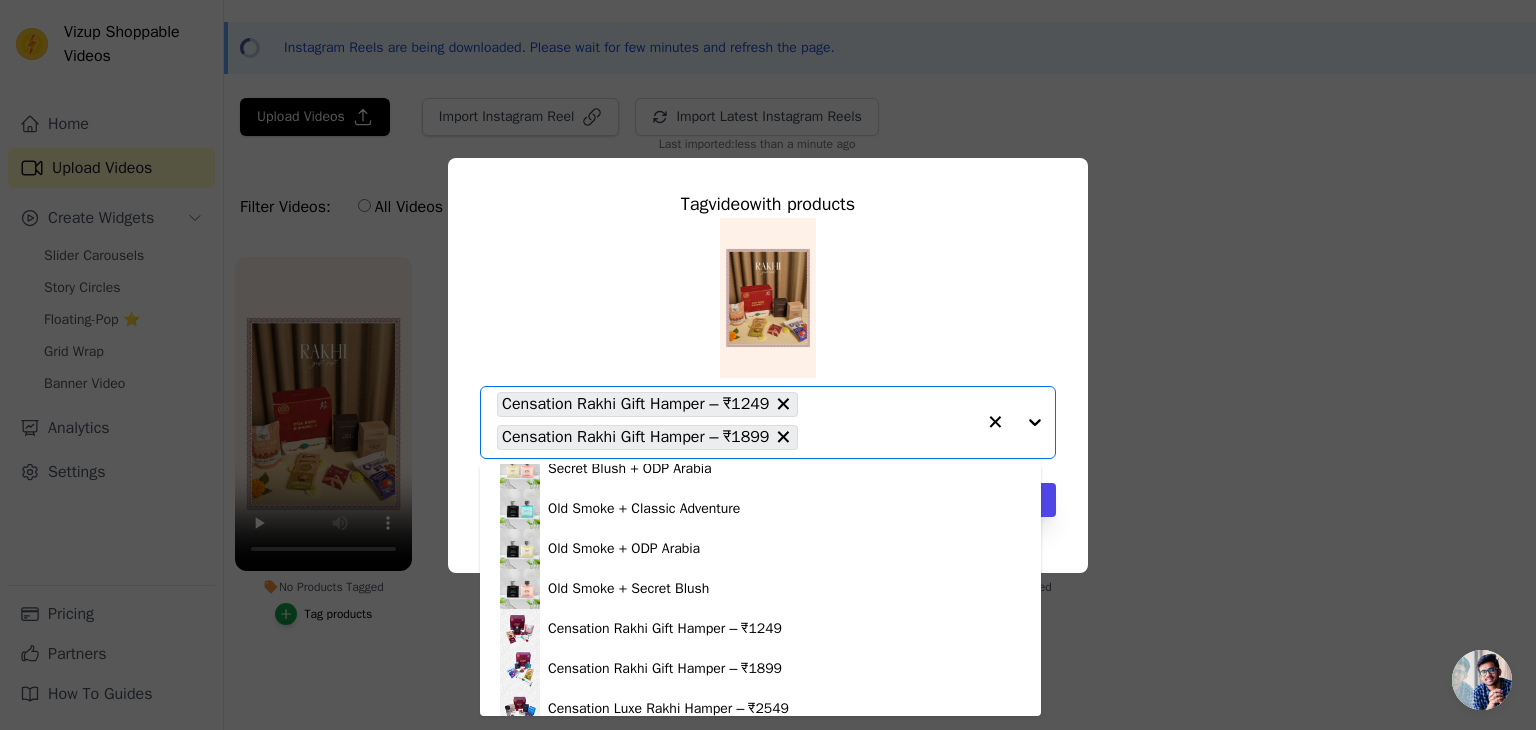 scroll, scrollTop: 428, scrollLeft: 0, axis: vertical 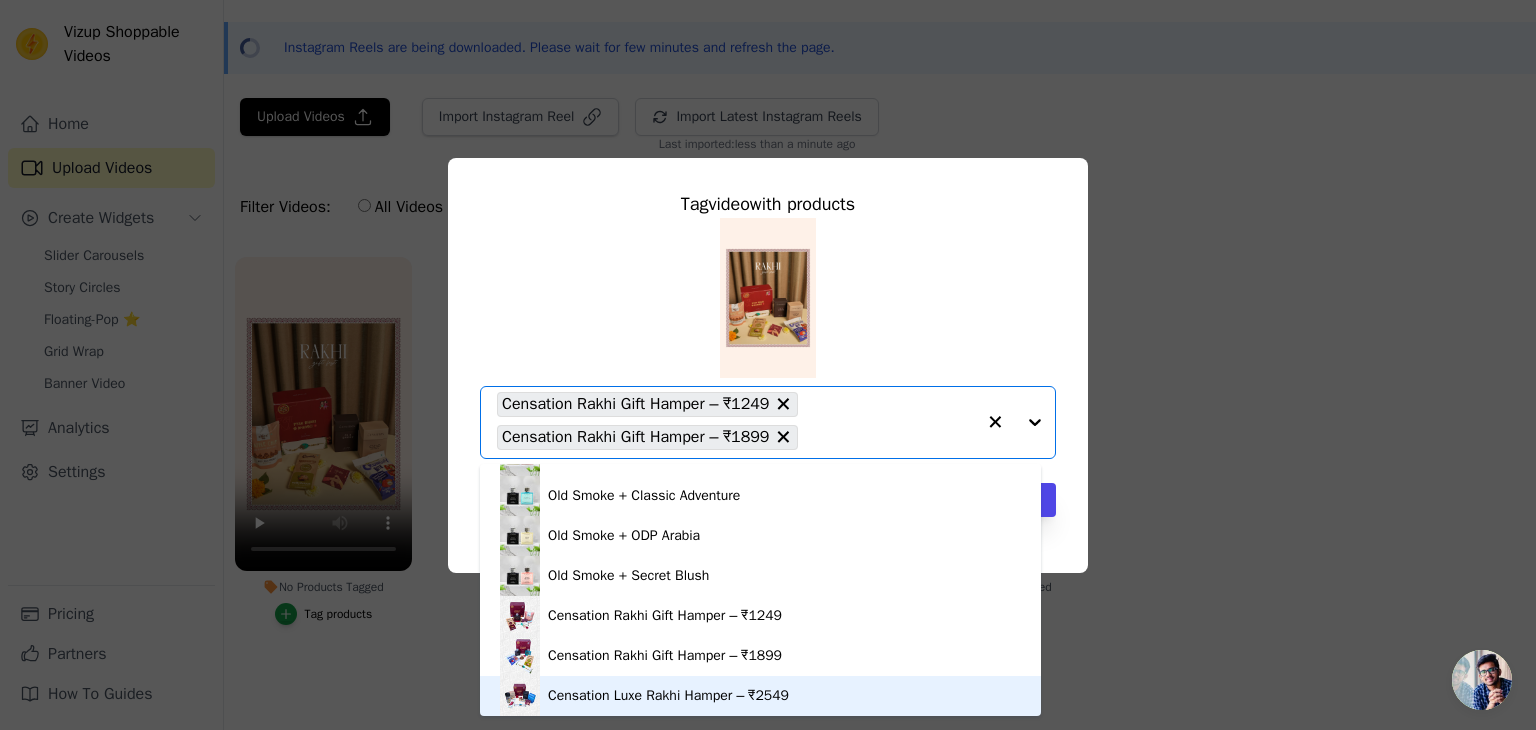click on "Censation Luxe Rakhi Hamper – ₹2549" at bounding box center [668, 696] 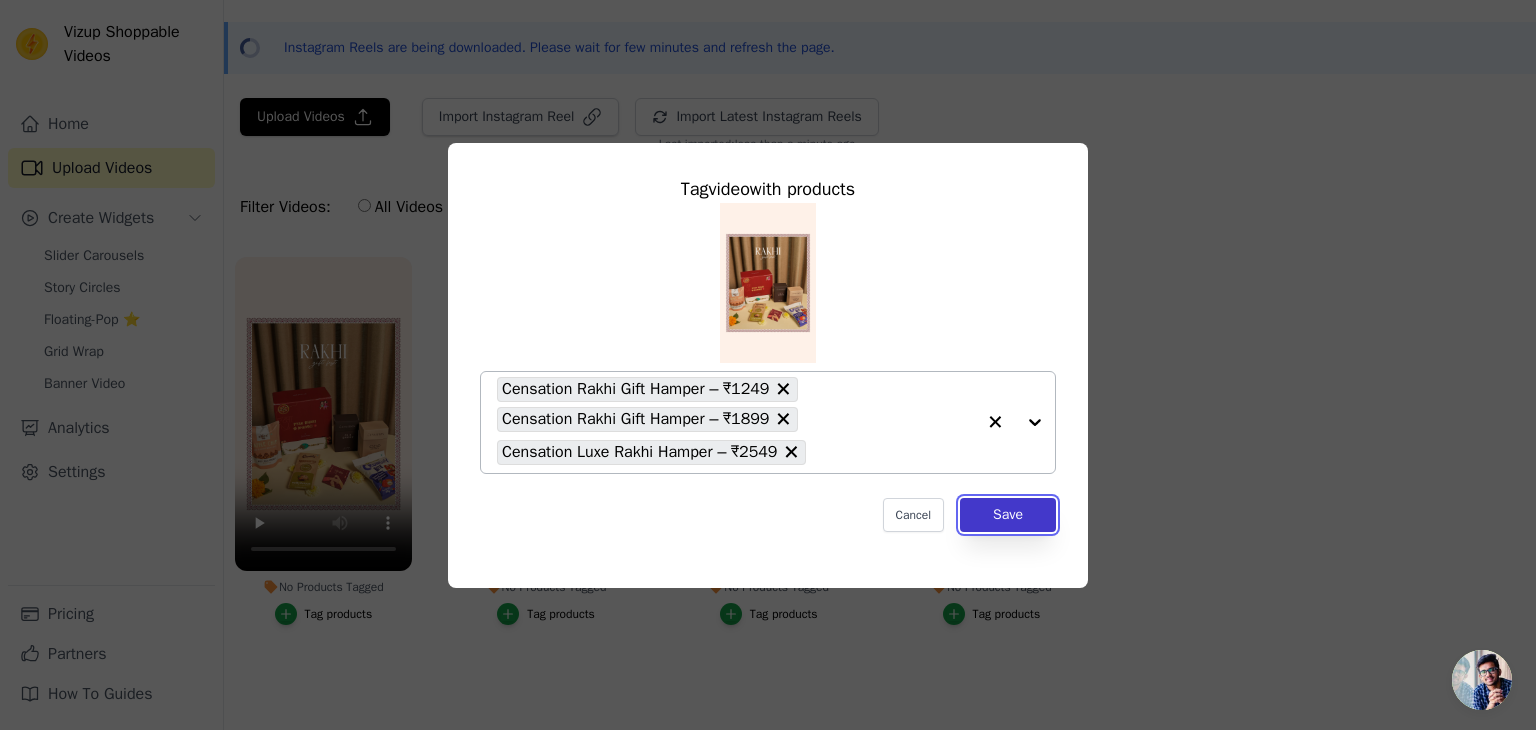 click on "Save" at bounding box center [1008, 515] 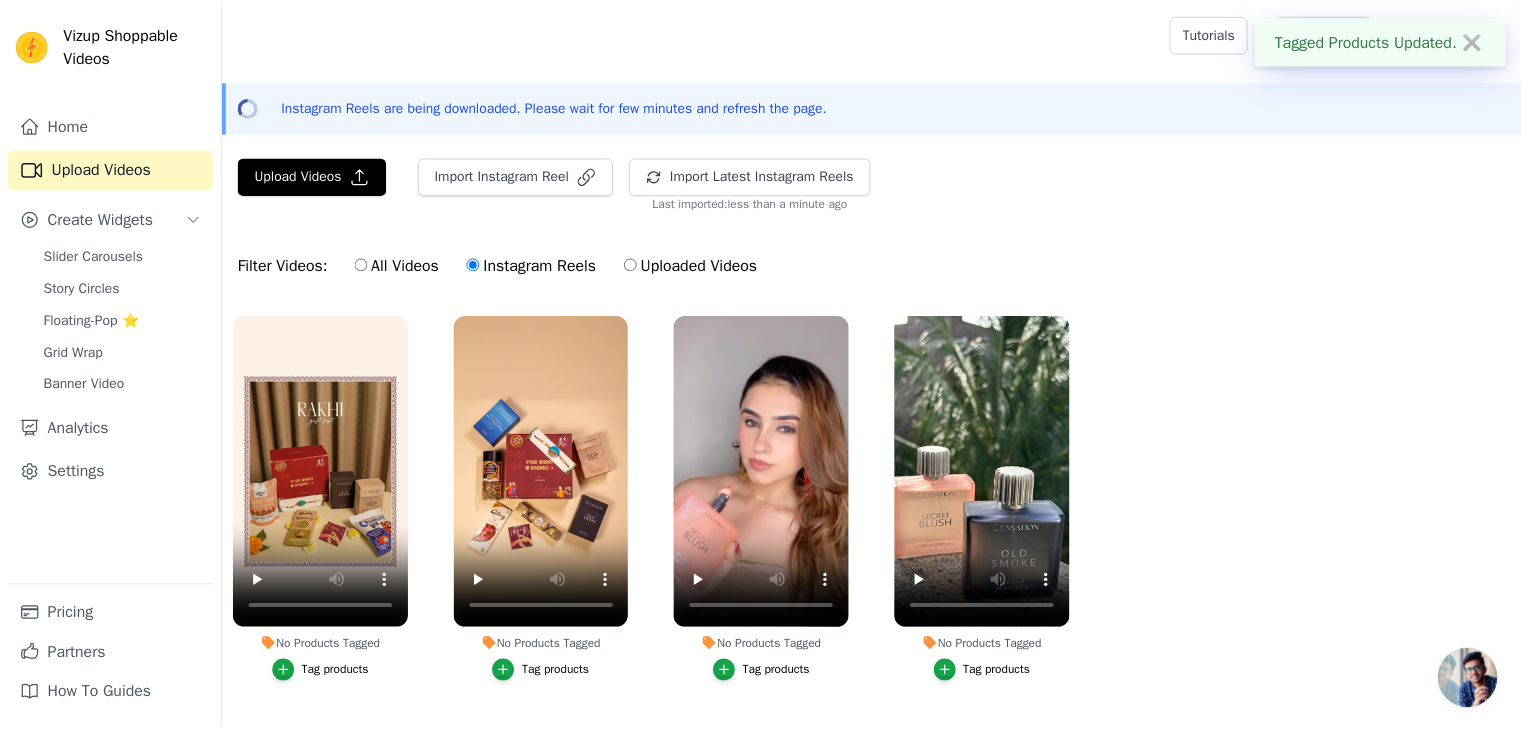 scroll, scrollTop: 57, scrollLeft: 0, axis: vertical 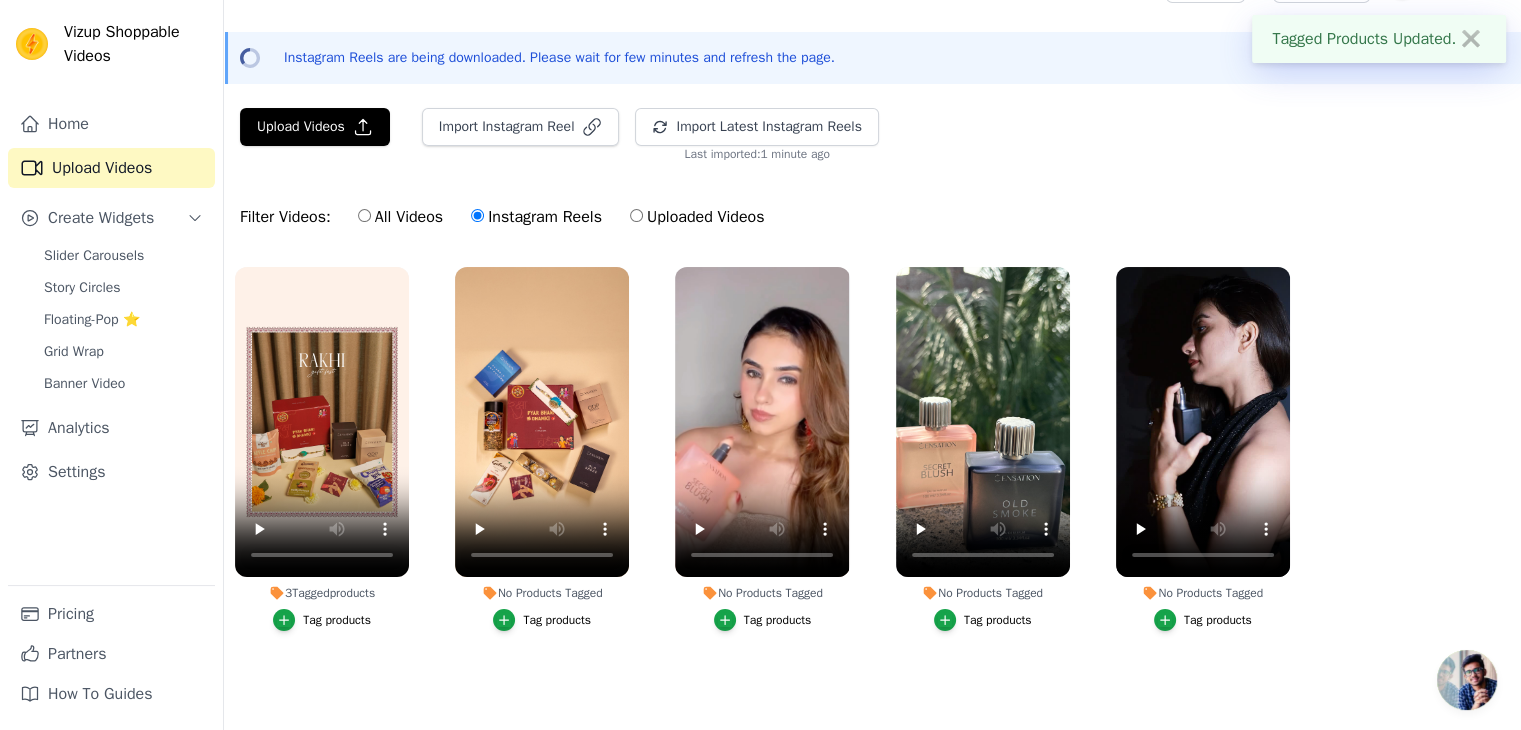 click on "Tag products" at bounding box center (557, 620) 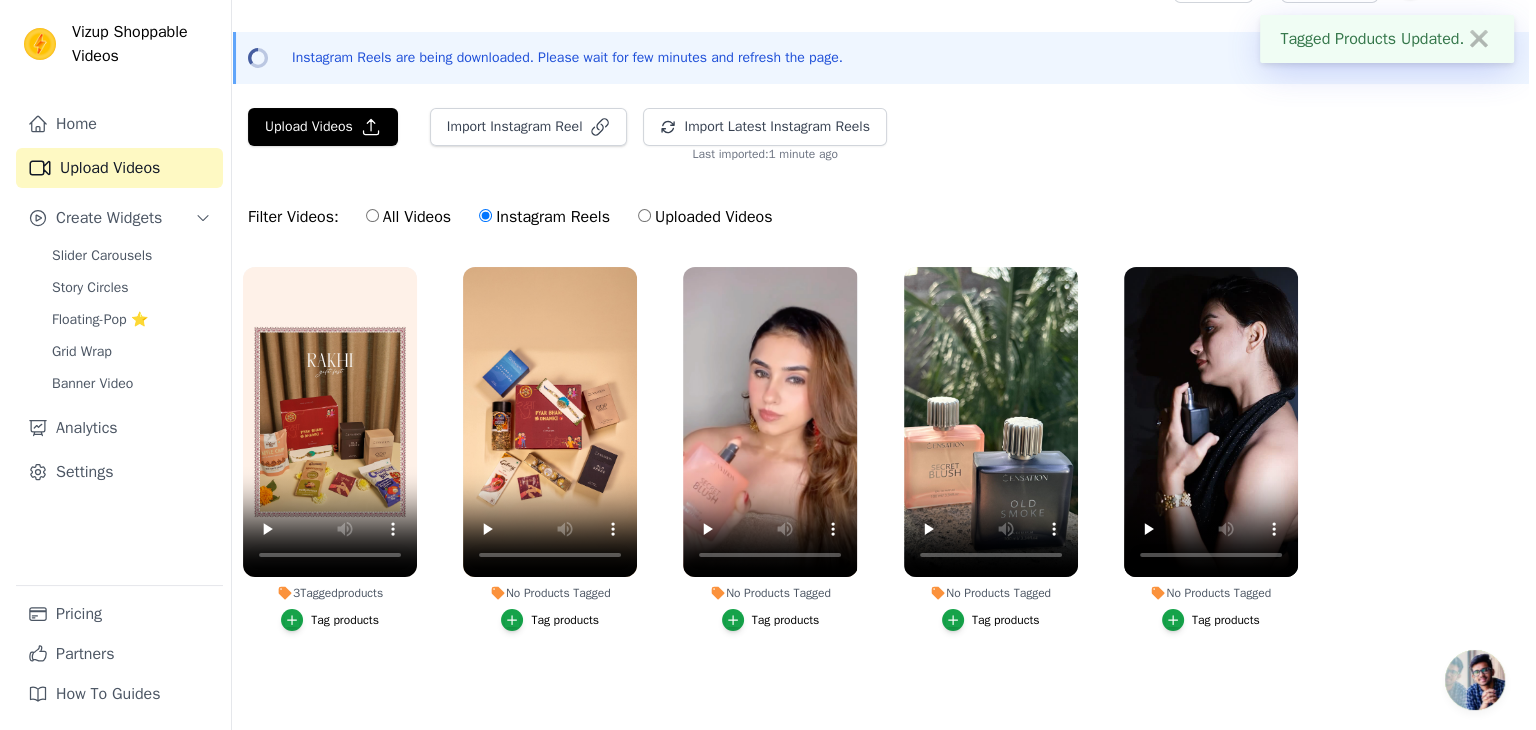 scroll, scrollTop: 0, scrollLeft: 0, axis: both 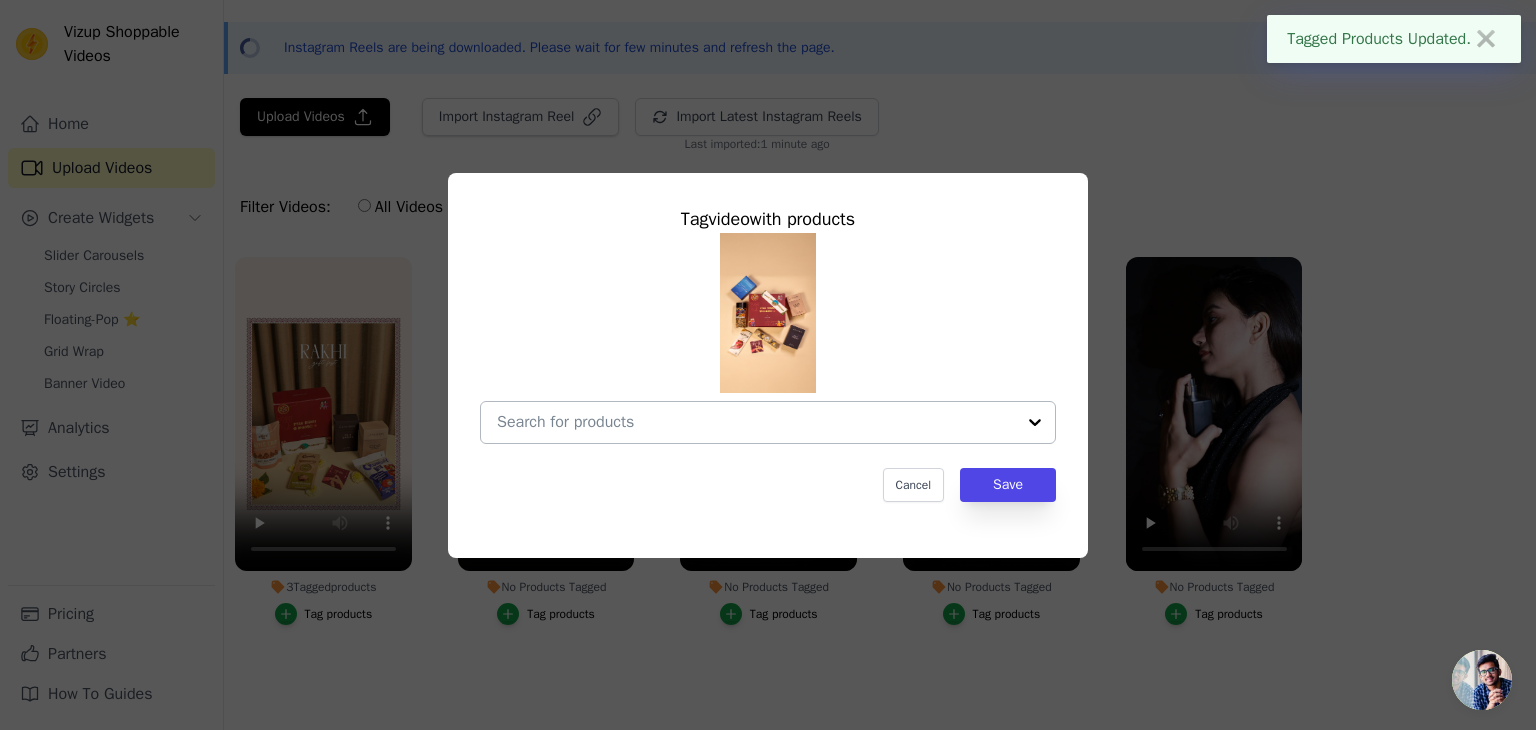 click on "No Products Tagged     Tag  video  with products                         Cancel   Save     Tag products" at bounding box center [756, 422] 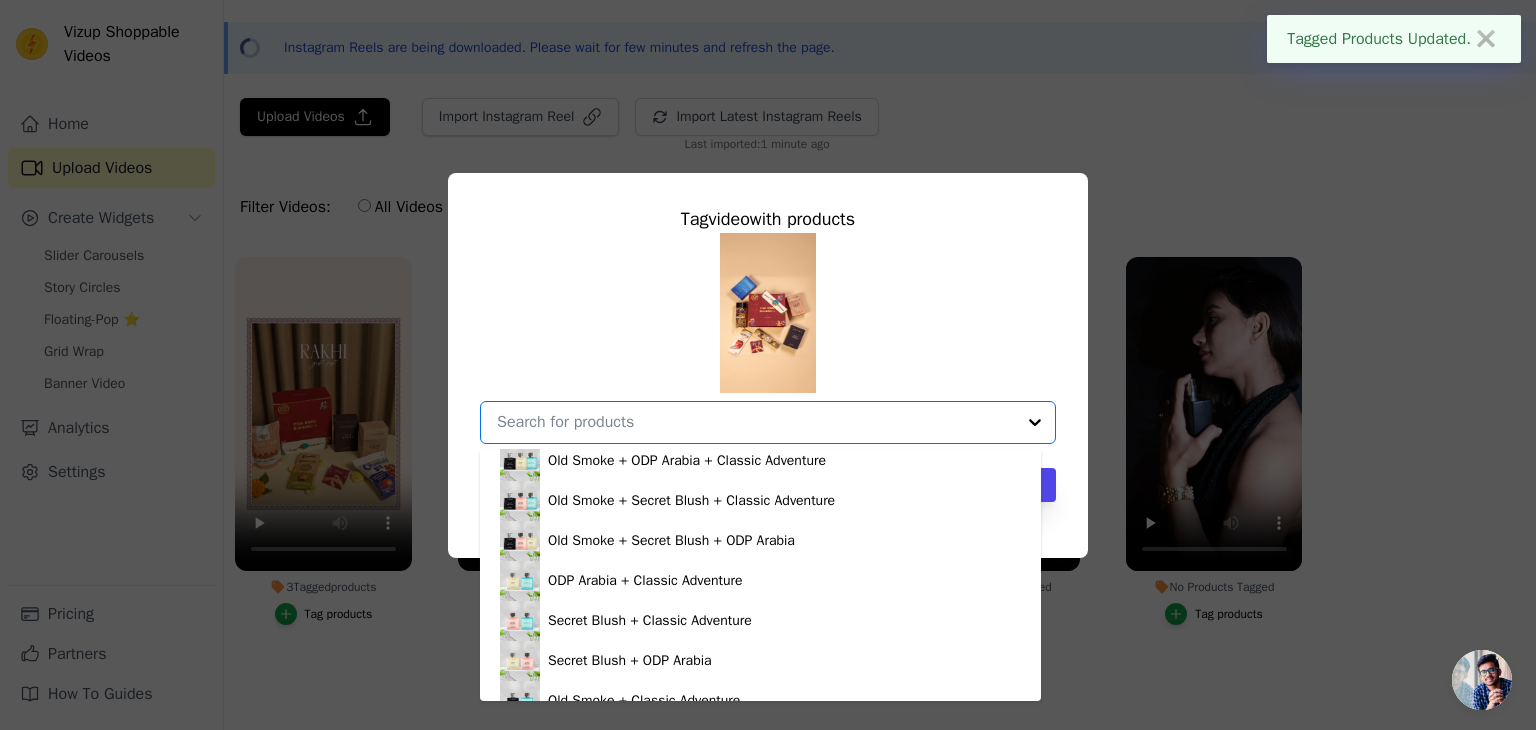 scroll, scrollTop: 428, scrollLeft: 0, axis: vertical 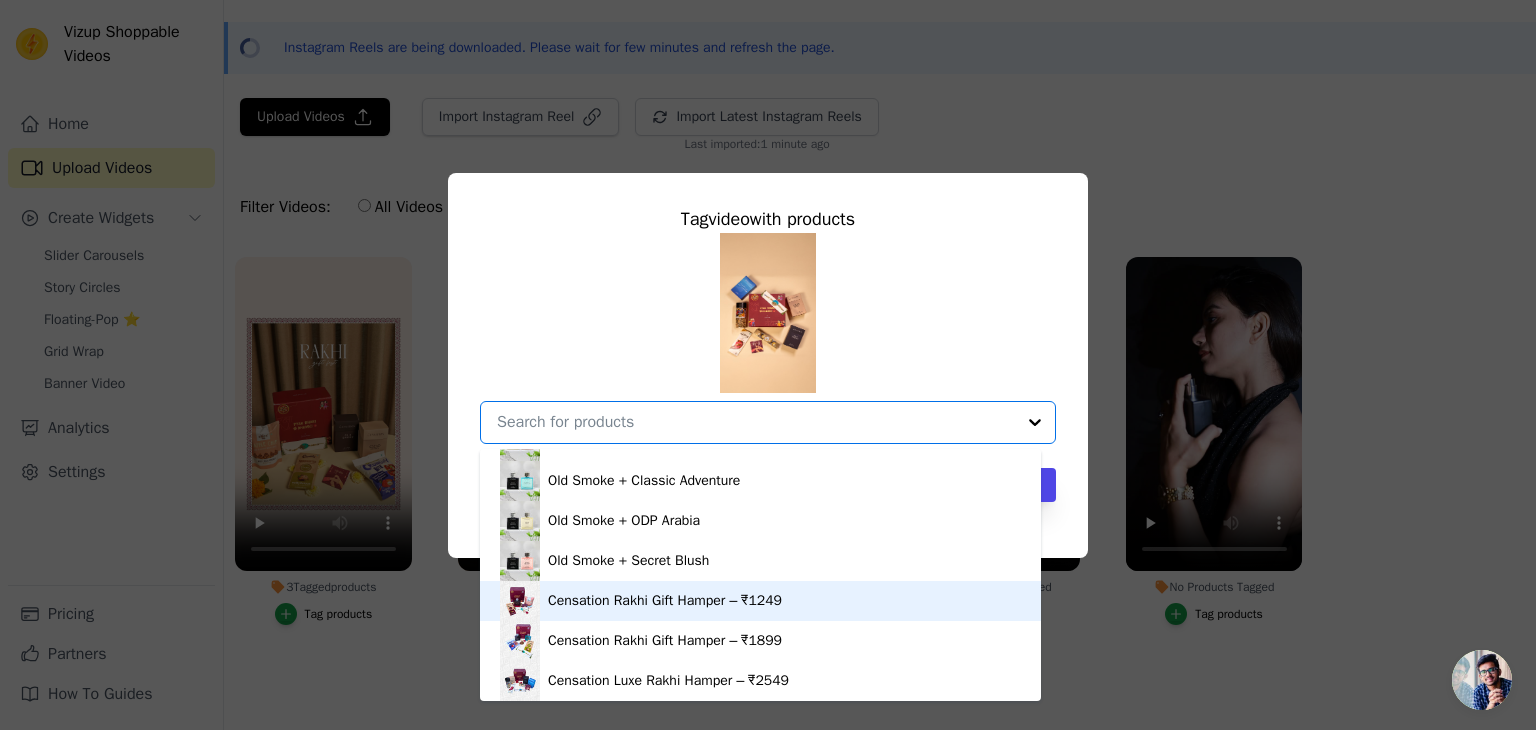 click on "Censation Rakhi Gift Hamper – ₹1249" at bounding box center (665, 601) 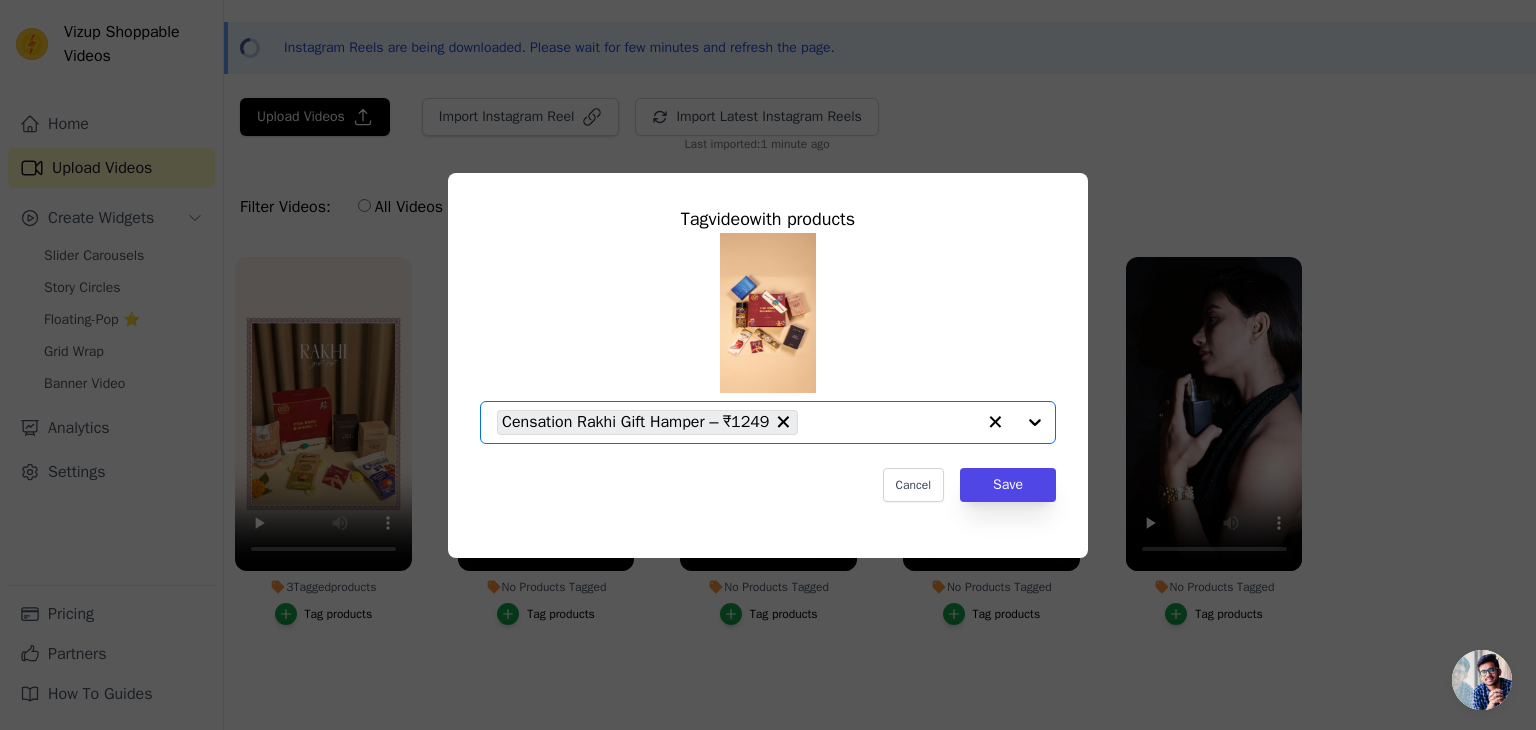 click on "No Products Tagged     Tag  video  with products       Option Censation Rakhi Gift Hamper – ₹1249, selected.   Select is focused, type to refine list, press down to open the menu.     Censation Rakhi Gift Hamper – ₹1249                   Cancel   Save     Tag products" 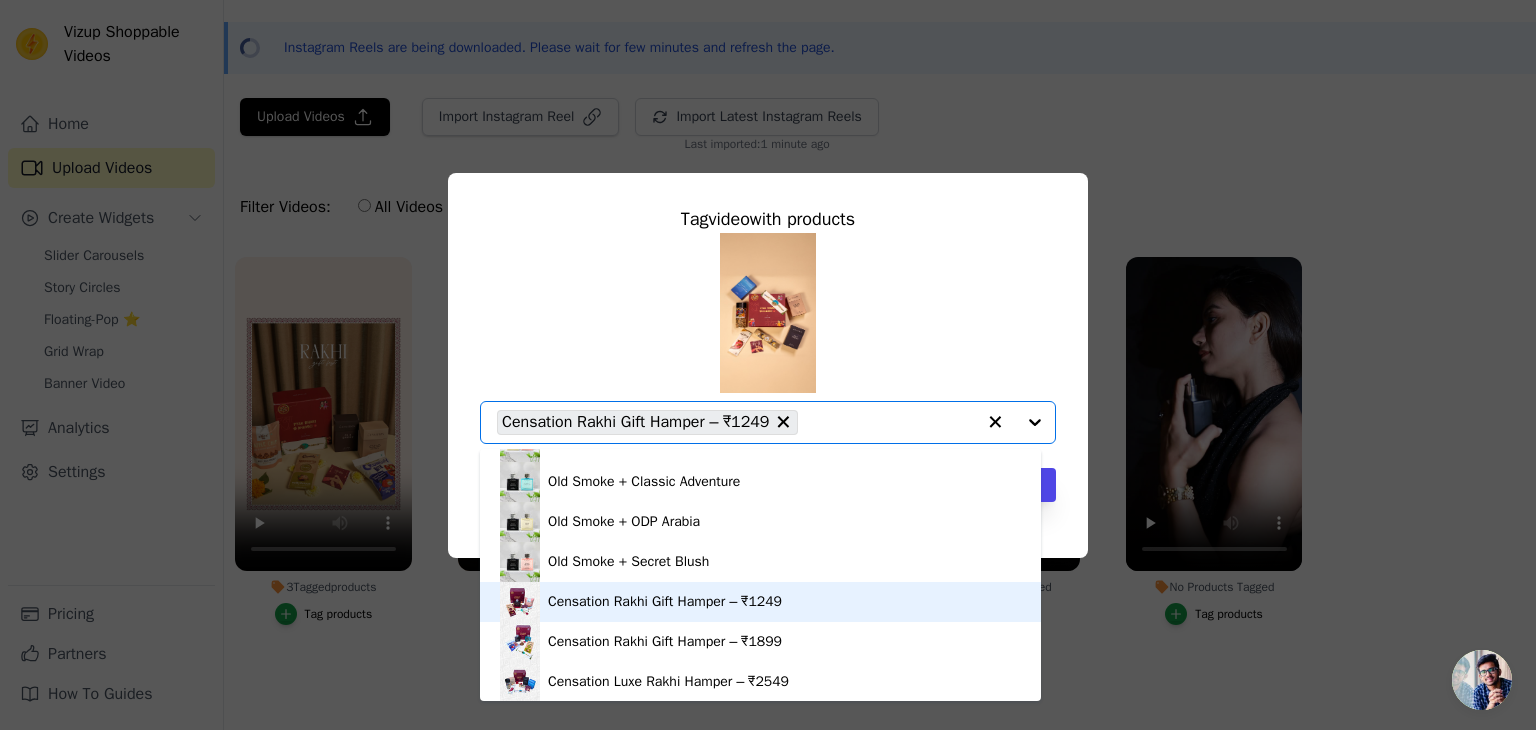 scroll, scrollTop: 428, scrollLeft: 0, axis: vertical 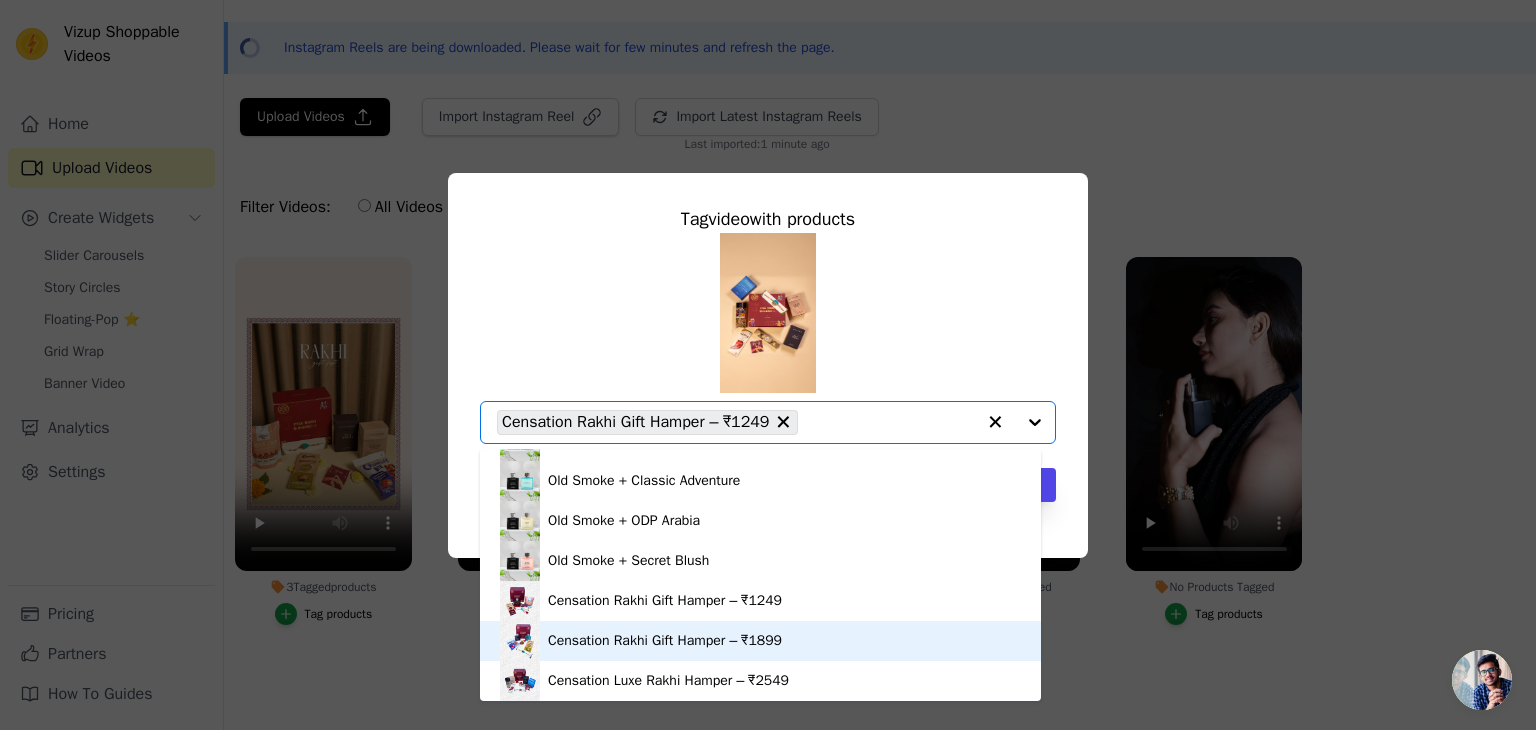 click on "Censation Rakhi Gift Hamper – ₹1899" at bounding box center (665, 641) 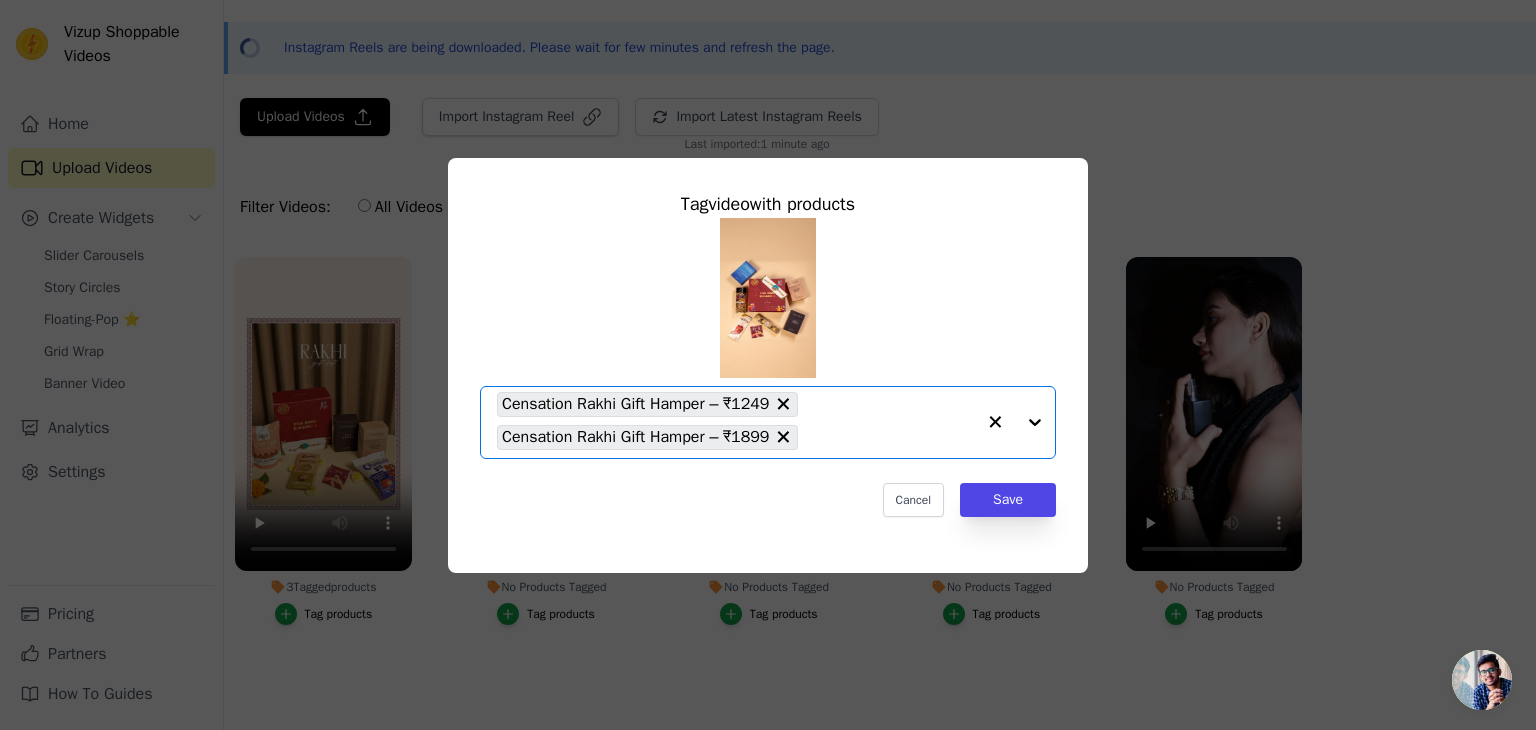 click on "No Products Tagged     Tag  video  with products       Option Censation Rakhi Gift Hamper – ₹1249, Censation Rakhi Gift Hamper – ₹1899, selected.   Select is focused, type to refine list, press down to open the menu.     Censation Rakhi Gift Hamper – ₹1249     Censation Rakhi Gift Hamper – ₹1899                   Cancel   Save     Tag products" 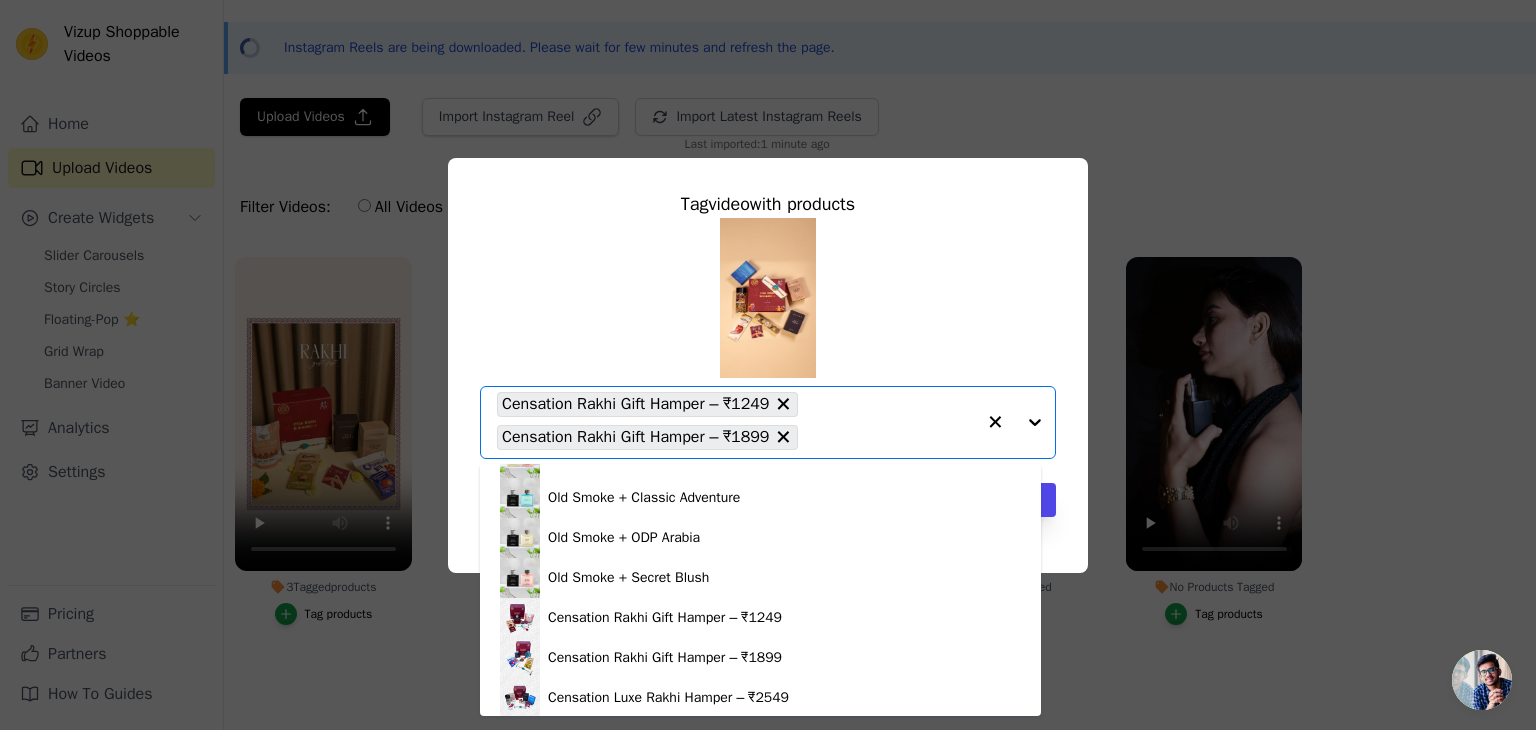 scroll, scrollTop: 428, scrollLeft: 0, axis: vertical 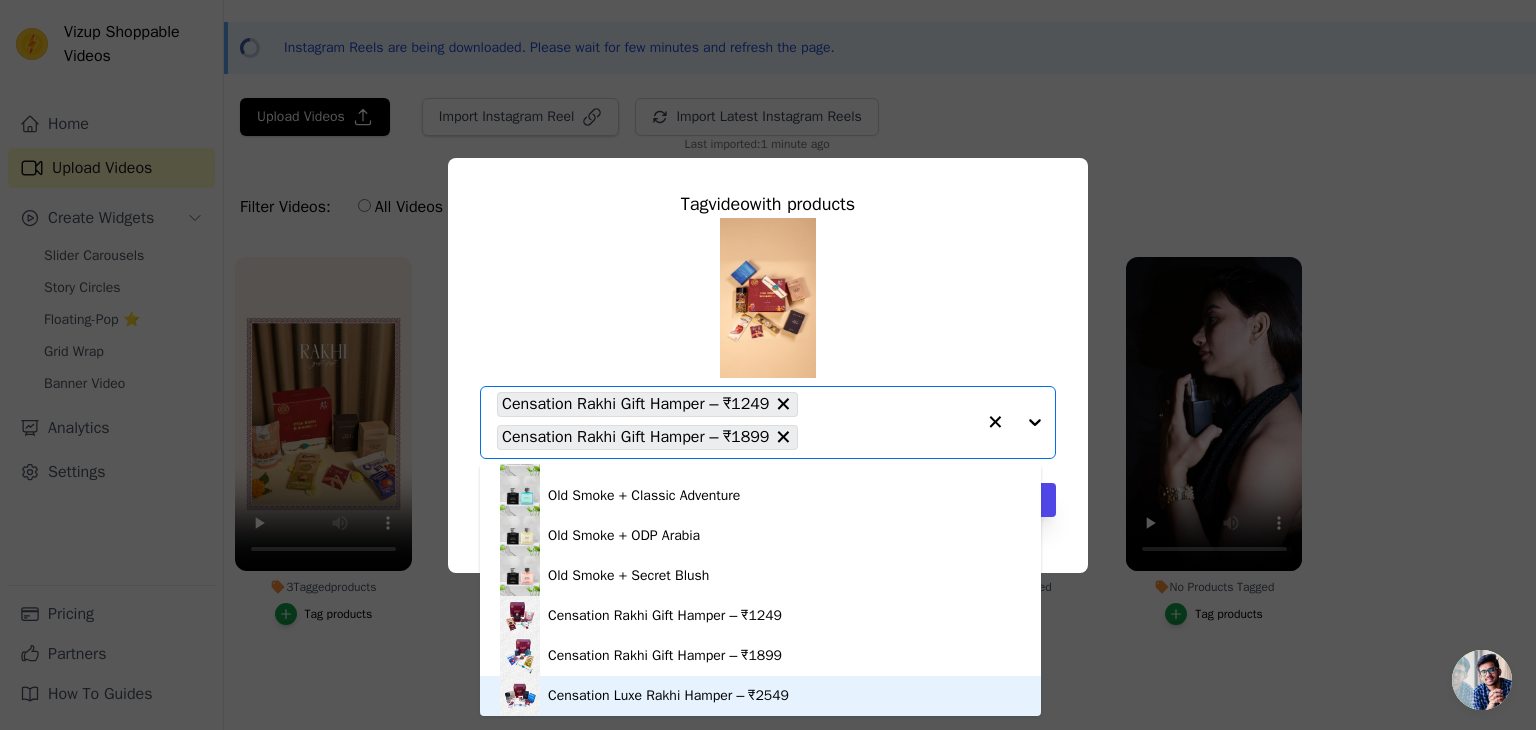 click on "Censation Luxe Rakhi Hamper – ₹2549" at bounding box center [760, 696] 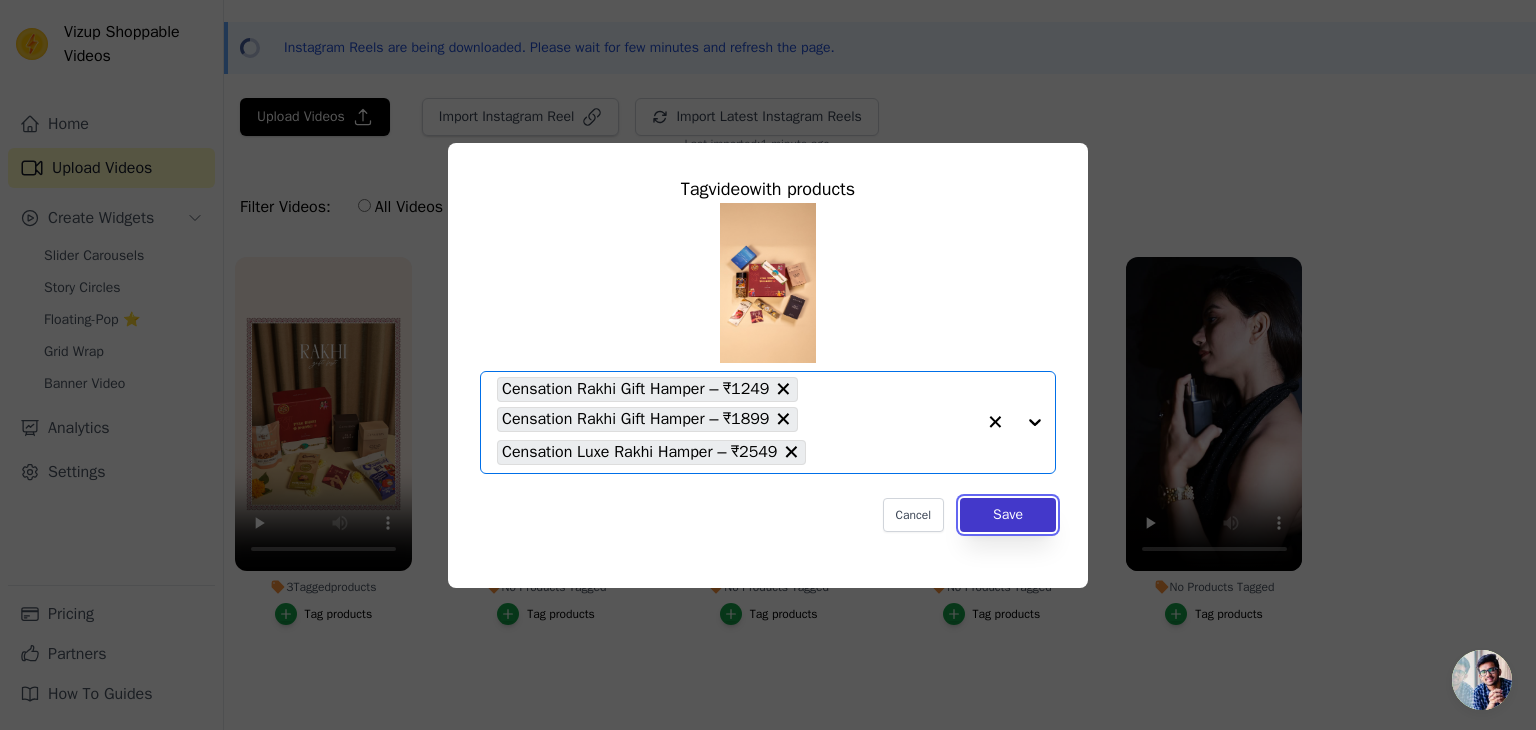 click on "Save" at bounding box center (1008, 515) 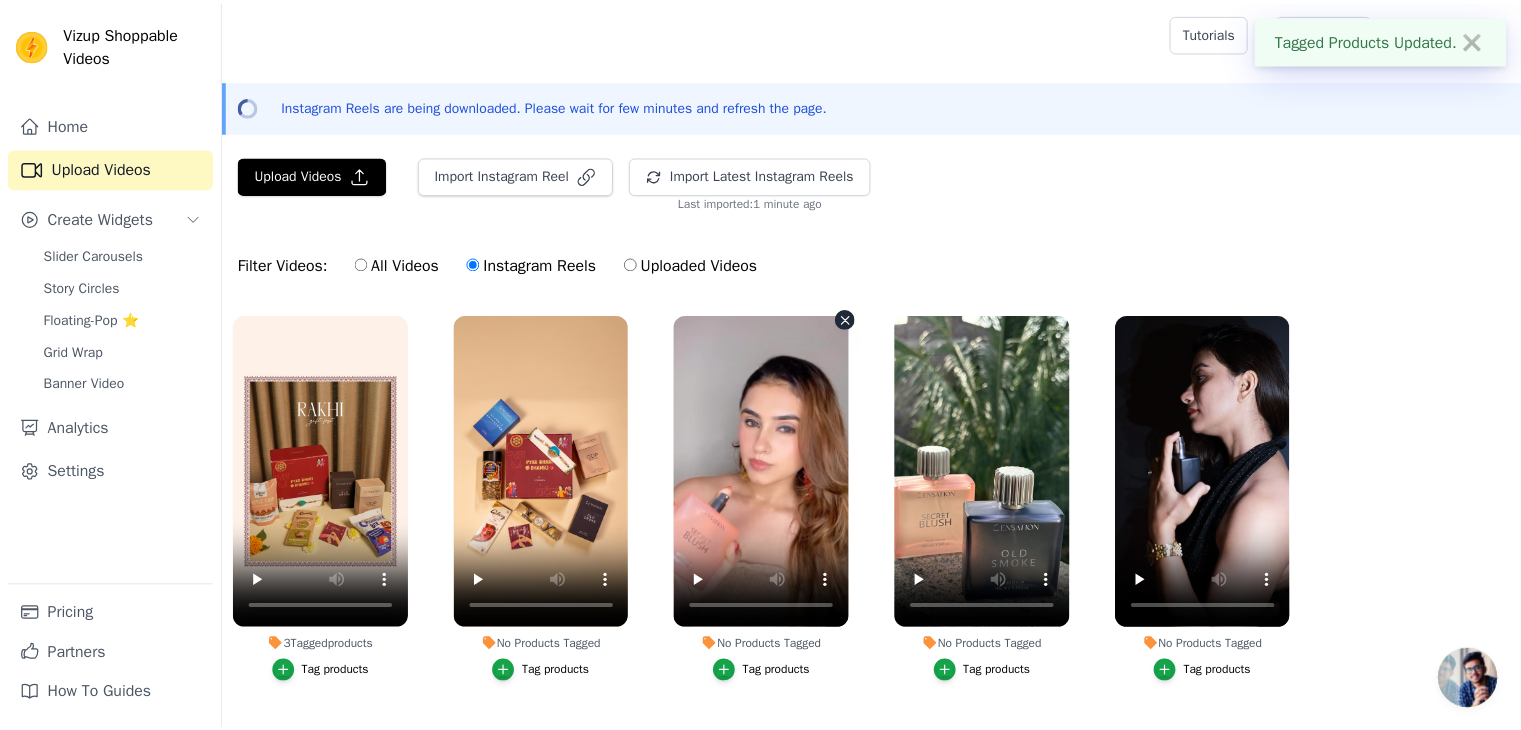 scroll, scrollTop: 57, scrollLeft: 0, axis: vertical 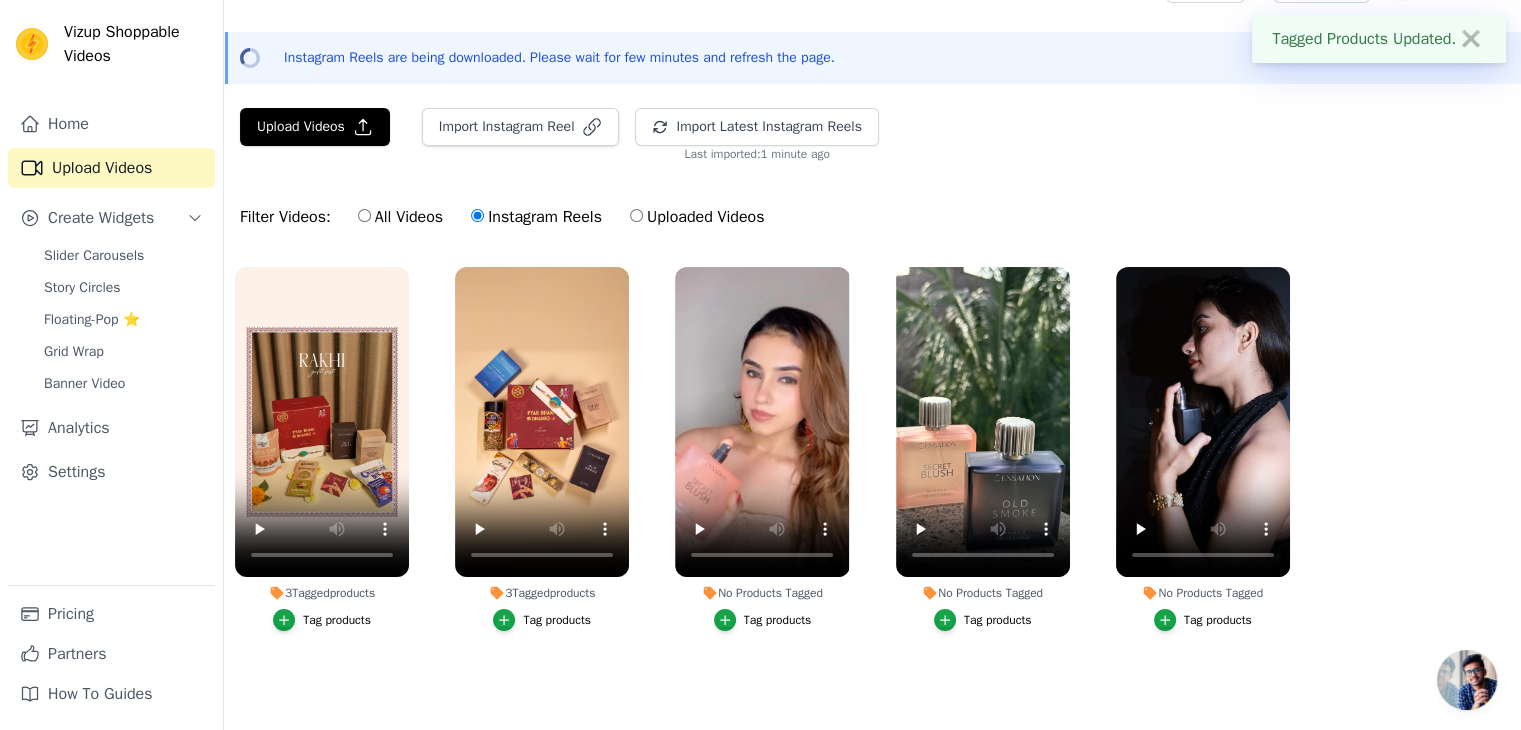 click on "Tag products" at bounding box center [778, 620] 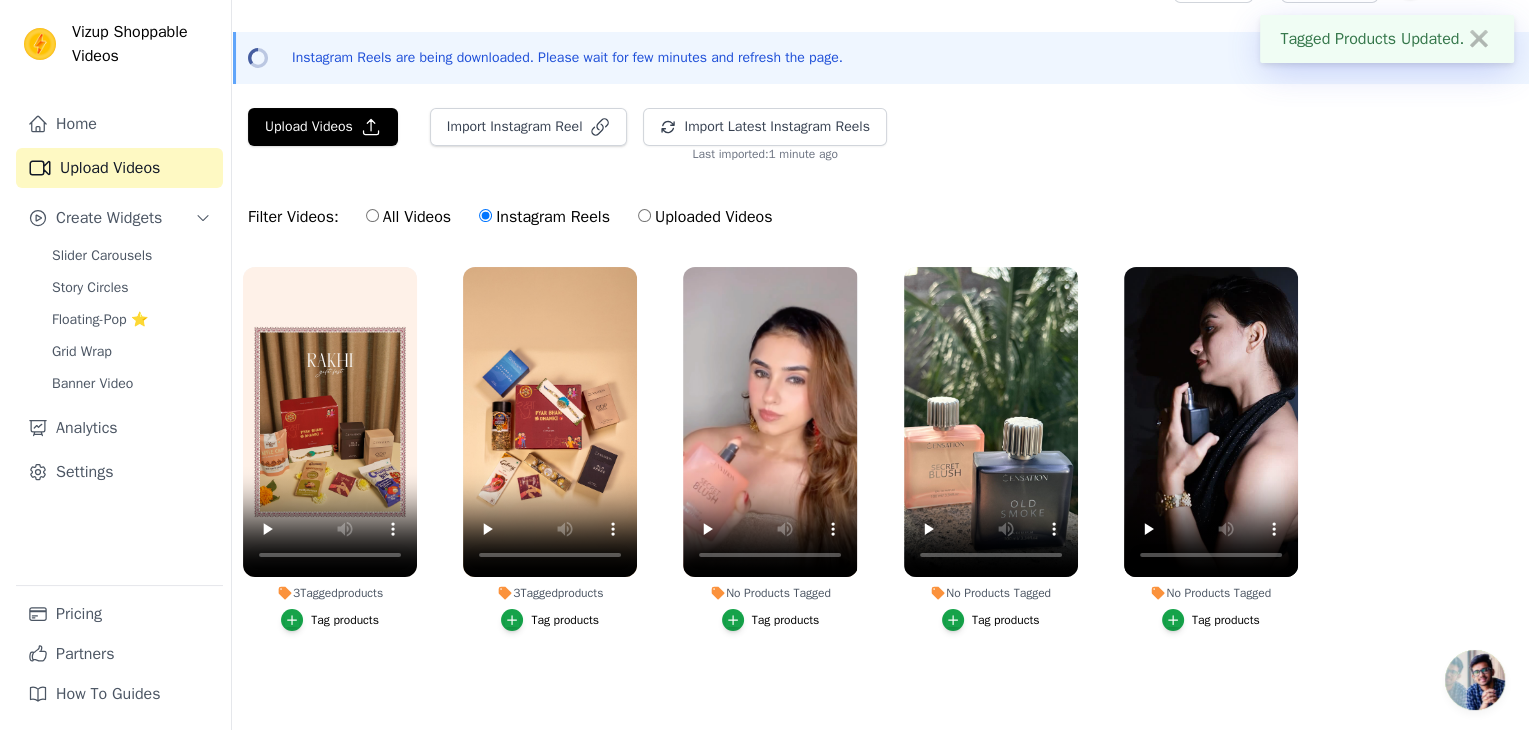 scroll, scrollTop: 0, scrollLeft: 0, axis: both 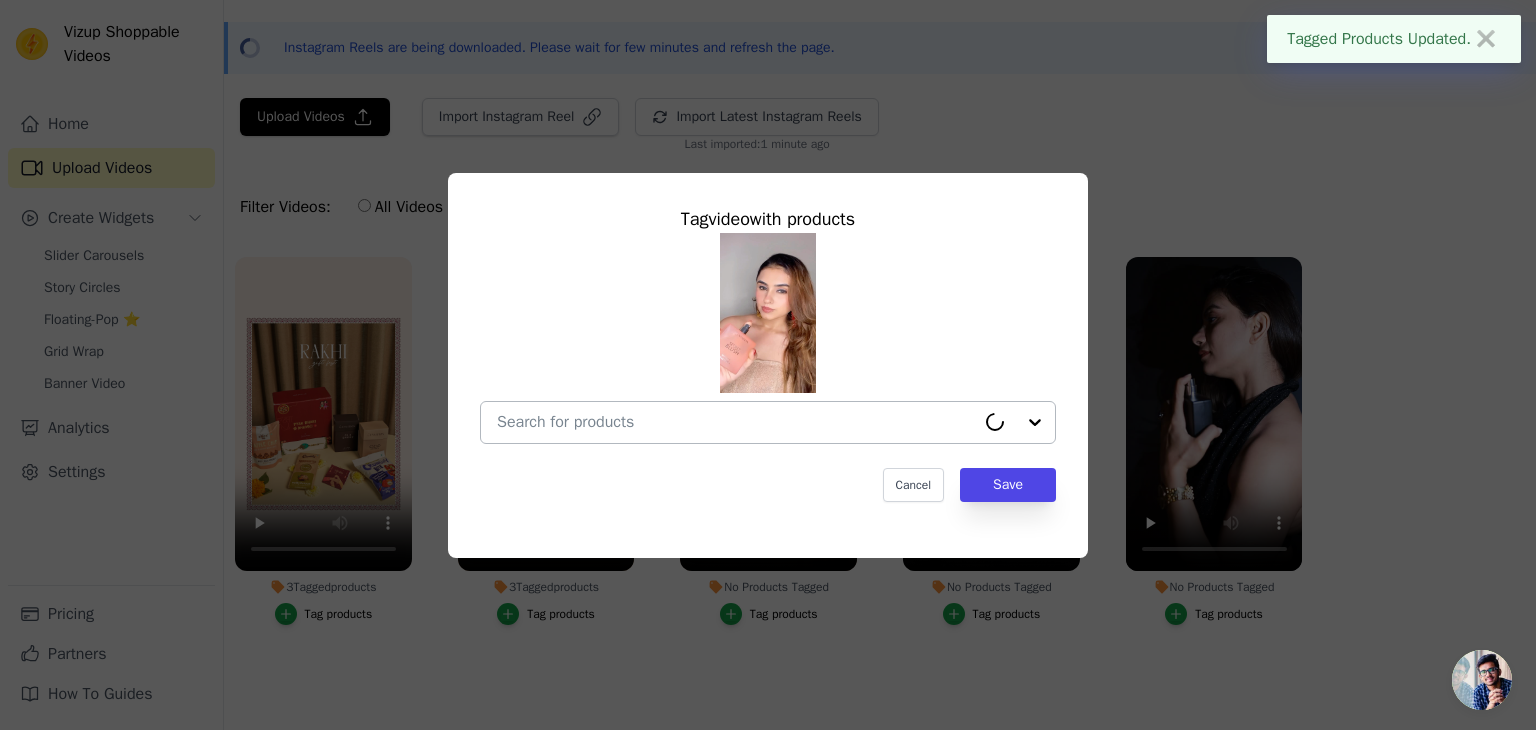 click on "No Products Tagged     Tag  video  with products                         Cancel   Save     Tag products" at bounding box center (736, 422) 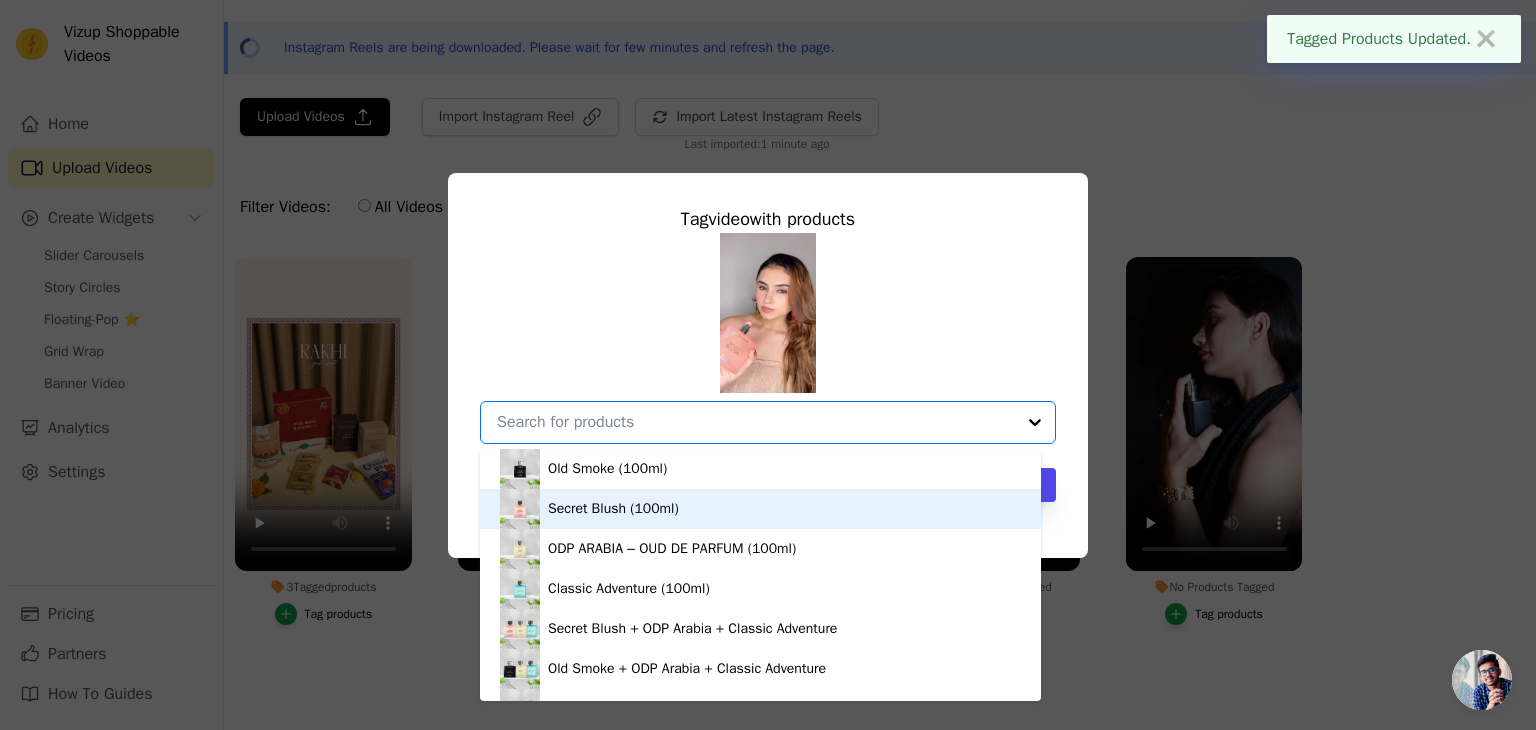 click on "Secret Blush (100ml)" at bounding box center [613, 509] 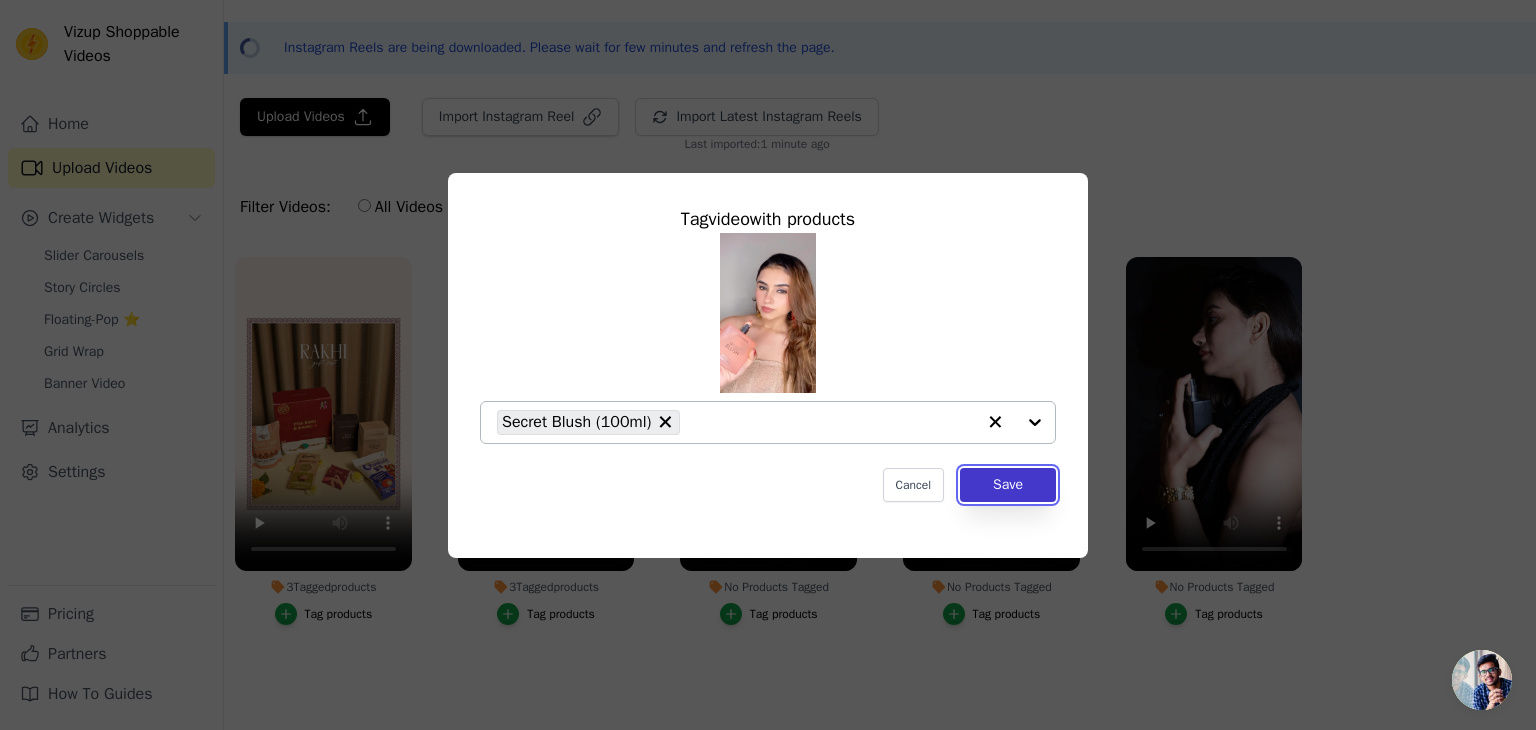 click on "Save" at bounding box center [1008, 485] 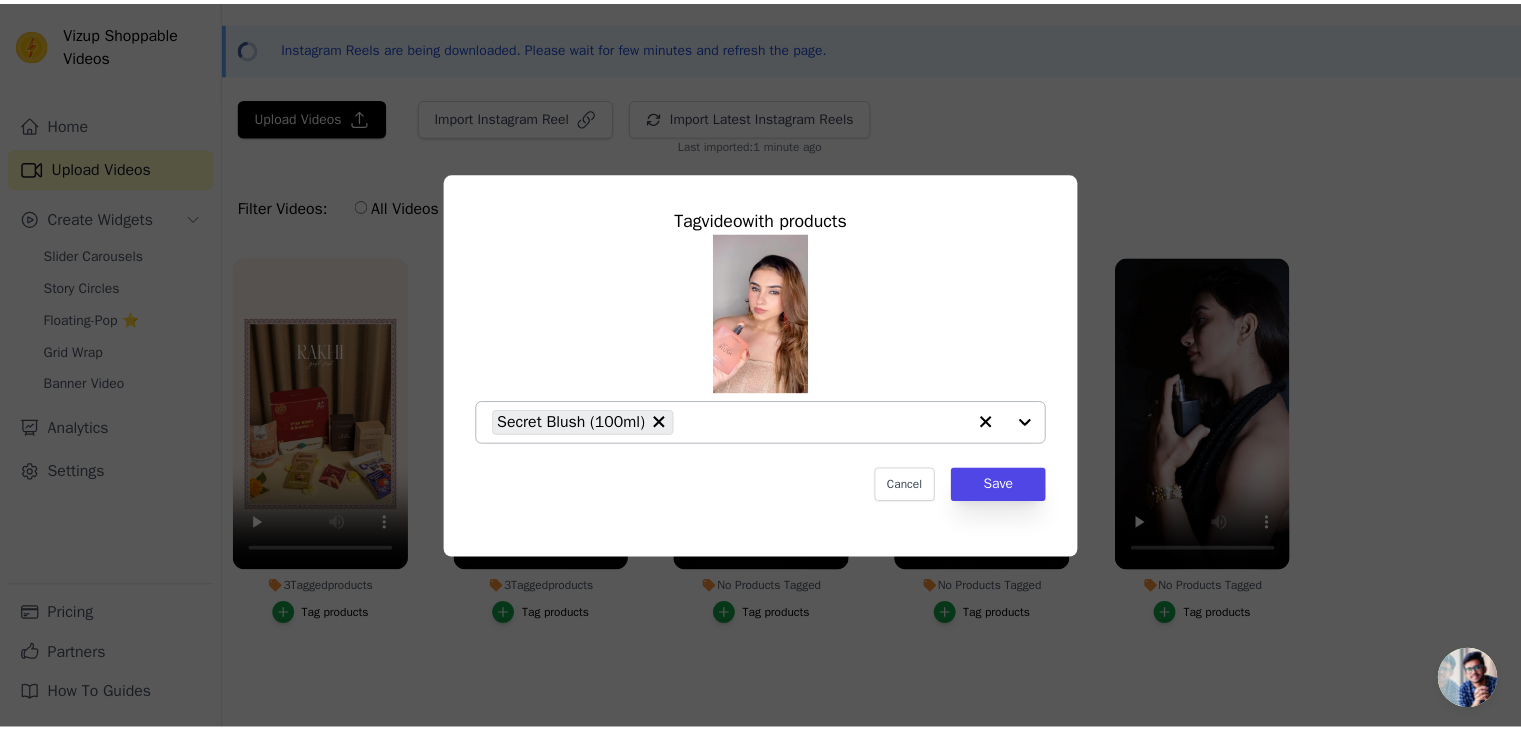 scroll, scrollTop: 57, scrollLeft: 0, axis: vertical 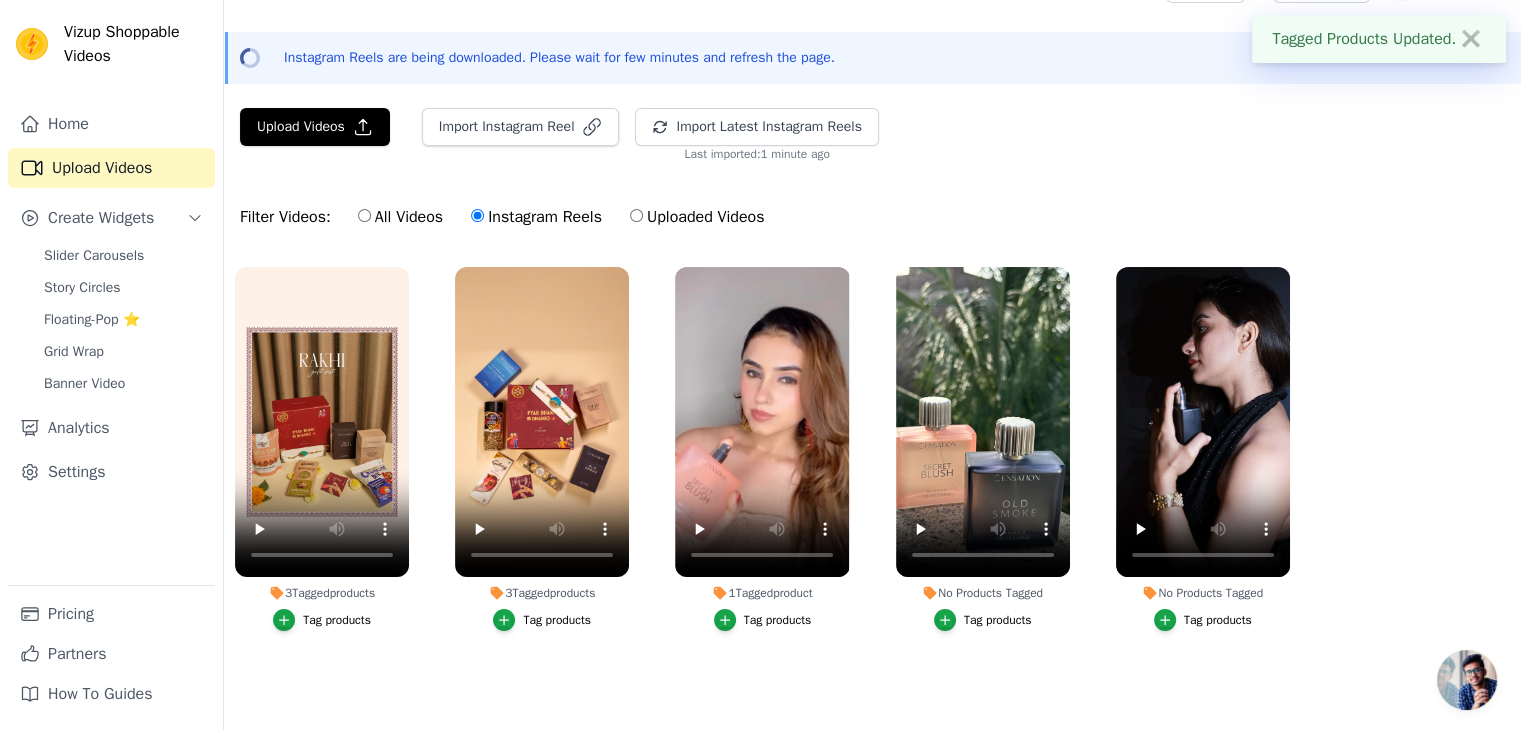 click on "Tag products" at bounding box center [998, 620] 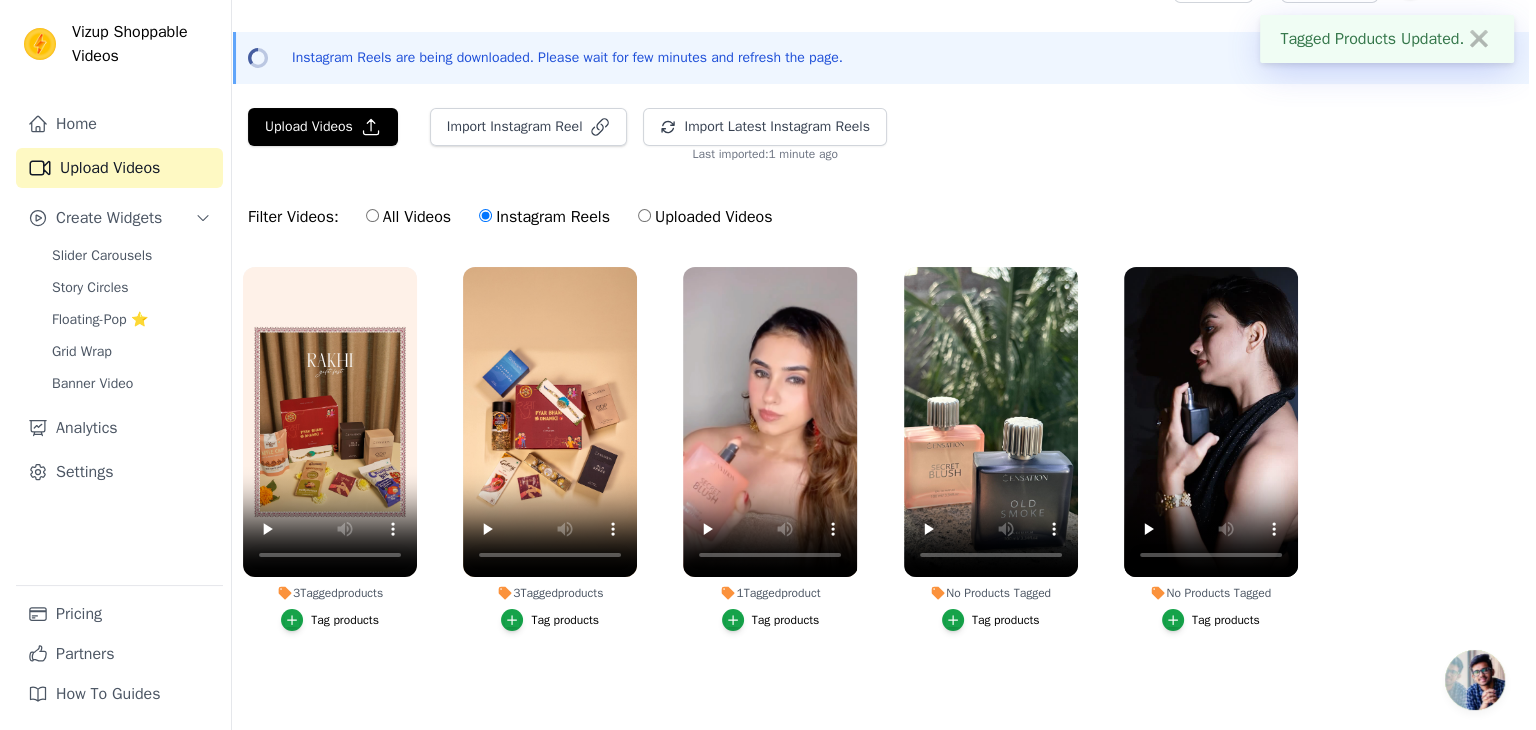 scroll, scrollTop: 0, scrollLeft: 0, axis: both 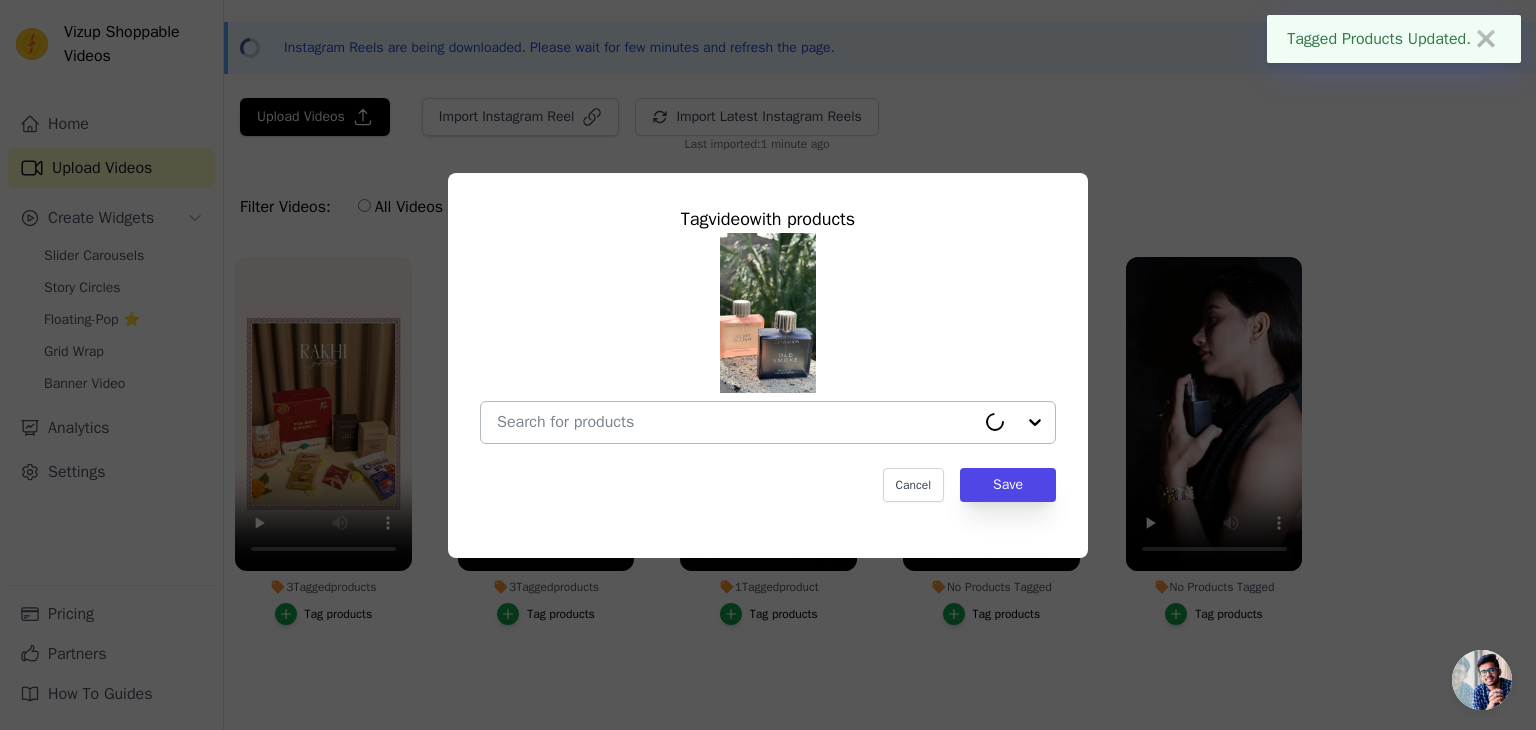 click on "No Products Tagged     Tag  video  with products                         Cancel   Save     Tag products" at bounding box center [736, 422] 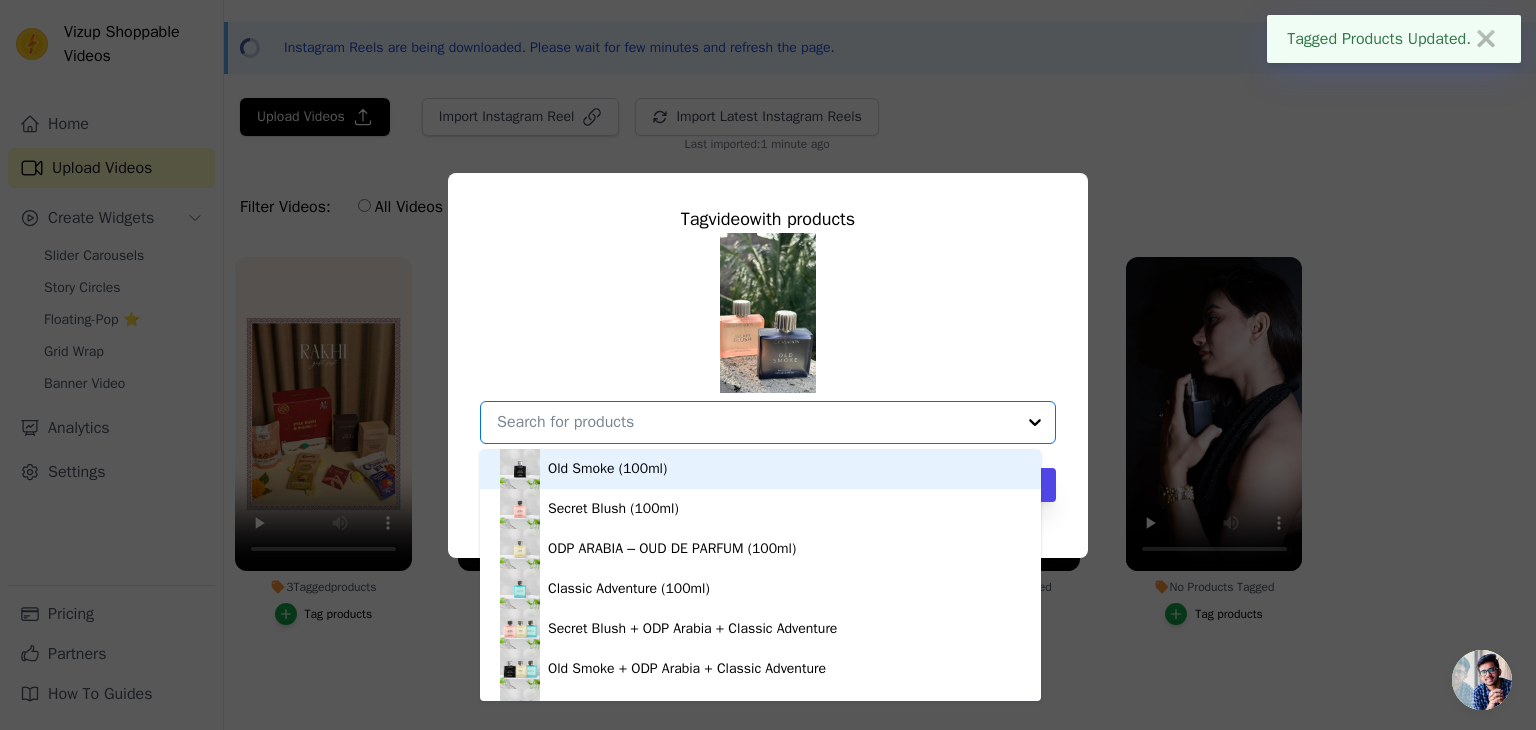 click on "Old Smoke (100ml)" at bounding box center (760, 469) 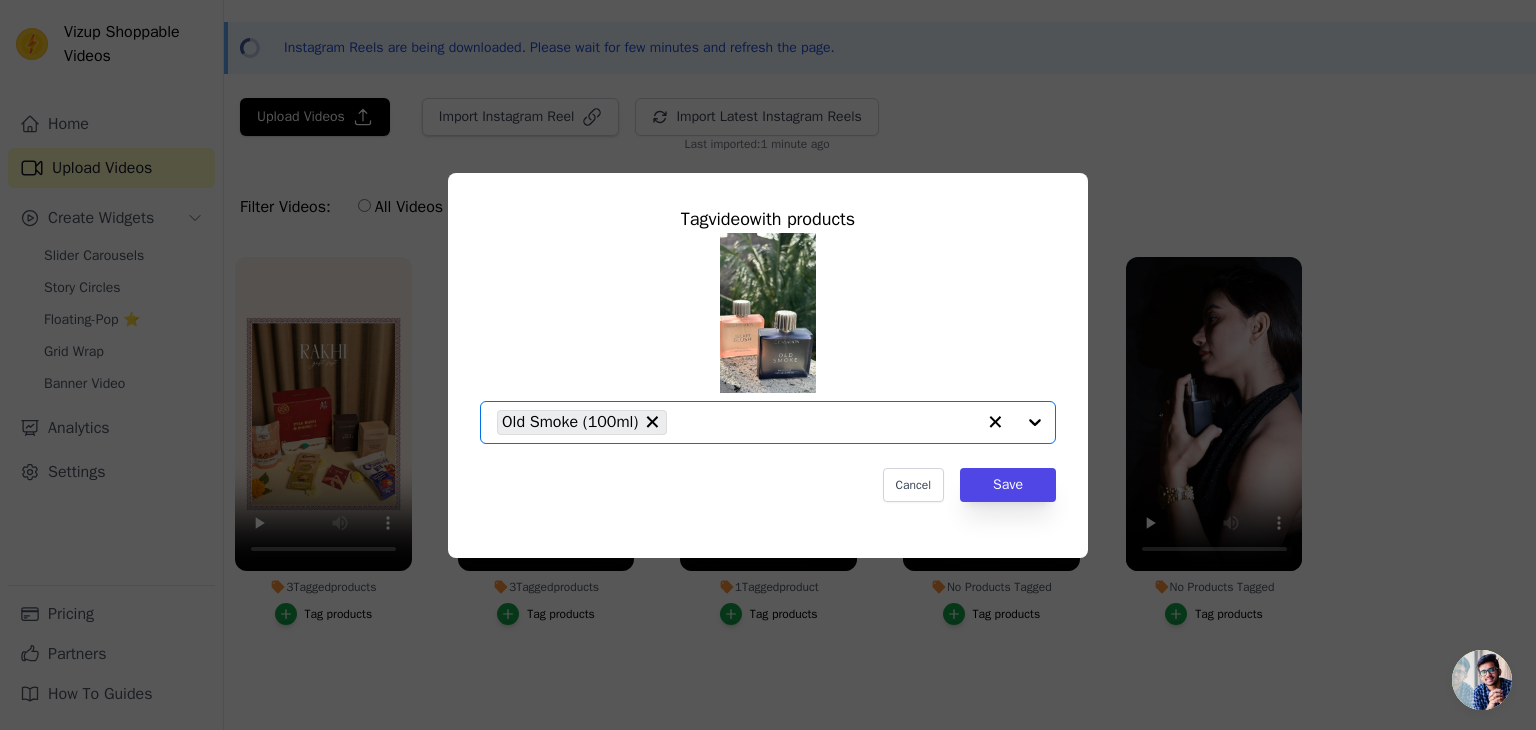 click on "No Products Tagged     Tag  video  with products       Option Old Smoke (100ml), selected.   Select is focused, type to refine list, press down to open the menu.     Old Smoke (100ml)                   Cancel   Save     Tag products" 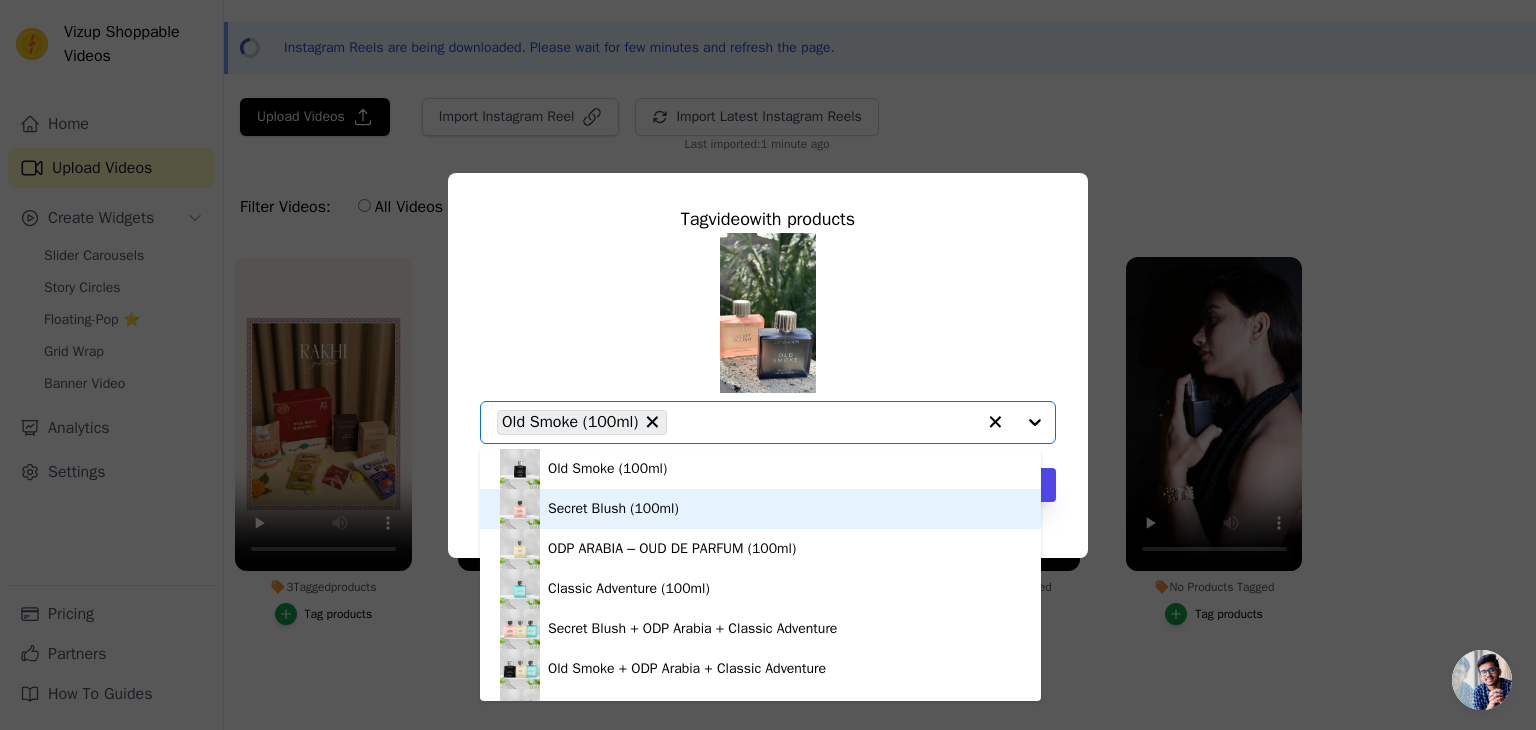 click on "Secret Blush (100ml)" at bounding box center [760, 509] 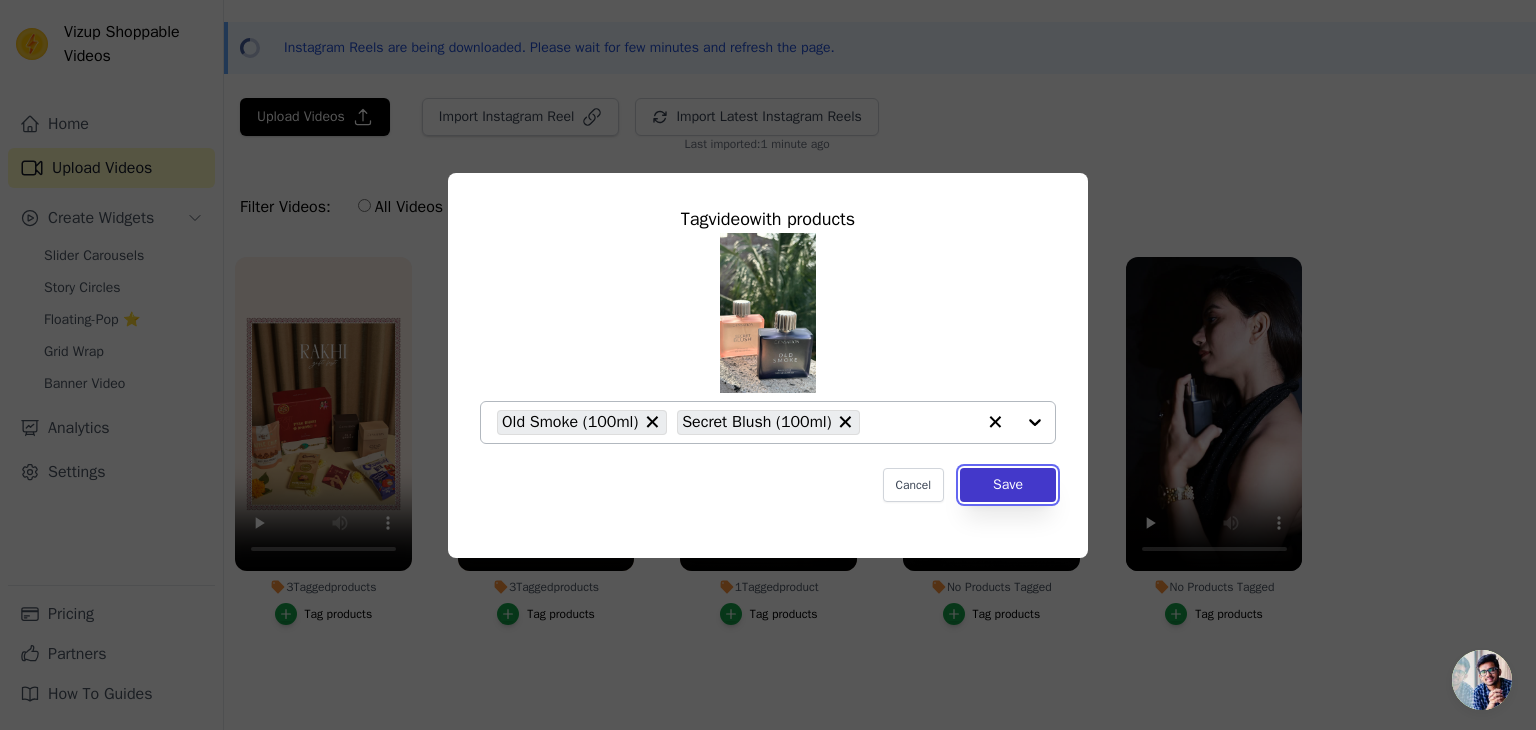 click on "Save" at bounding box center (1008, 485) 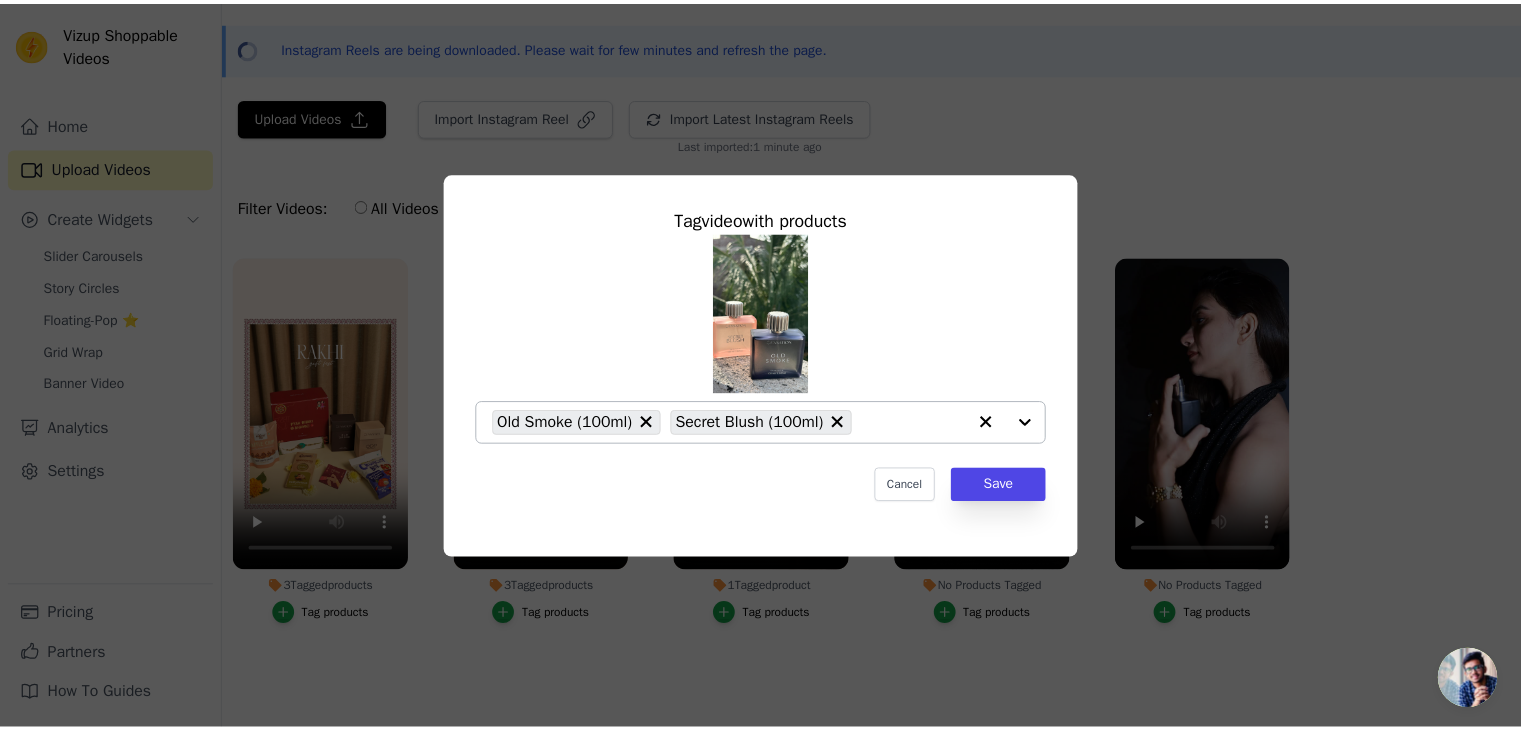 scroll, scrollTop: 57, scrollLeft: 0, axis: vertical 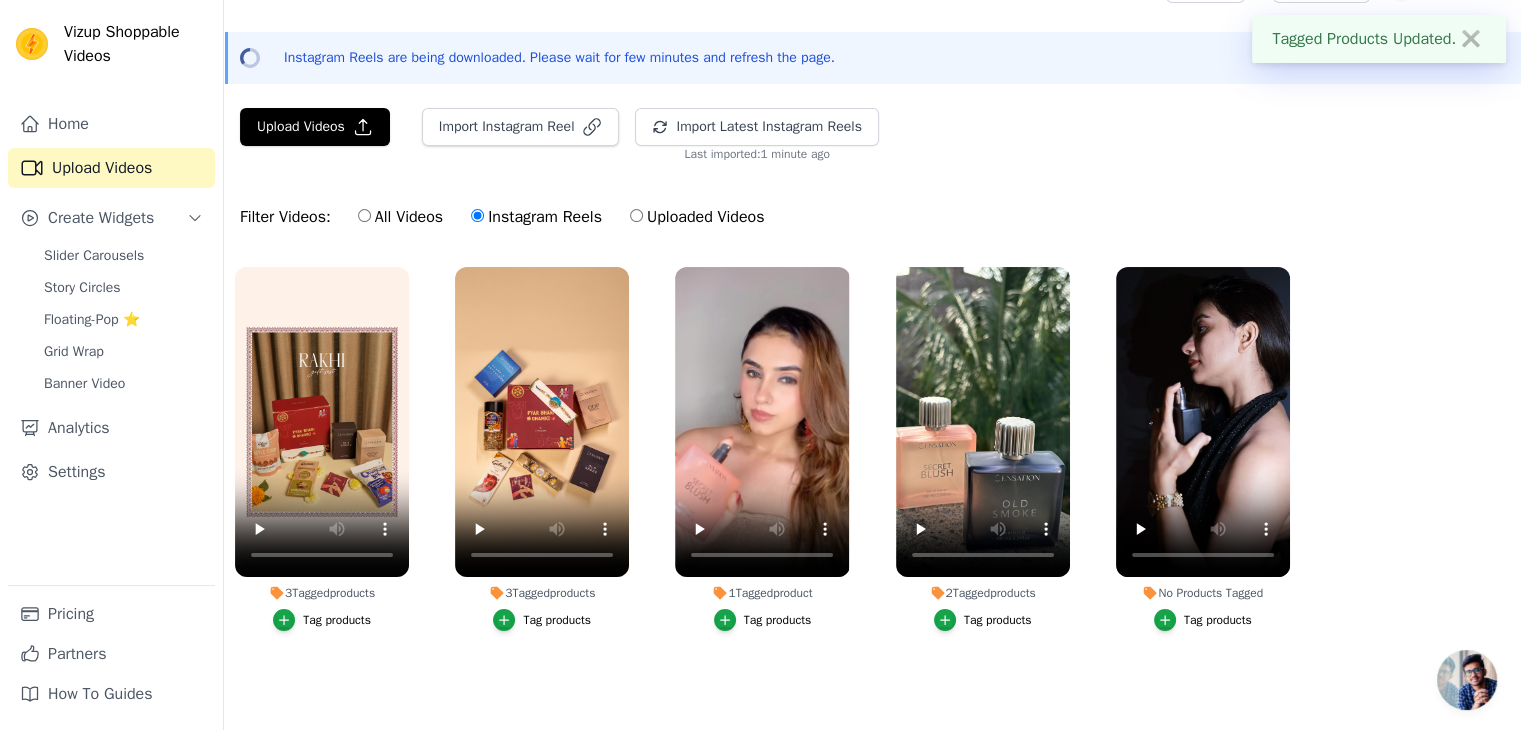 click on "Tag products" at bounding box center [1218, 620] 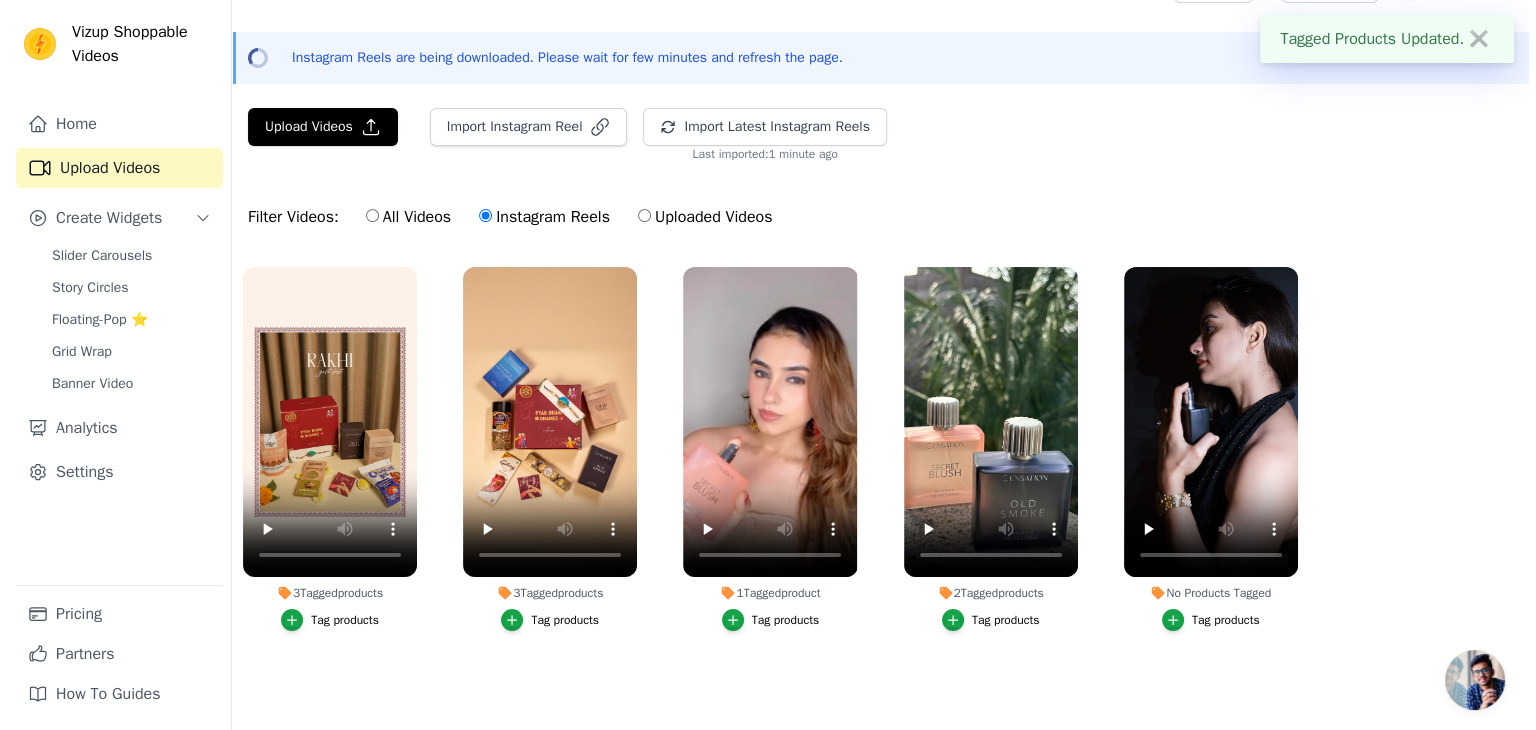 scroll, scrollTop: 0, scrollLeft: 0, axis: both 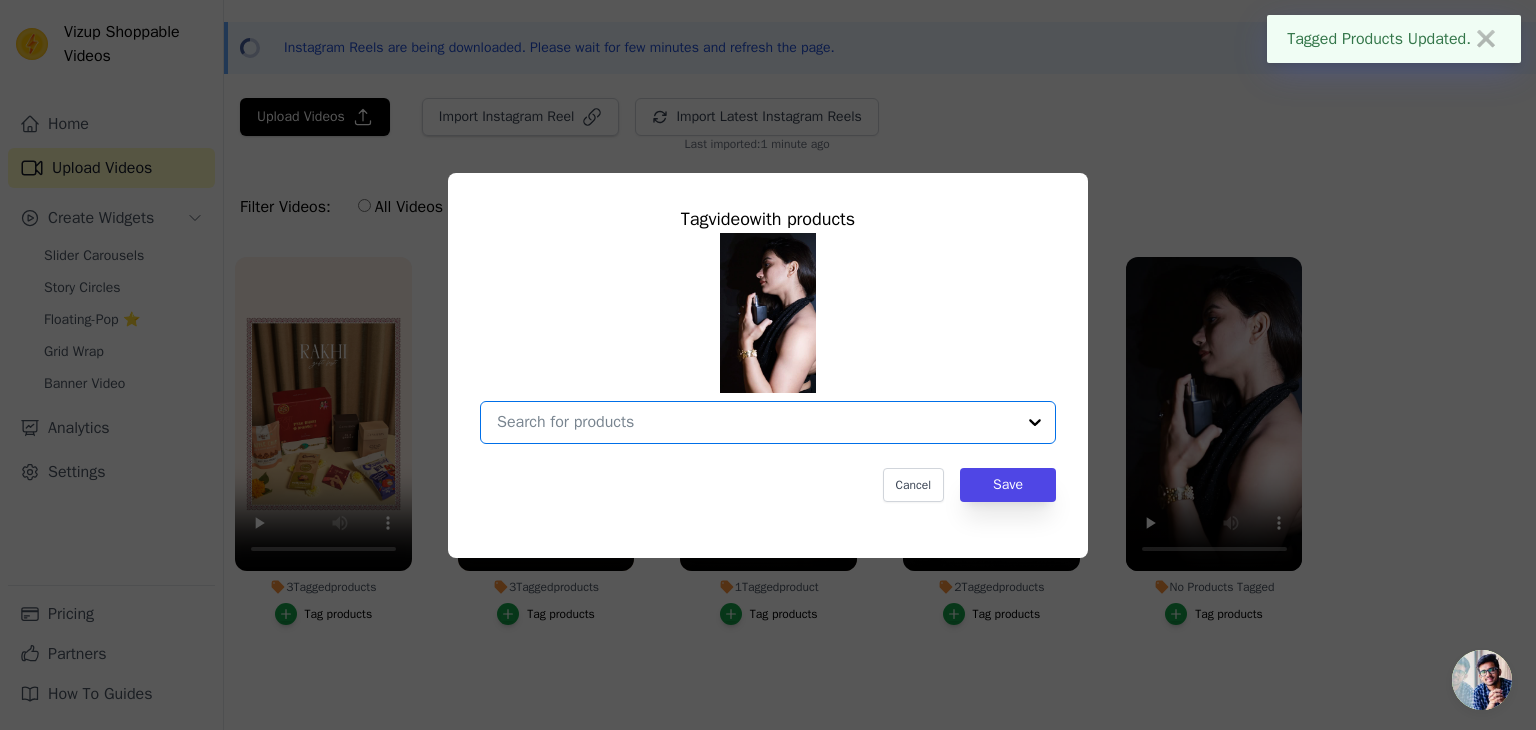 click on "No Products Tagged     Tag  video  with products       Option undefined, selected.   Select is focused, type to refine list, press down to open the menu.                   Cancel   Save     Tag products" at bounding box center [756, 422] 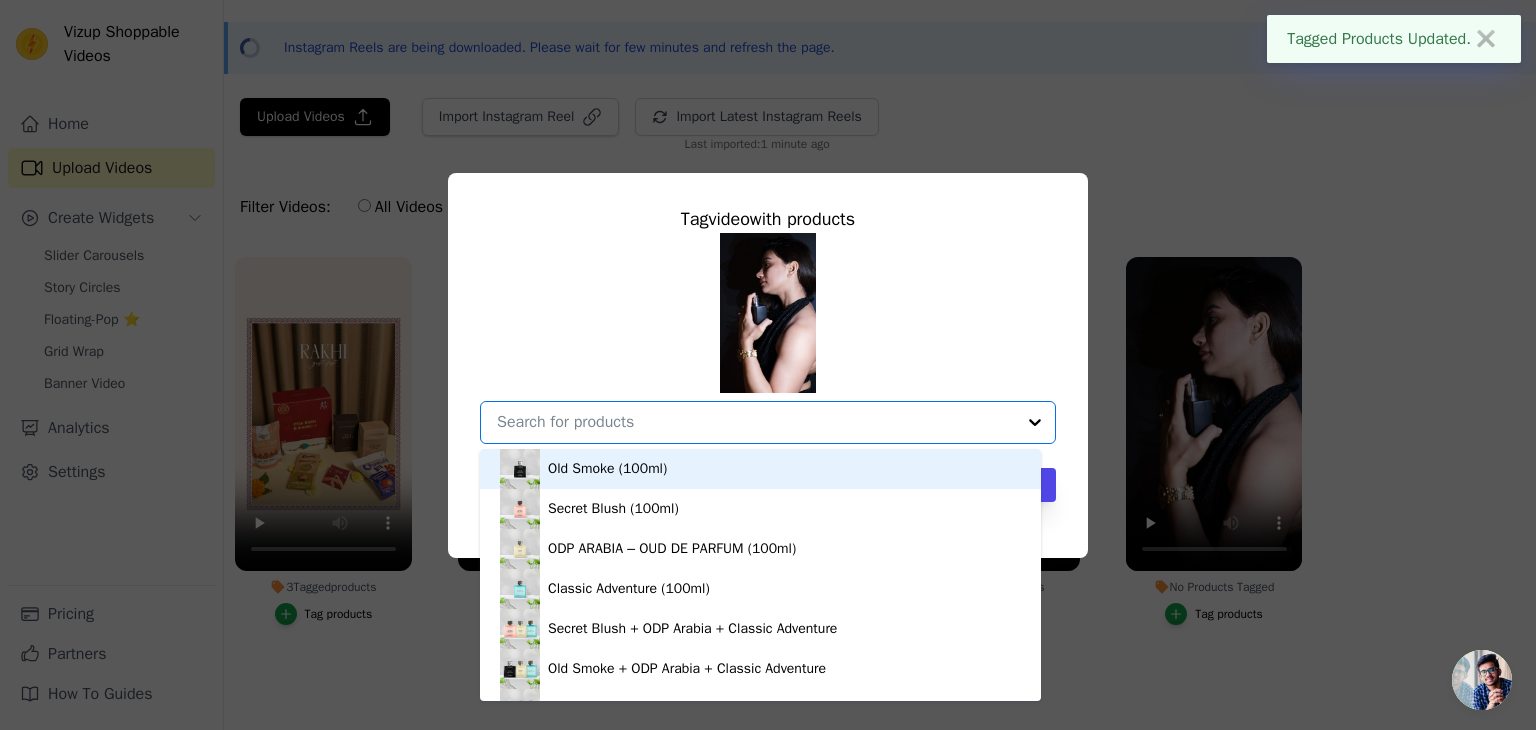click on "Old Smoke (100ml)" at bounding box center (760, 469) 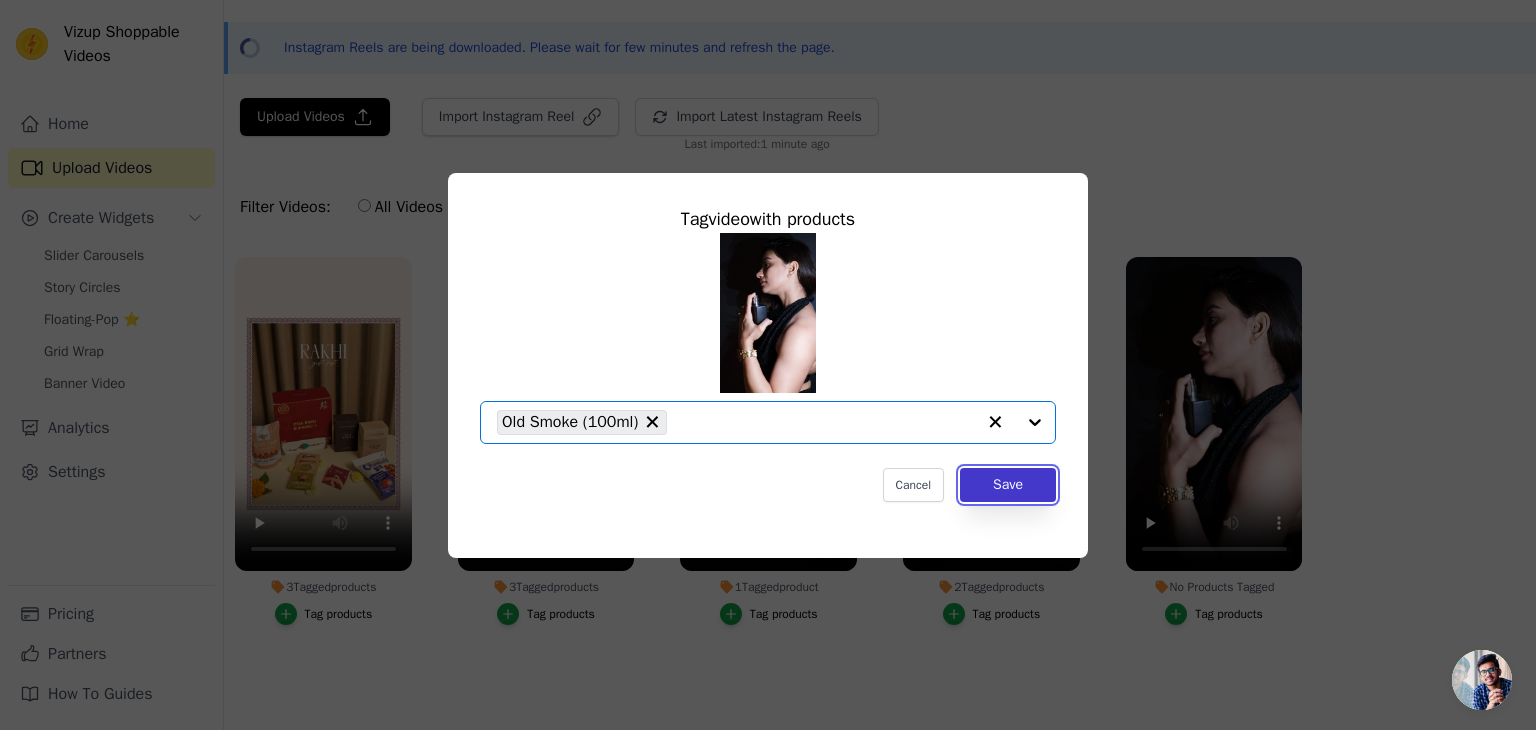 click on "Save" at bounding box center (1008, 485) 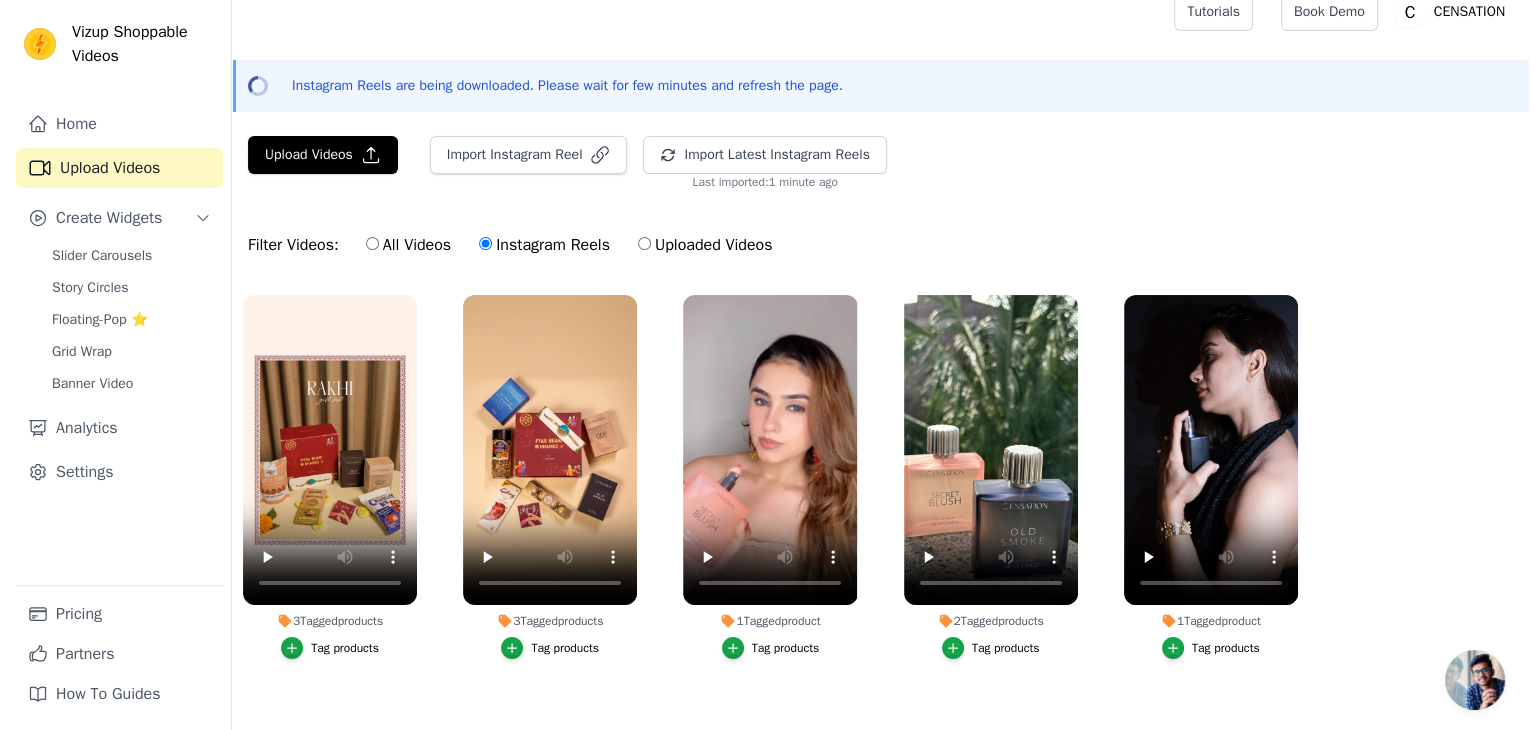 scroll, scrollTop: 0, scrollLeft: 0, axis: both 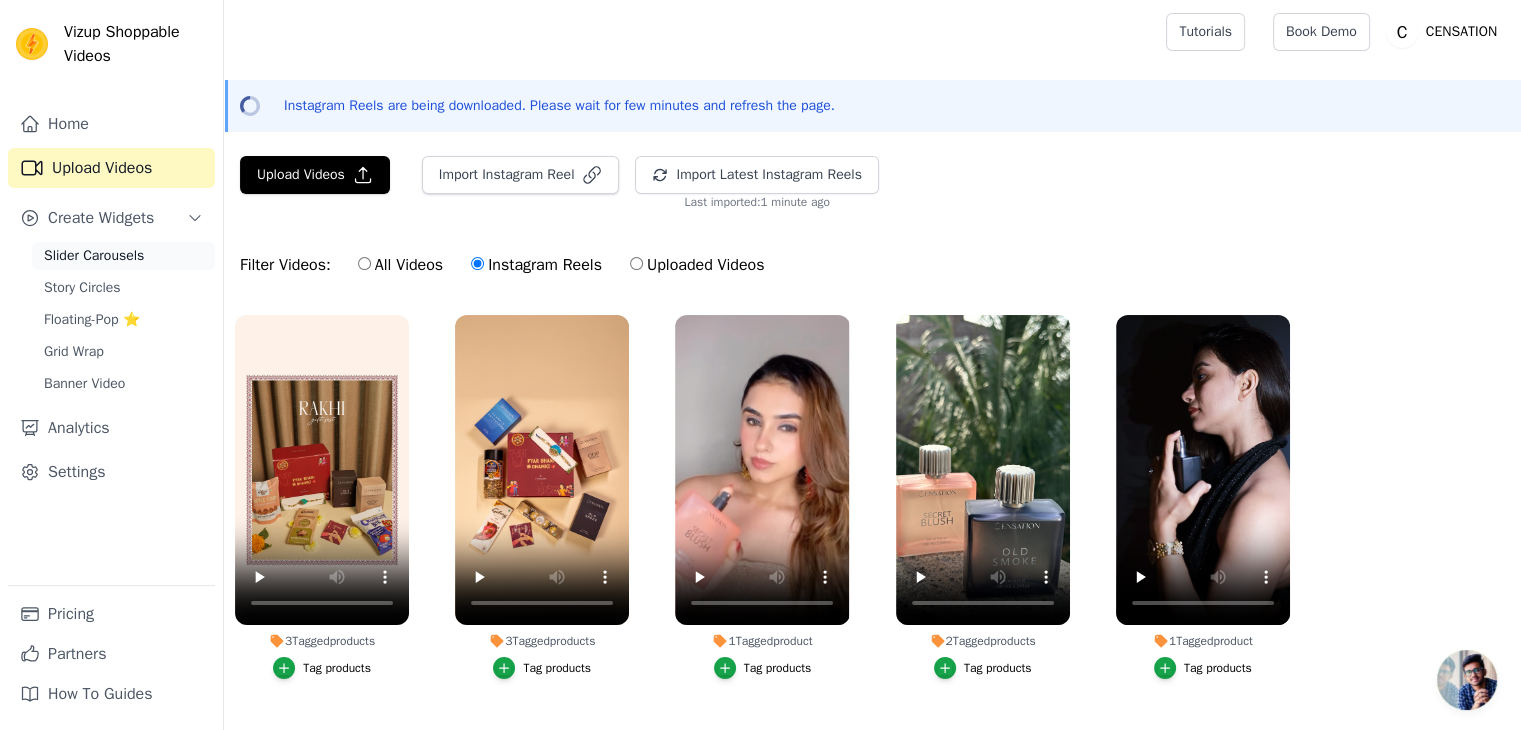 click on "Slider Carousels" at bounding box center [94, 256] 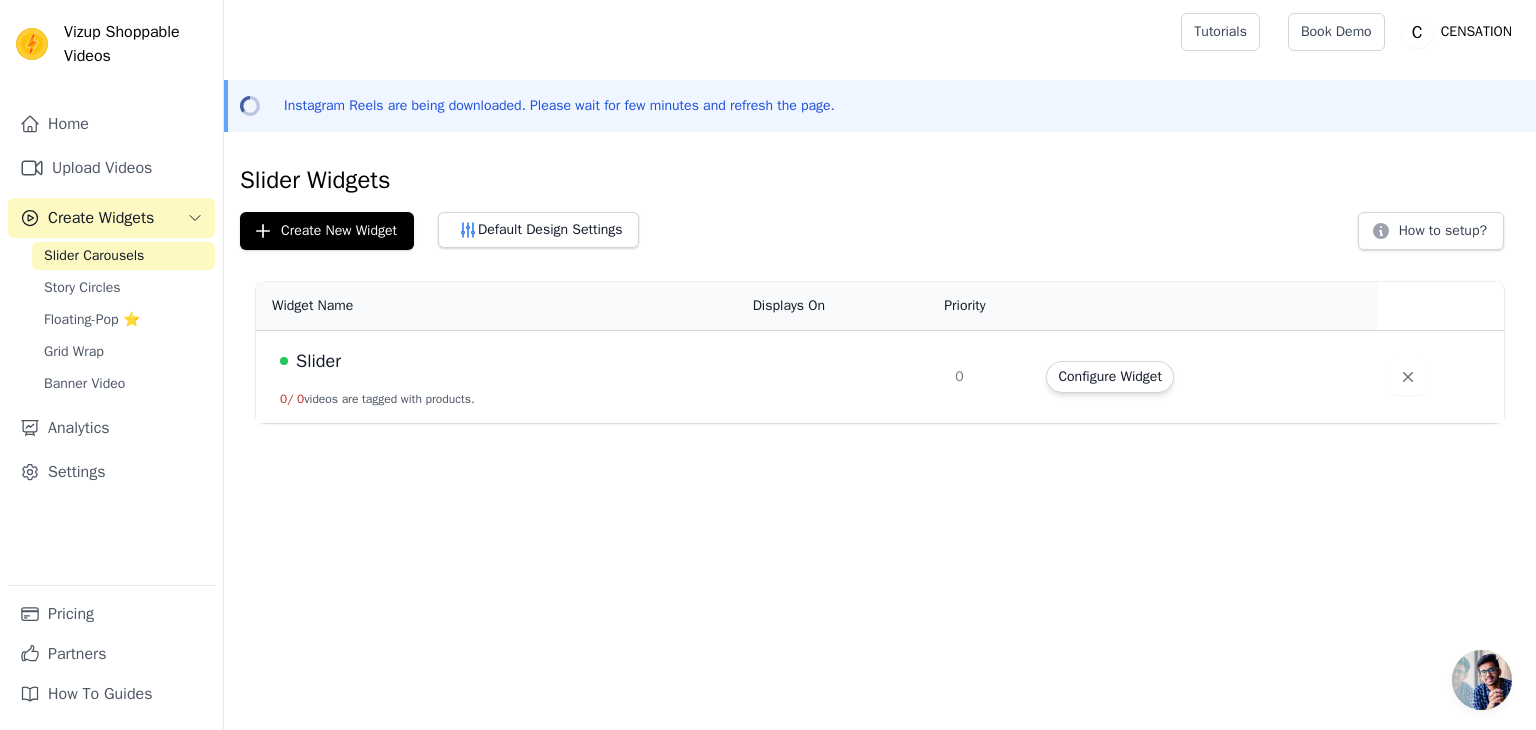 click on "Slider" at bounding box center (504, 361) 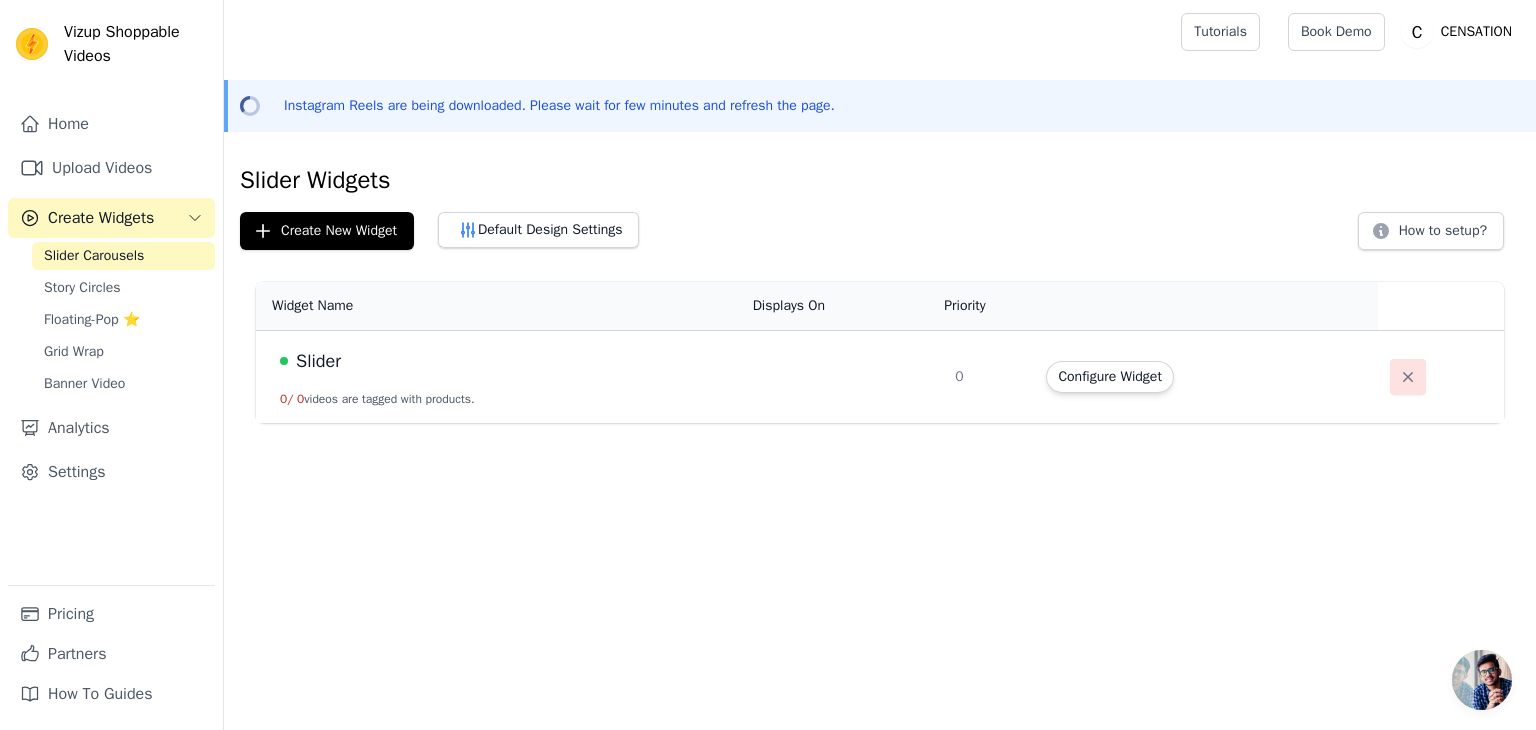 click 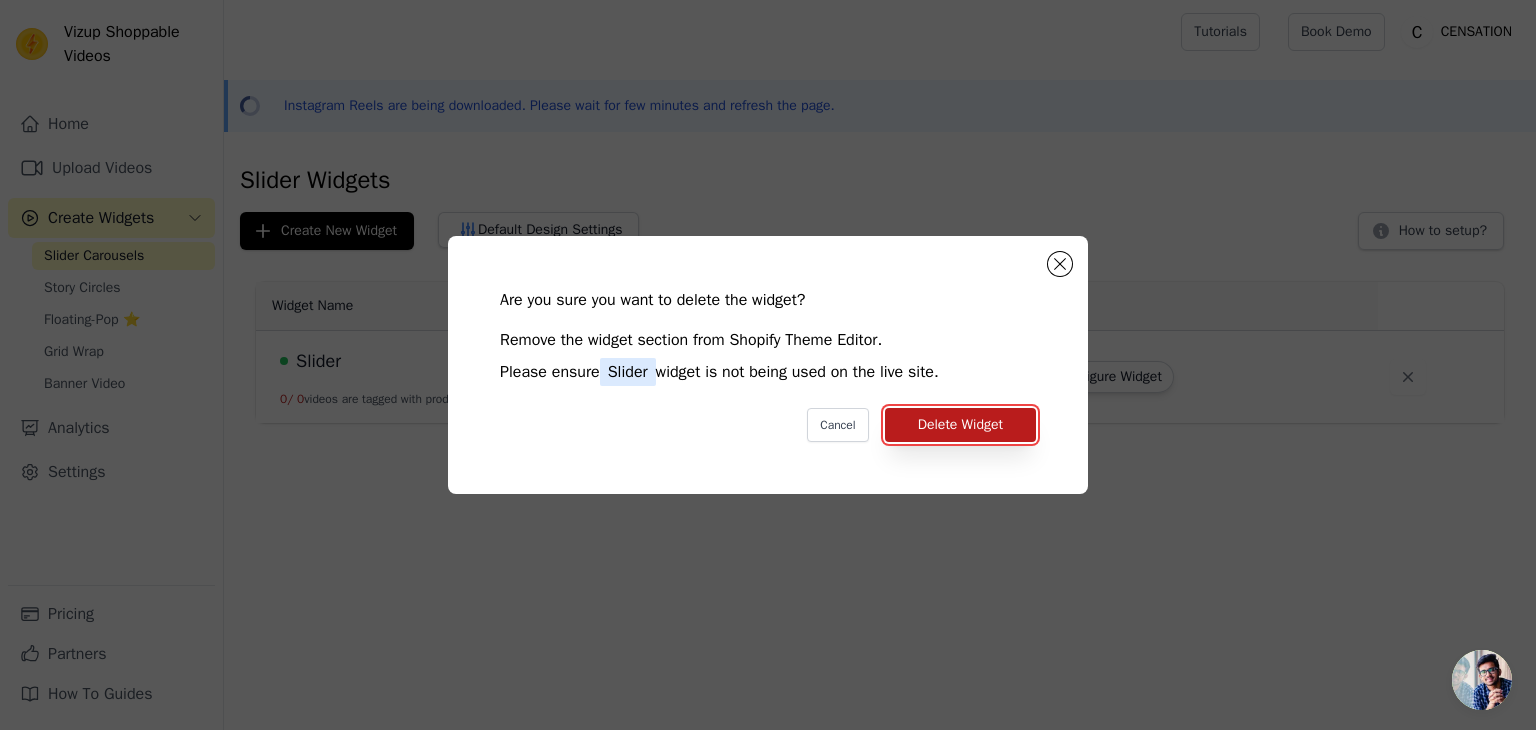 click on "Delete Widget" at bounding box center (960, 425) 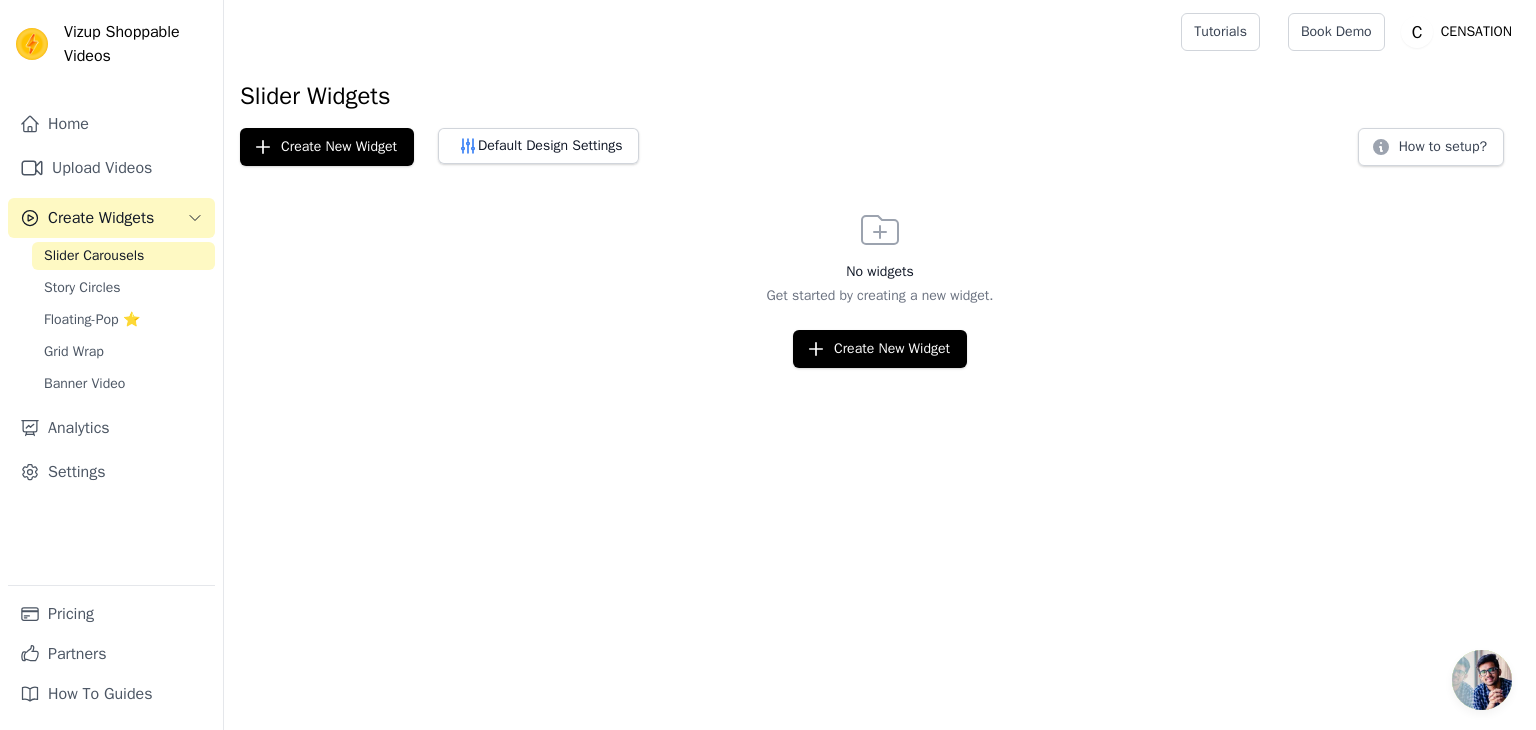 scroll, scrollTop: 0, scrollLeft: 0, axis: both 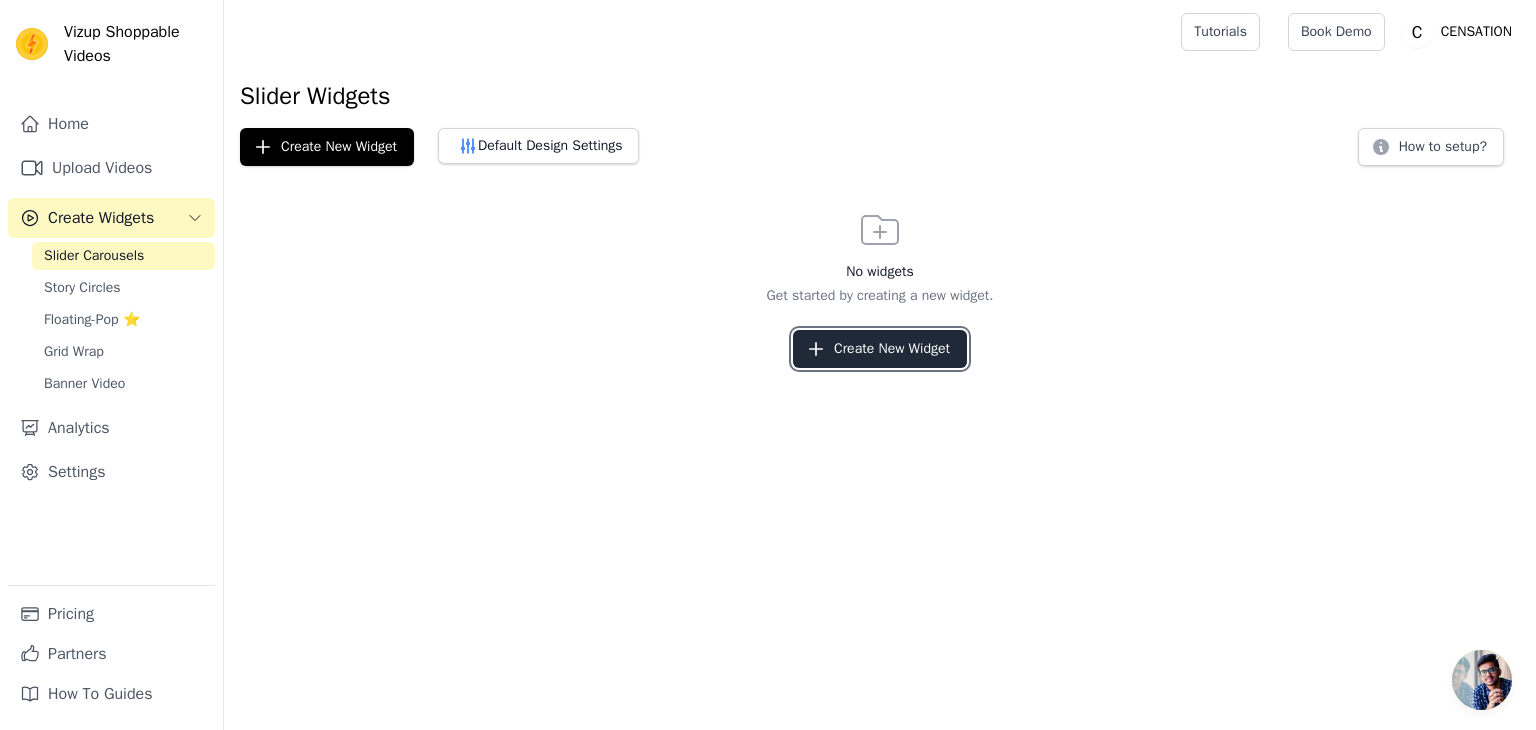 click on "Create New Widget" at bounding box center (880, 349) 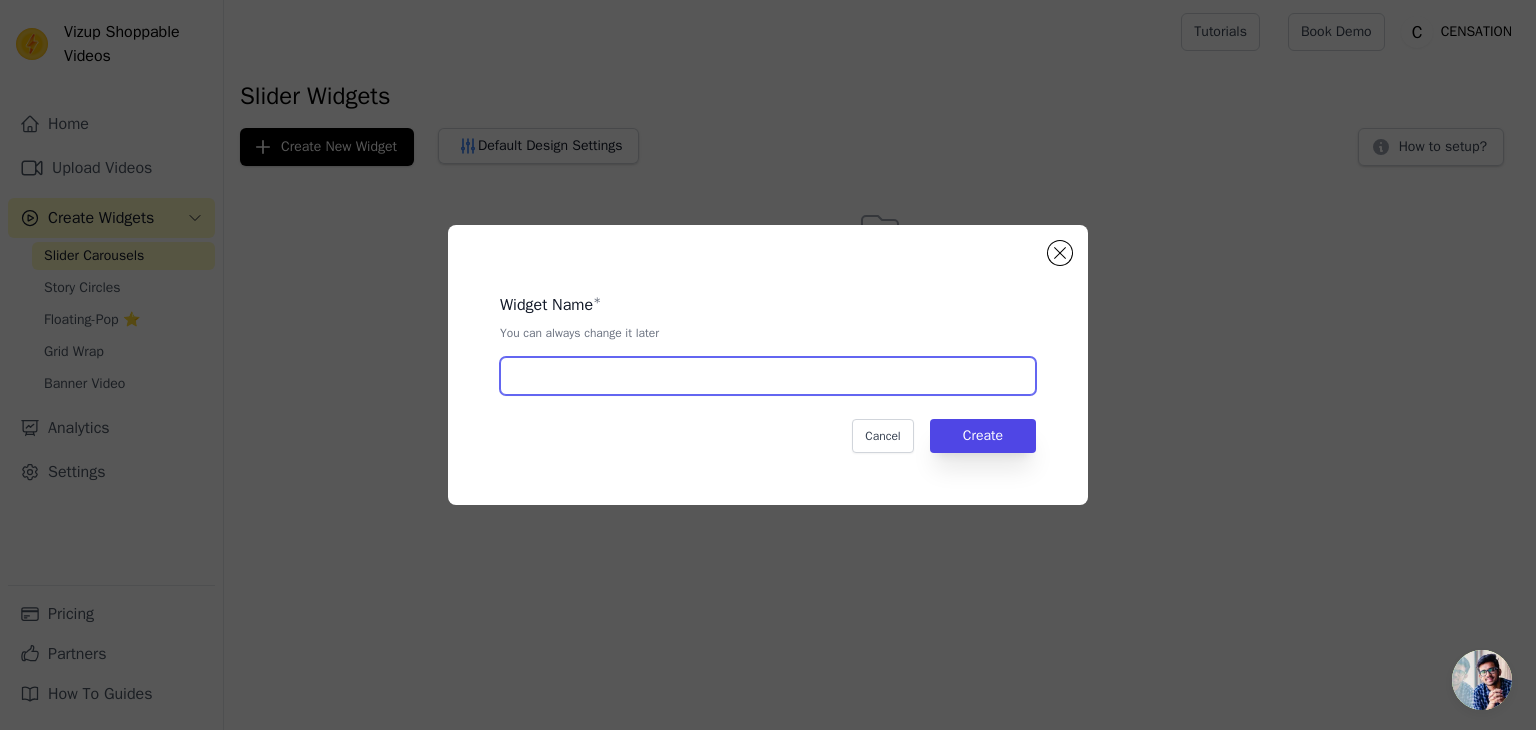 click at bounding box center (768, 376) 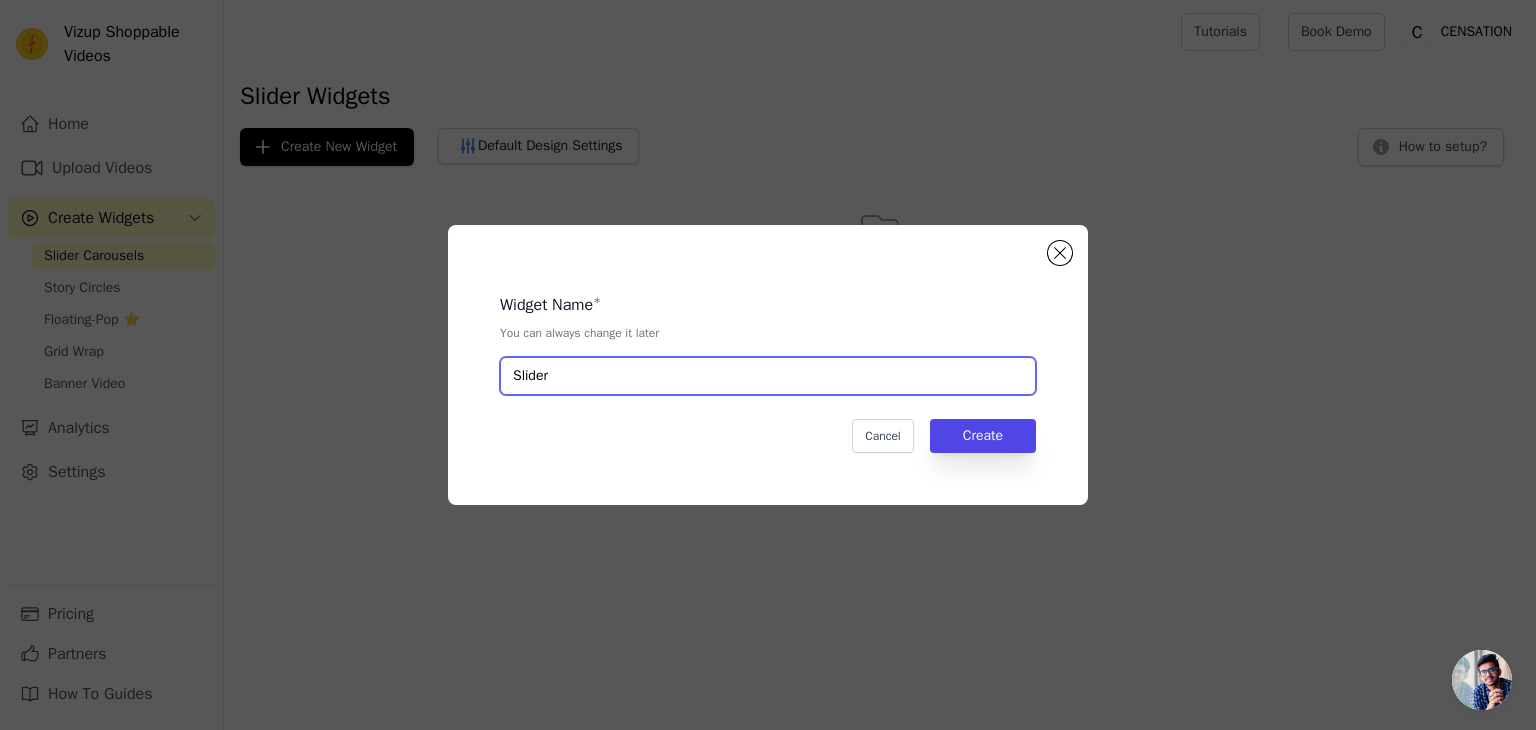 type on "Slider" 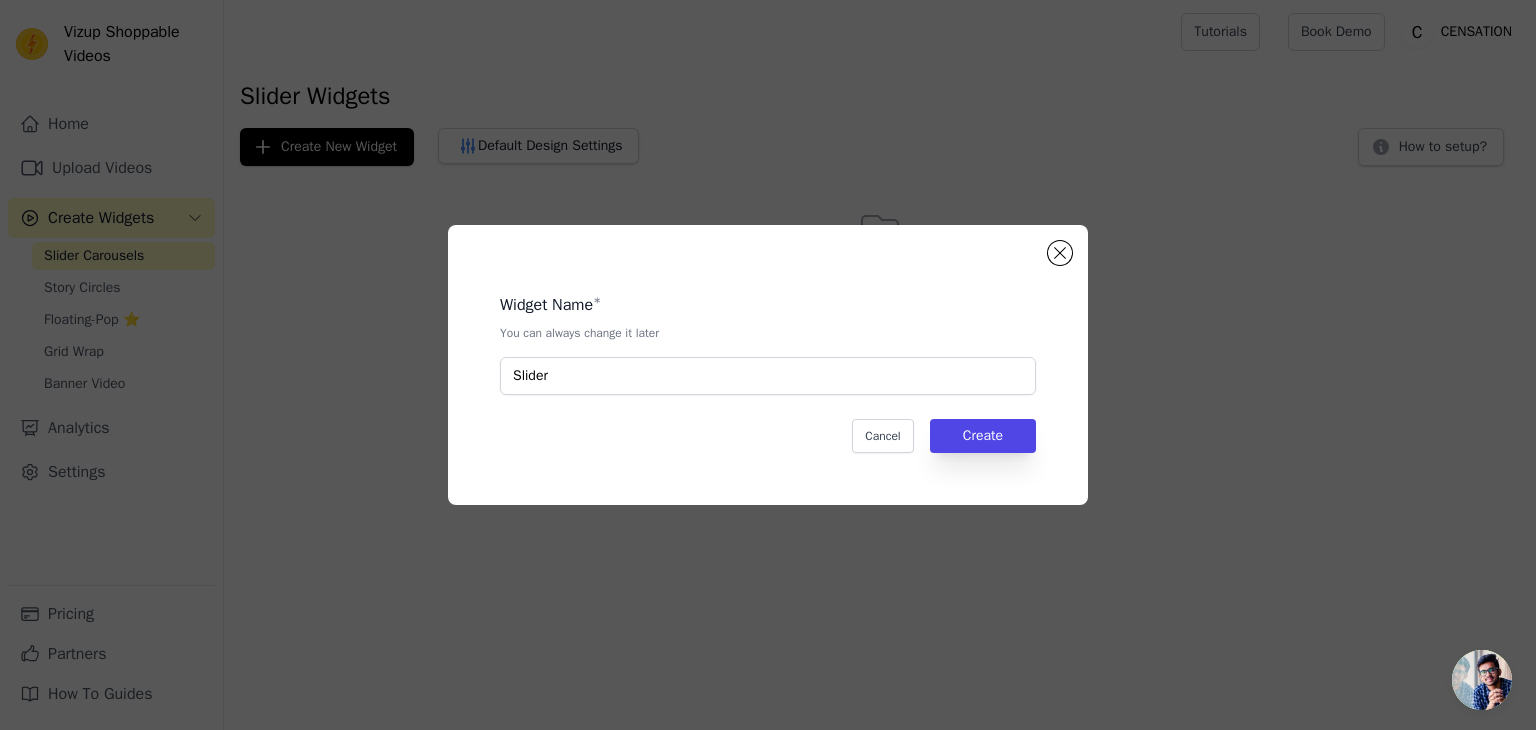 click on "Widget Name   *" at bounding box center (768, 305) 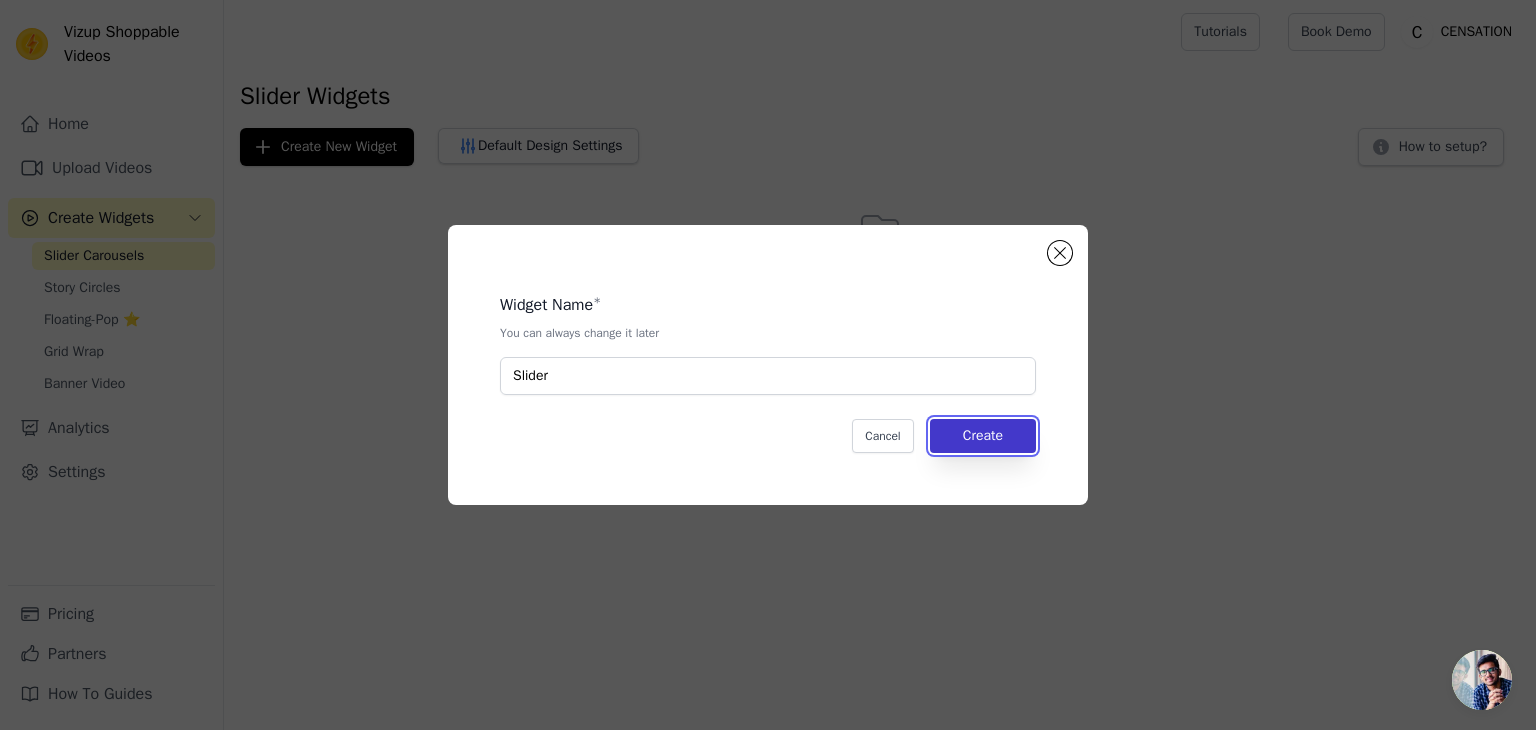 click on "Create" at bounding box center [983, 436] 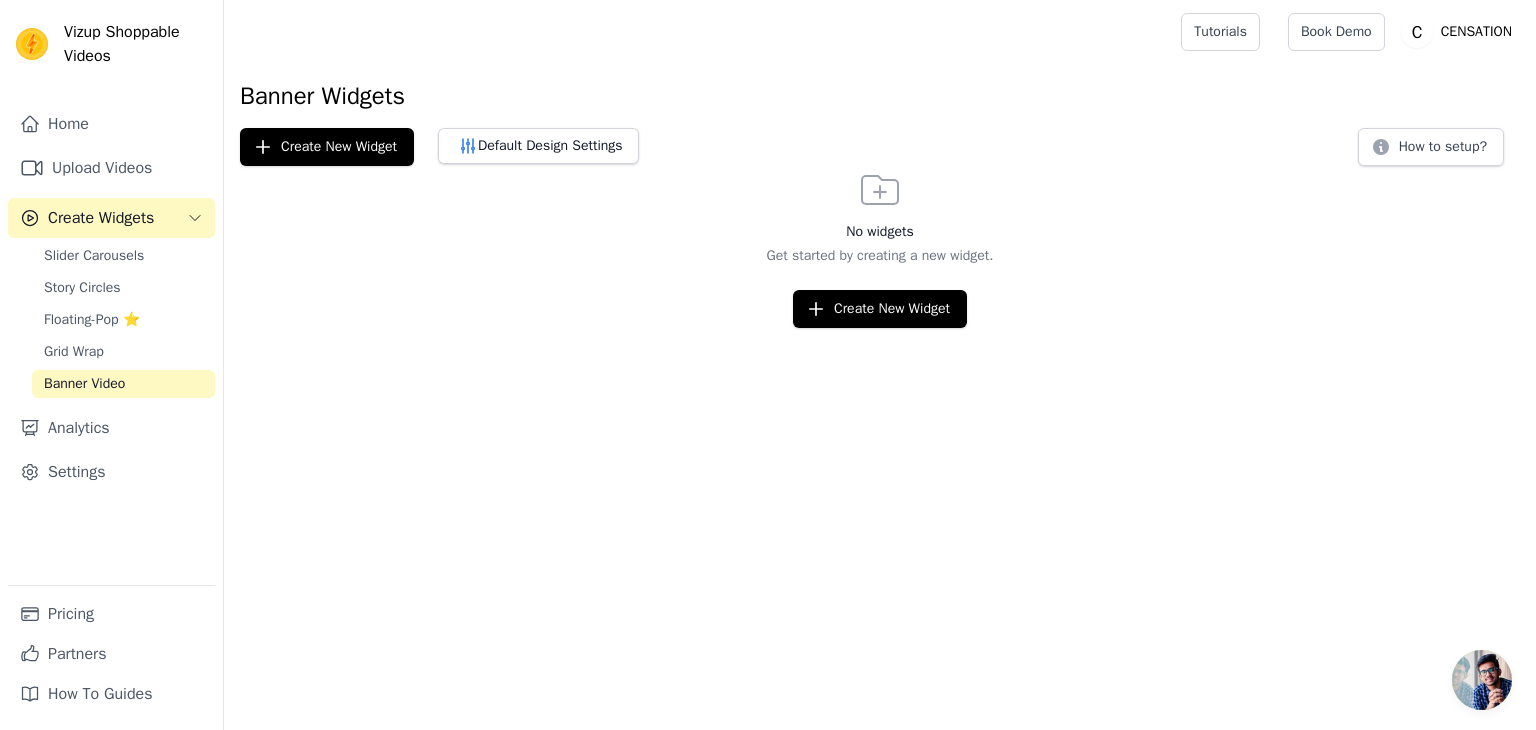 scroll, scrollTop: 0, scrollLeft: 0, axis: both 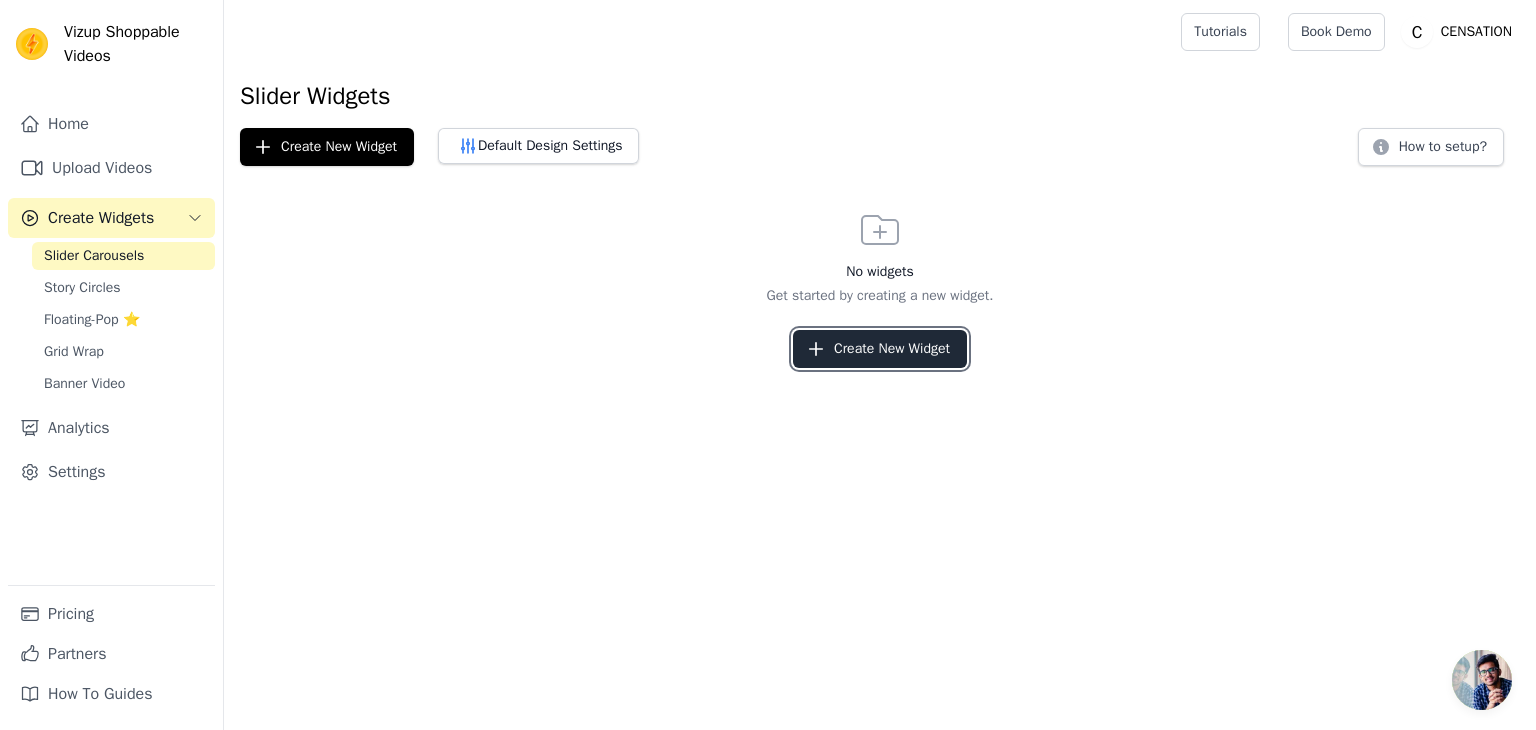 click on "Create New Widget" at bounding box center (880, 349) 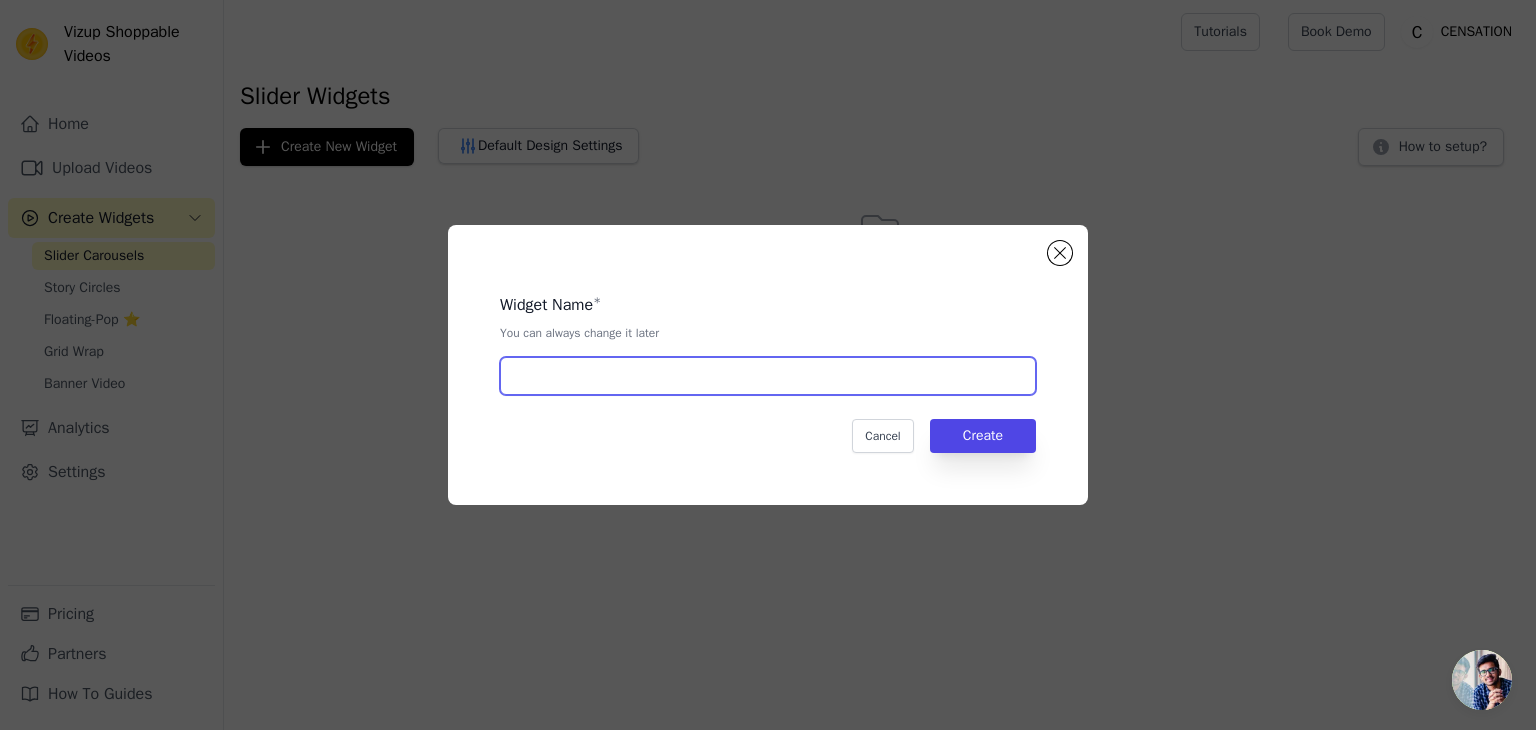 click at bounding box center [768, 376] 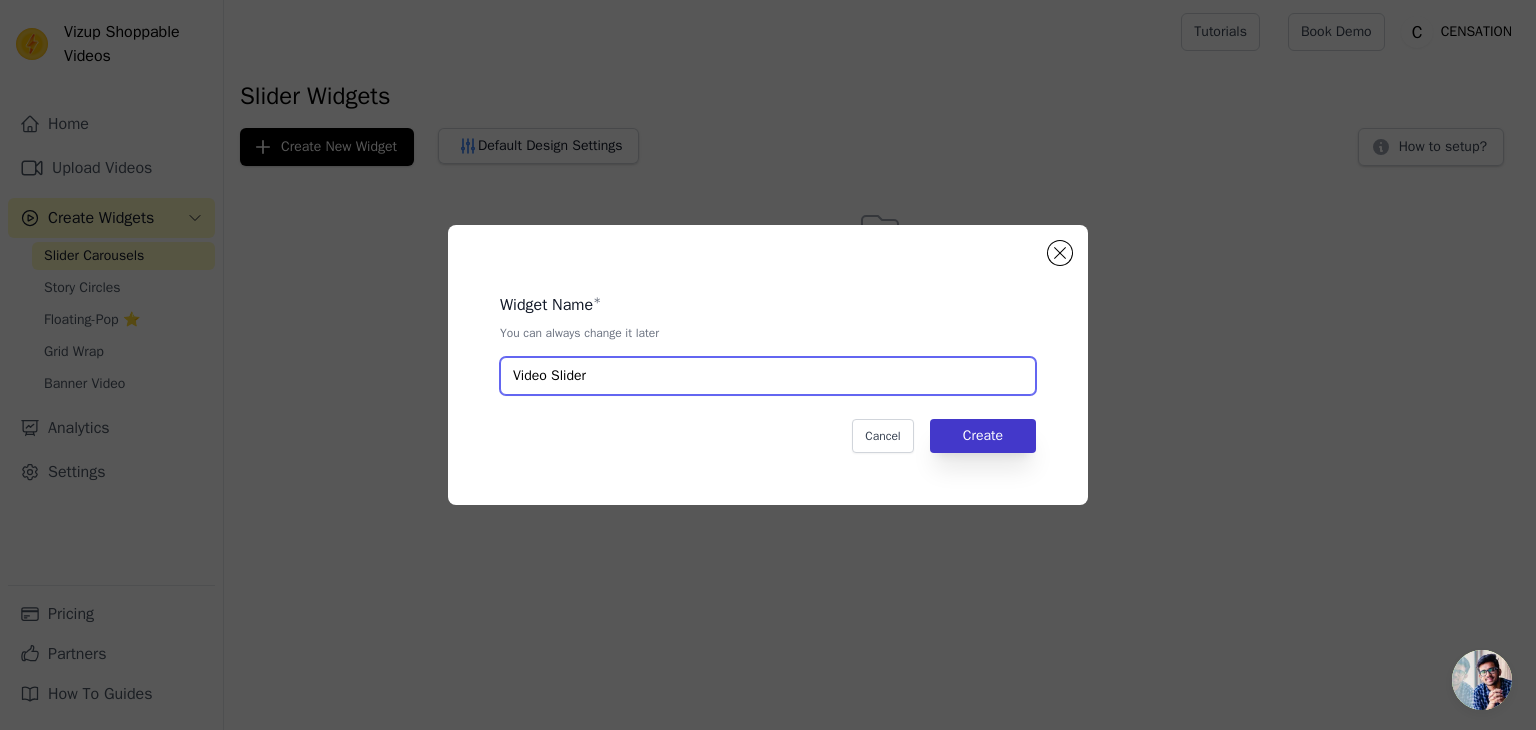 type on "Video Slider" 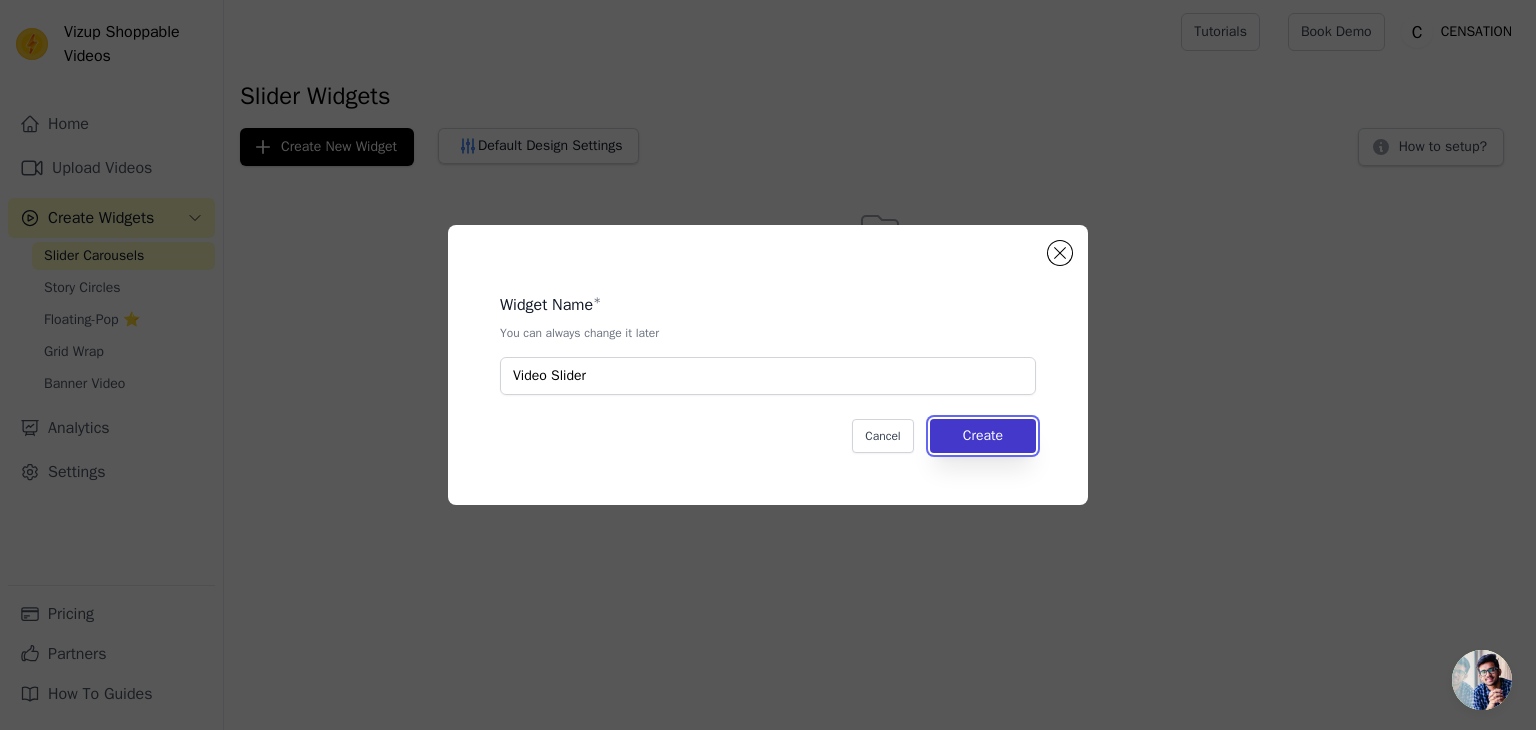 click on "Create" at bounding box center (983, 436) 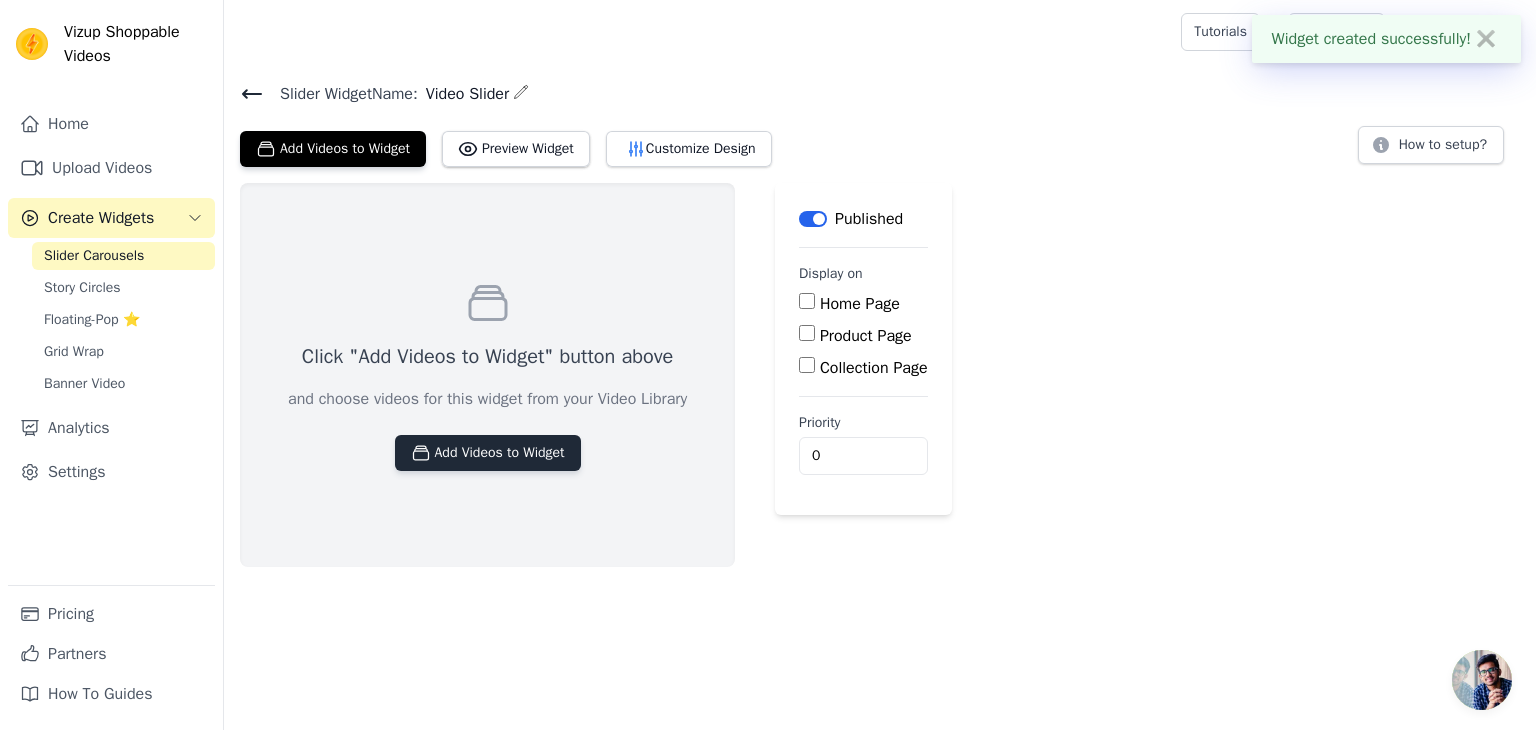 click on "Add Videos to Widget" at bounding box center [488, 453] 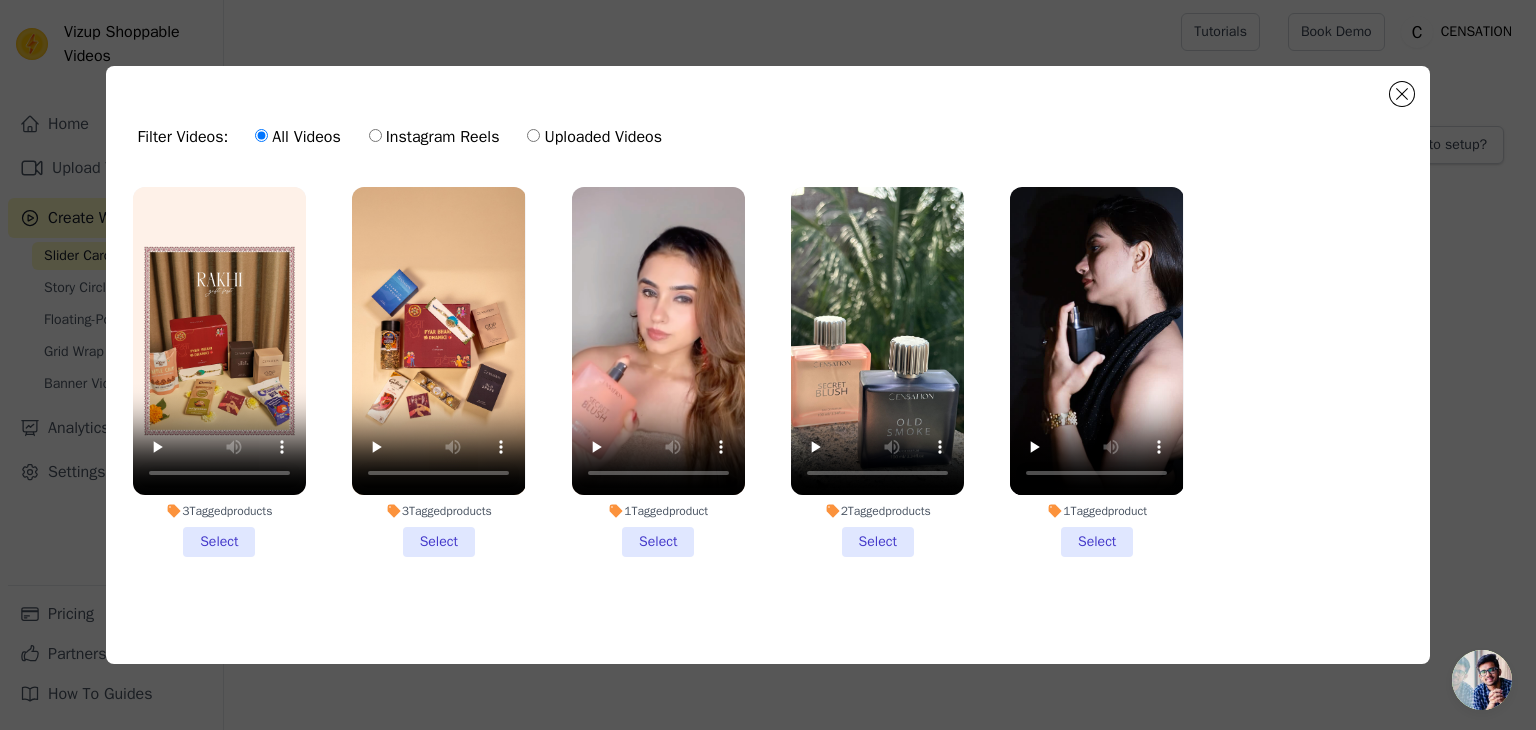 click on "3  Tagged  products     Select" at bounding box center (219, 372) 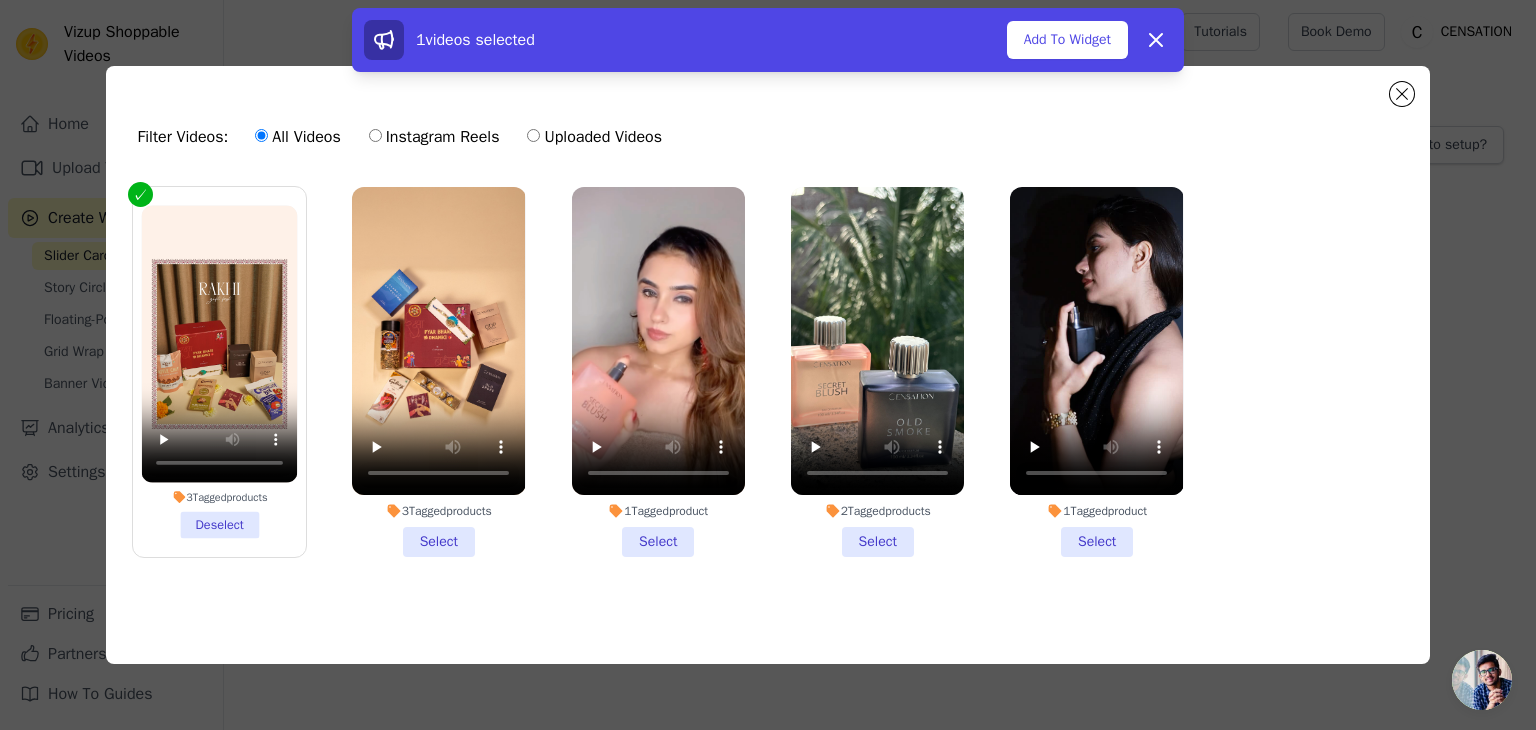 click on "3  Tagged  products     Select" at bounding box center [438, 372] 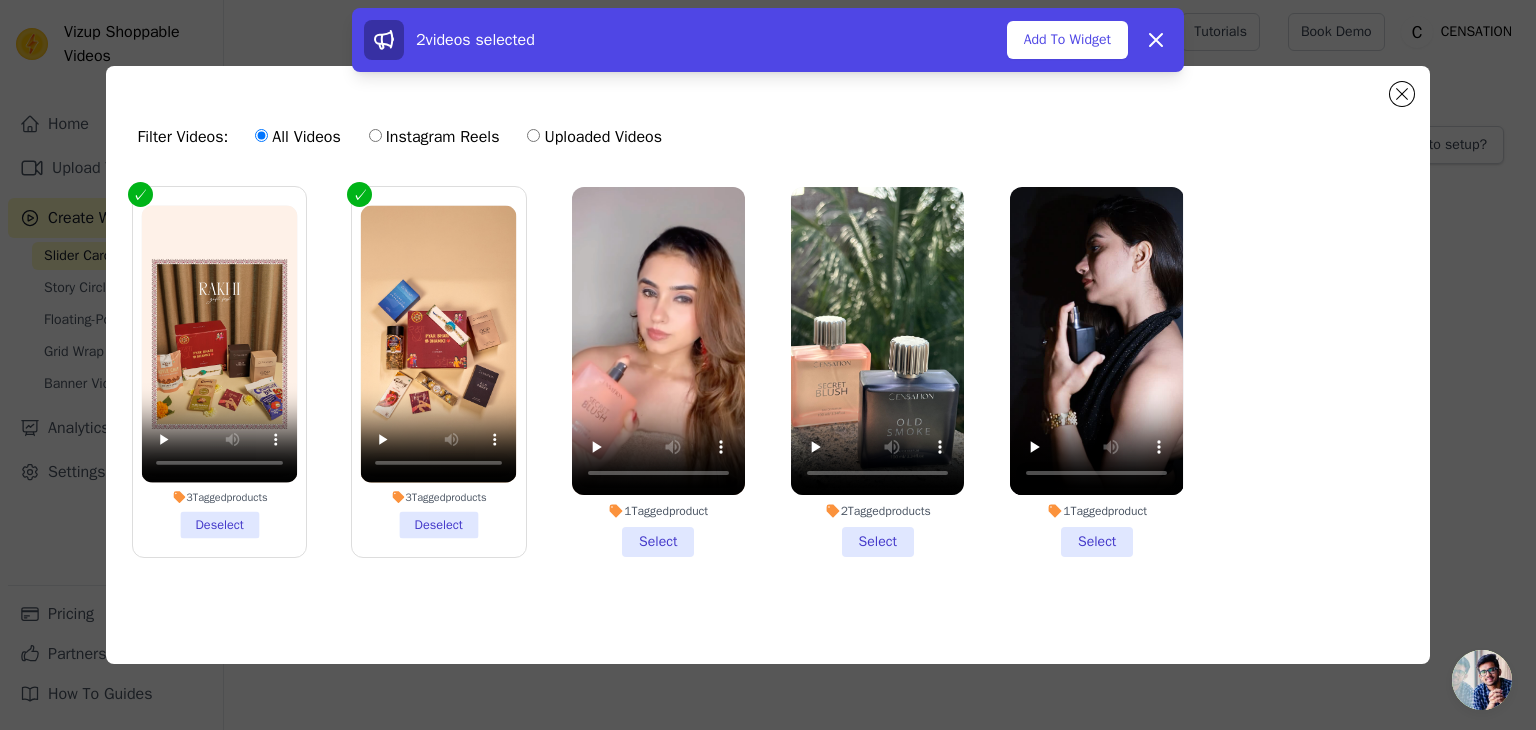 click on "1  Tagged  product     Select" at bounding box center [658, 372] 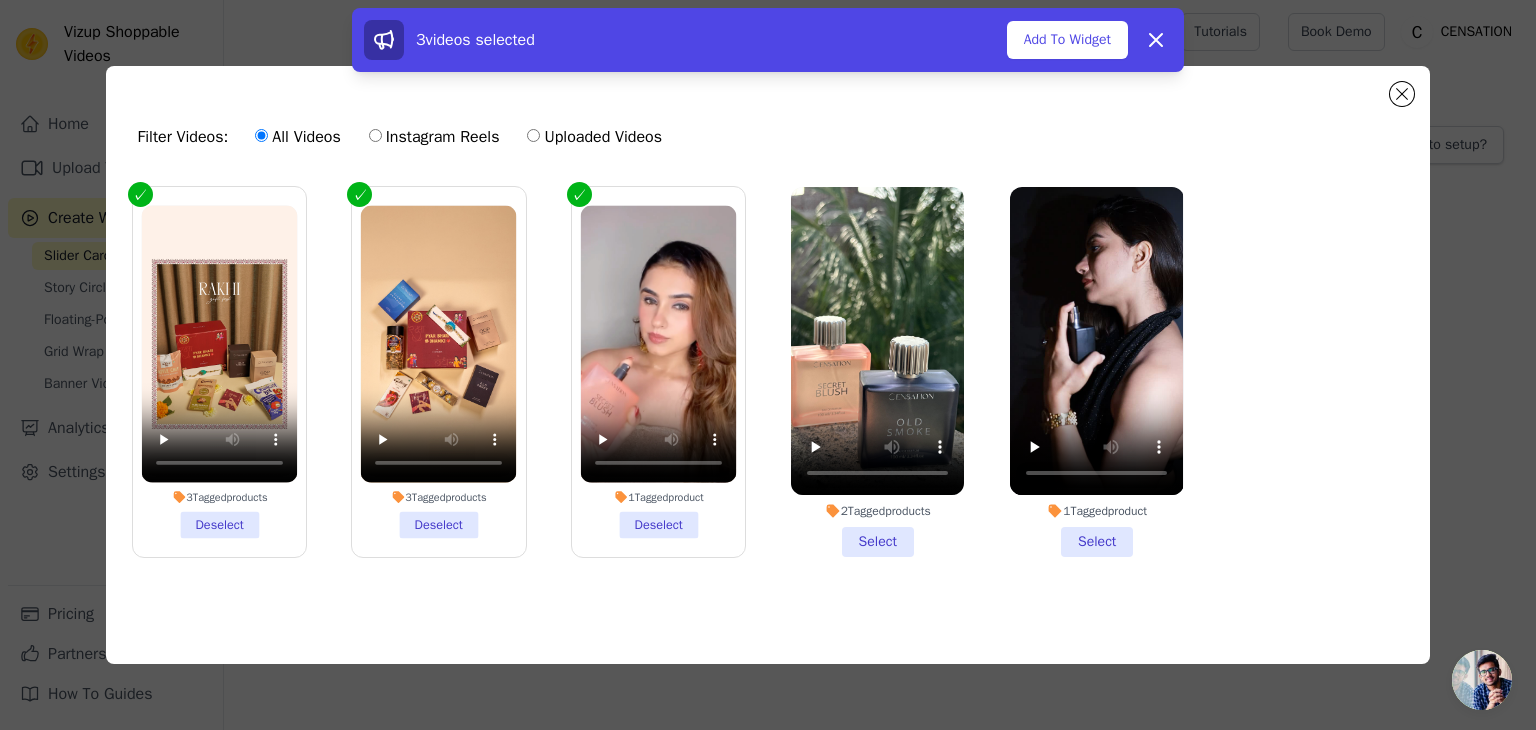 click on "2  Tagged  products     Select" at bounding box center (877, 372) 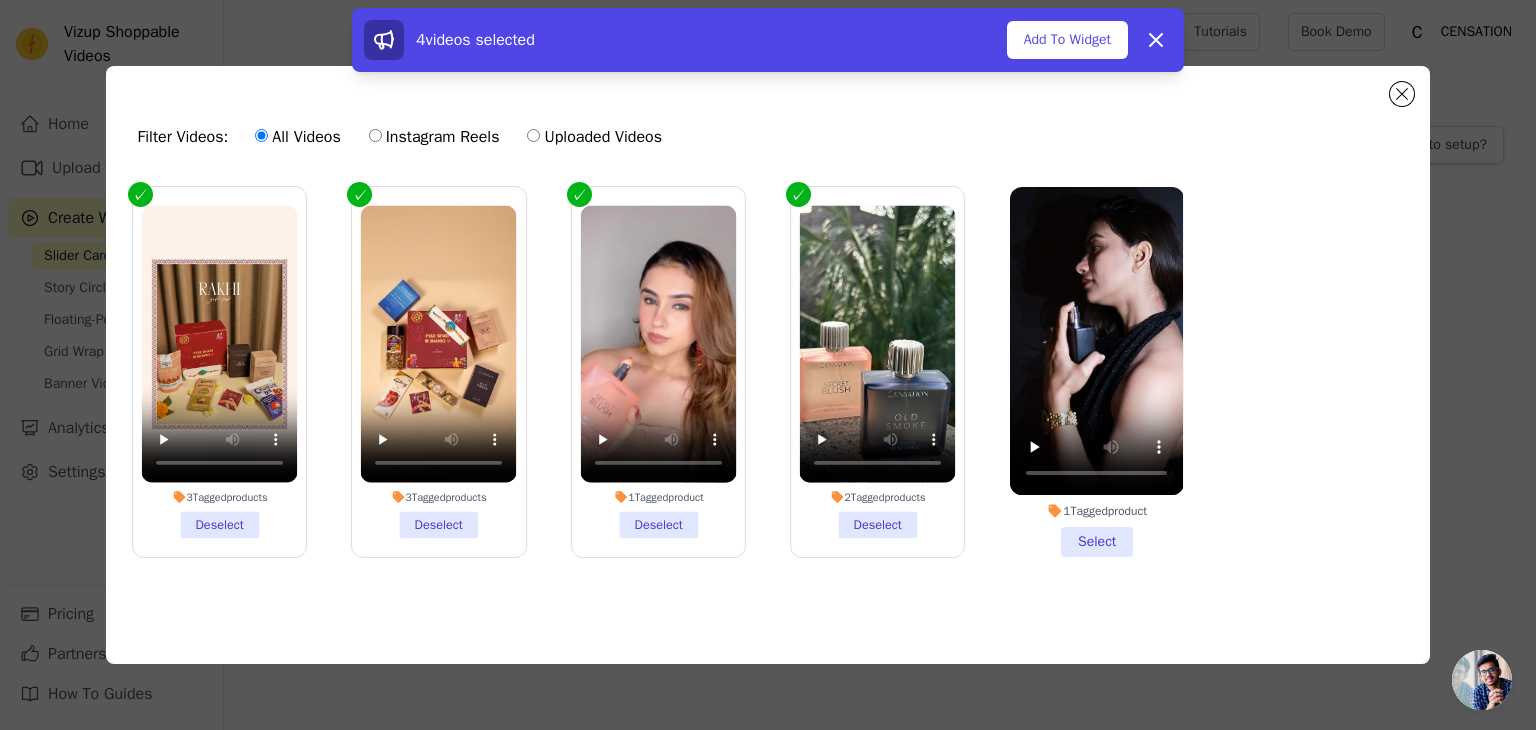 click on "1  Tagged  product     Select" at bounding box center [1096, 372] 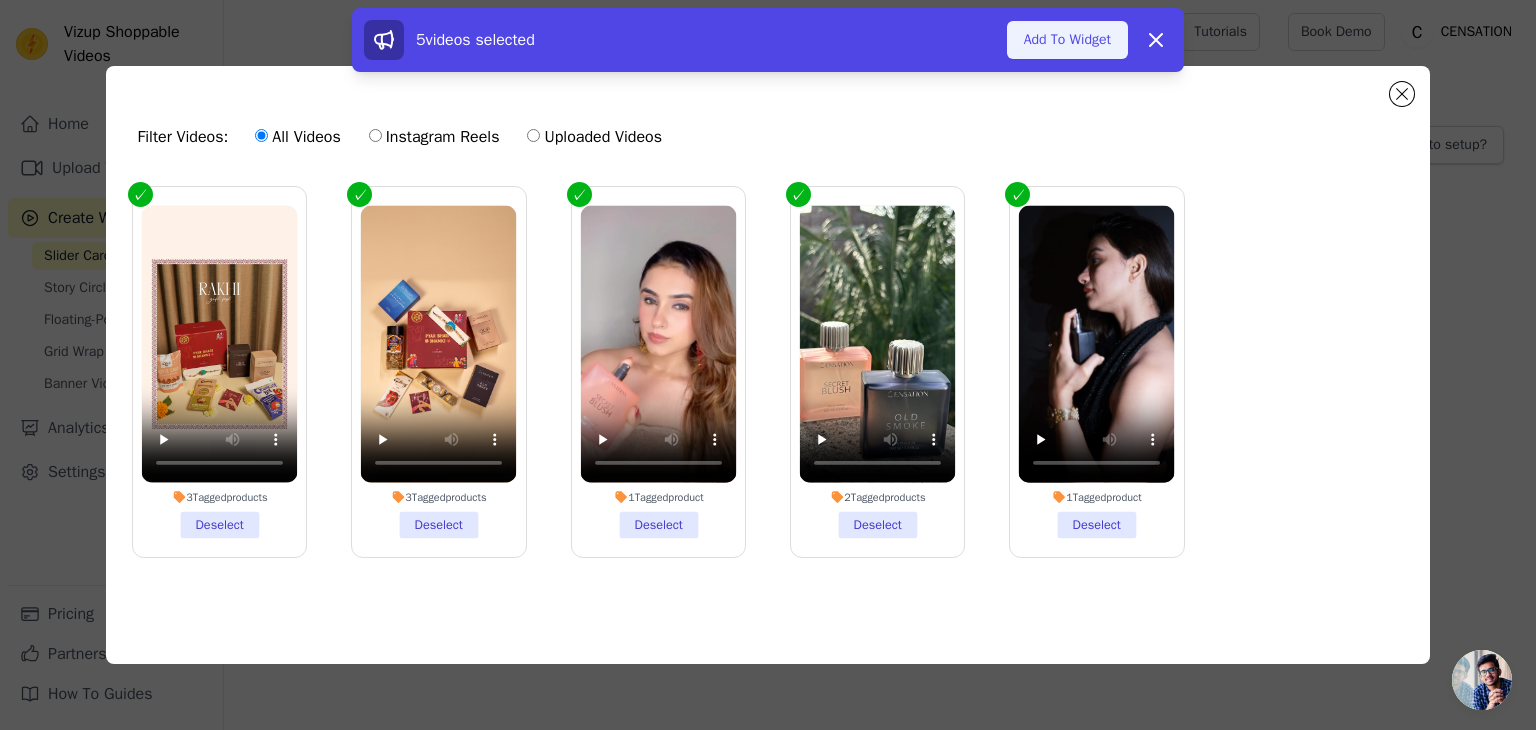 click on "Add To Widget" at bounding box center [1067, 40] 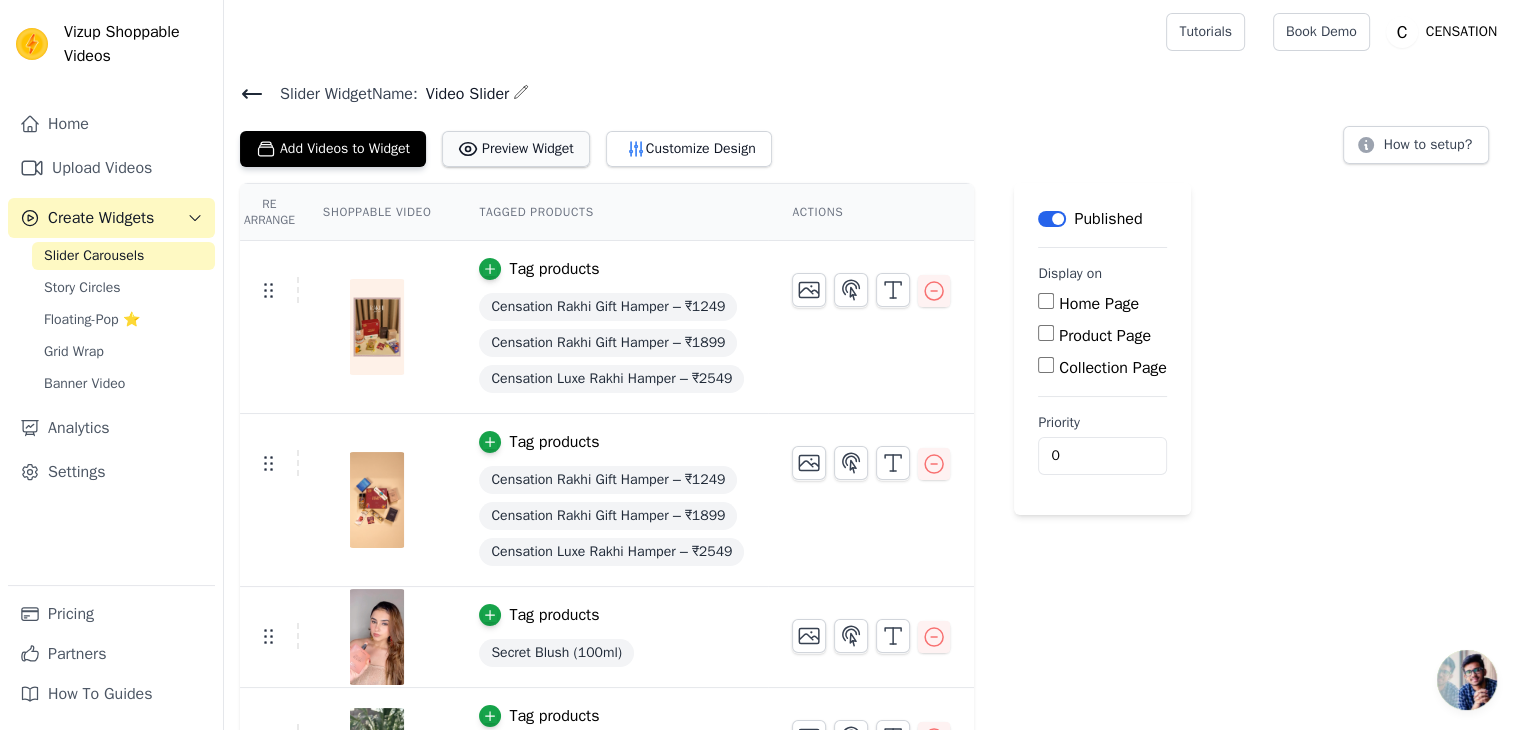 click on "Preview Widget" at bounding box center (516, 149) 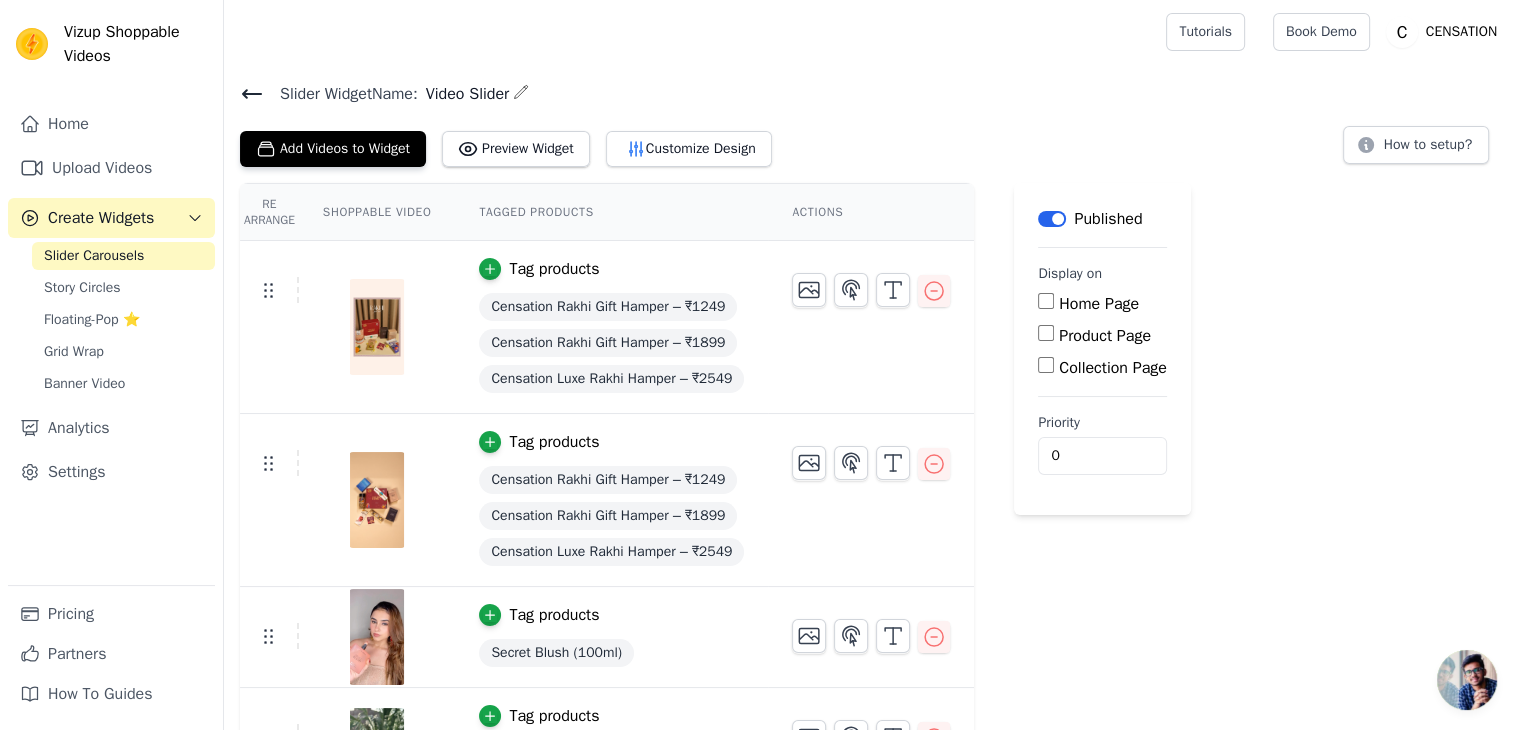 click on "Home Page" at bounding box center [1046, 301] 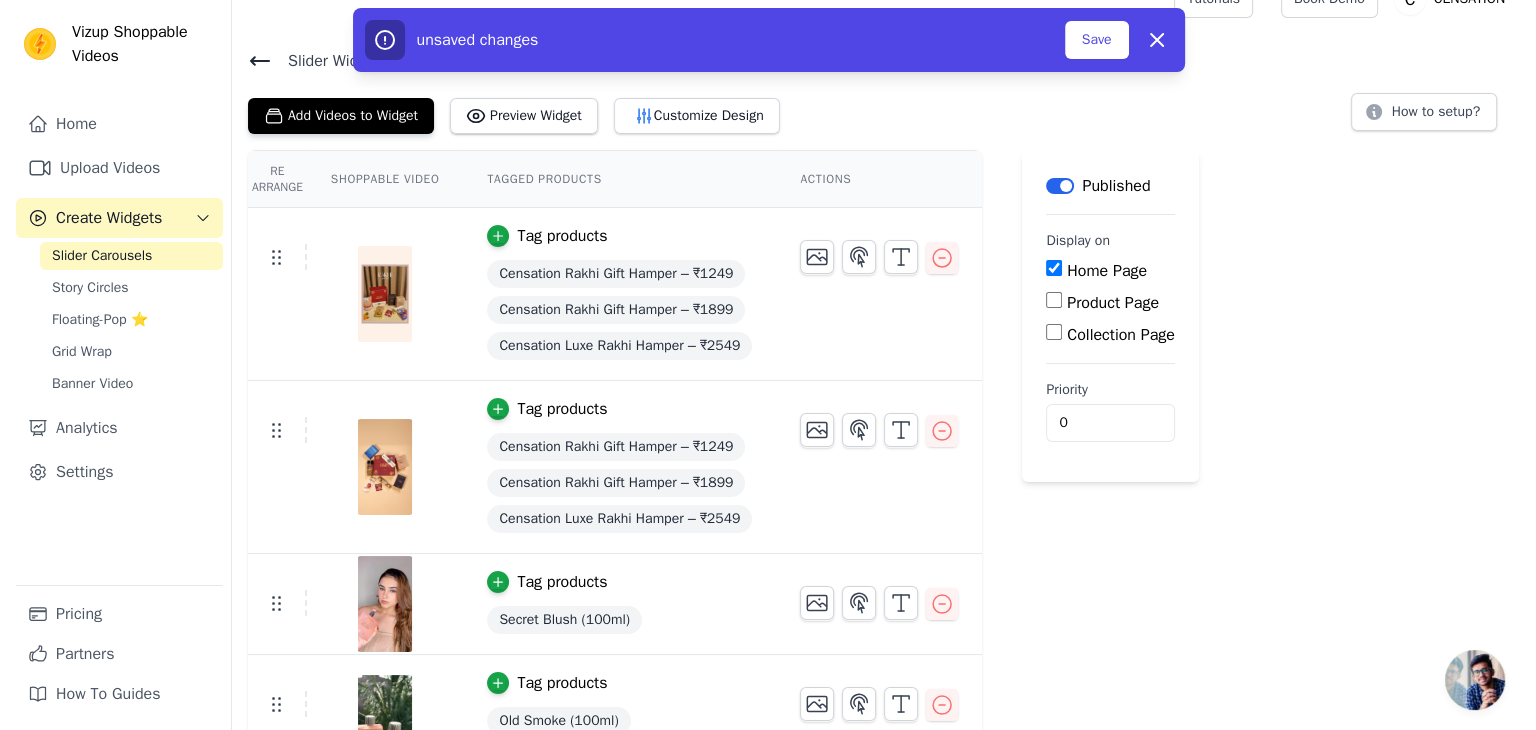 scroll, scrollTop: 0, scrollLeft: 0, axis: both 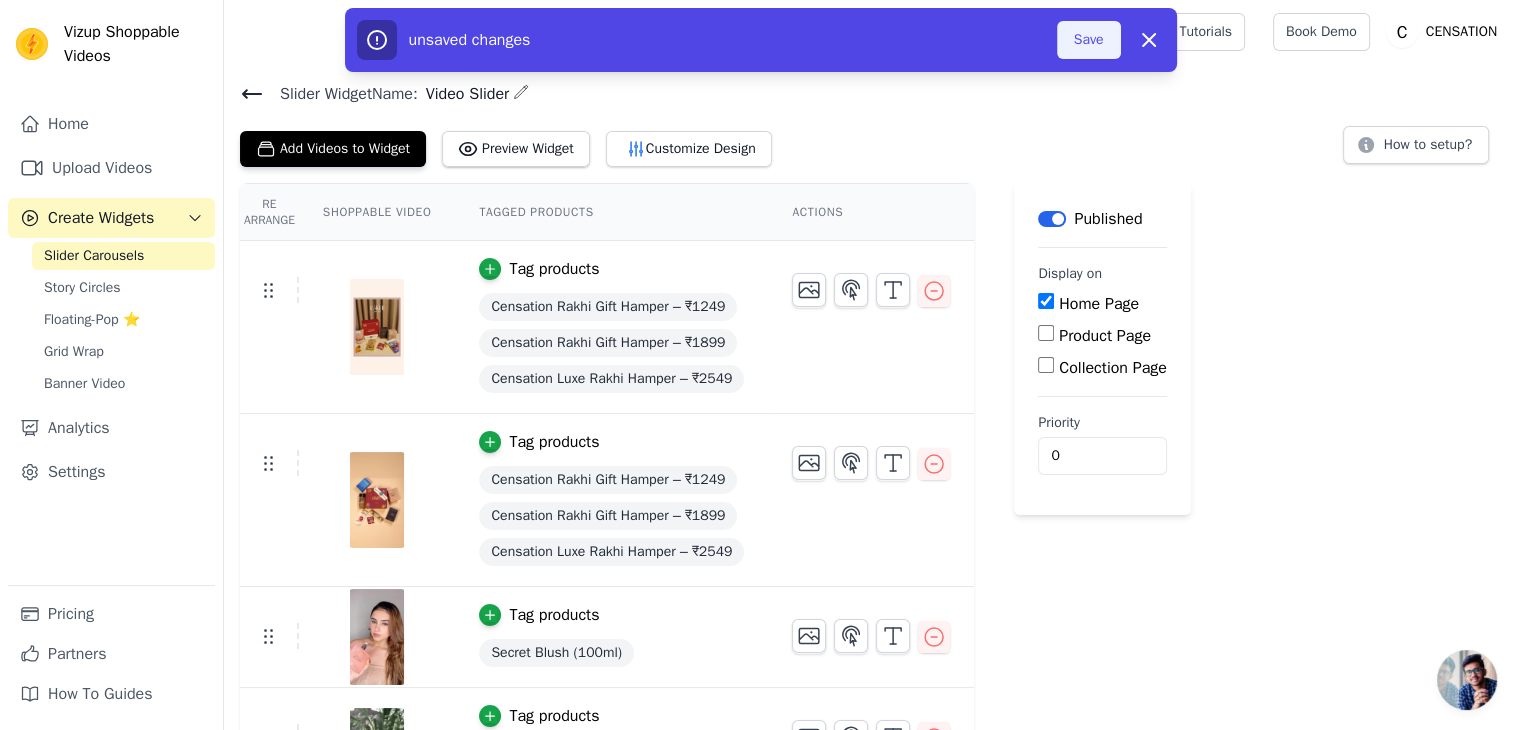 click on "Save" at bounding box center [1089, 40] 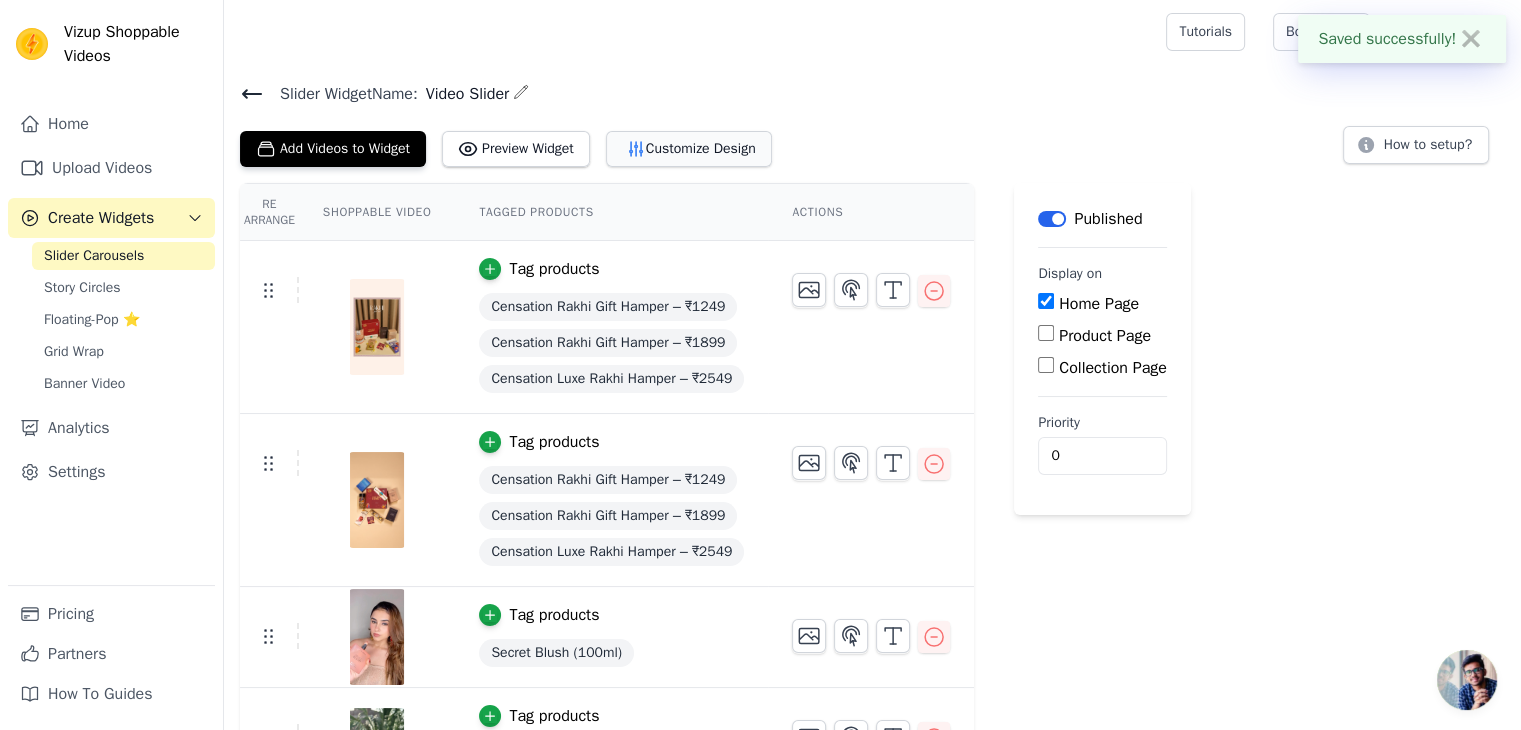 click on "Customize Design" at bounding box center (689, 149) 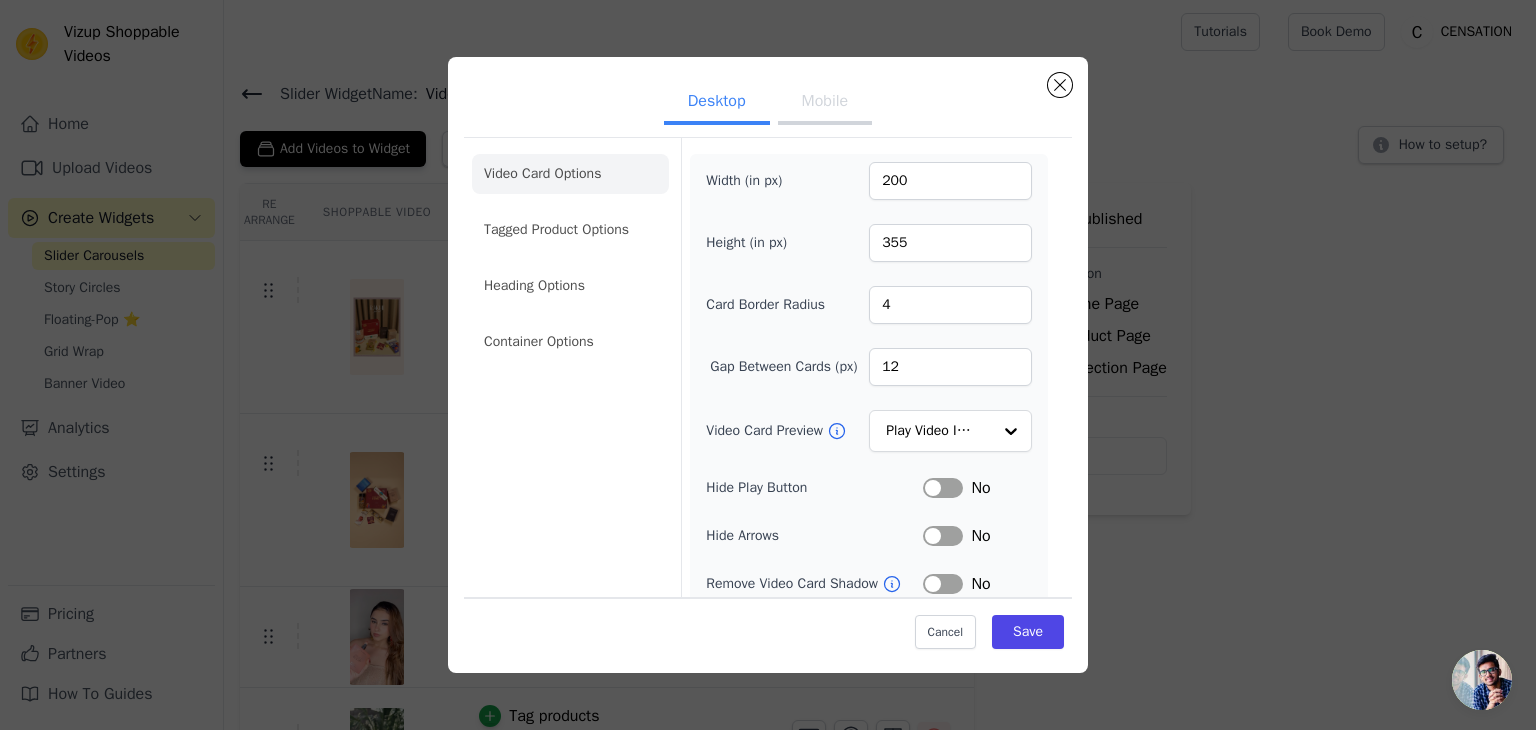 click on "Mobile" at bounding box center [825, 103] 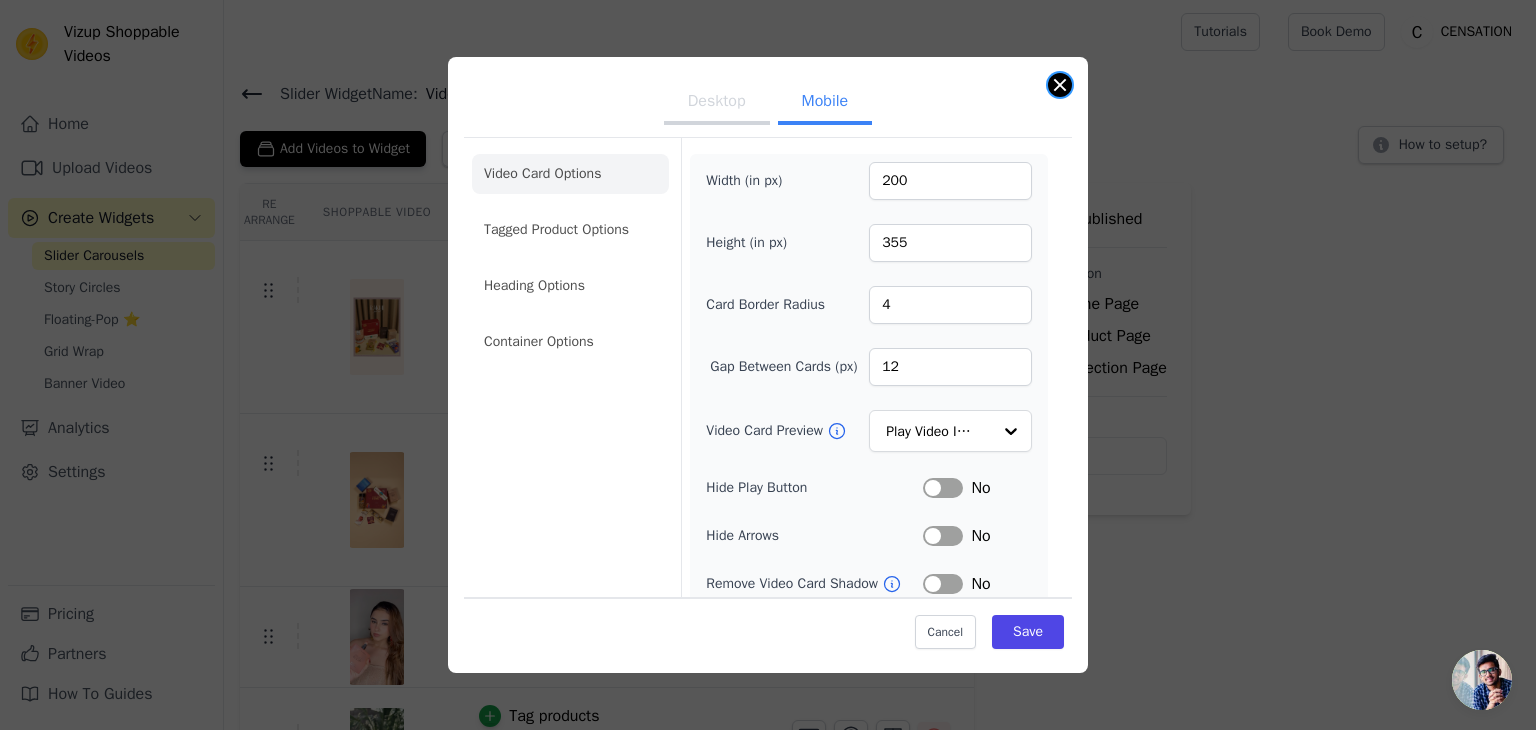 click at bounding box center (1060, 85) 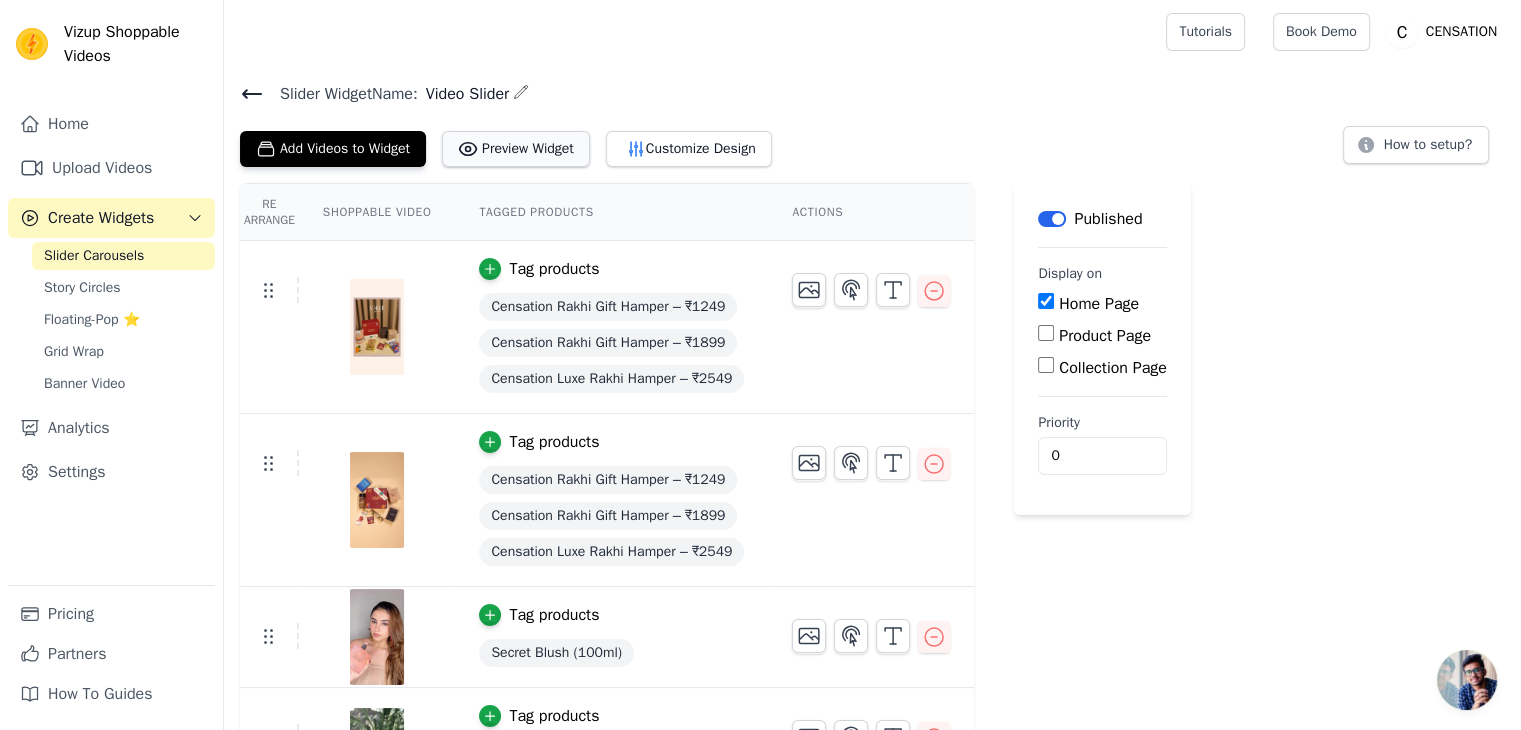 click 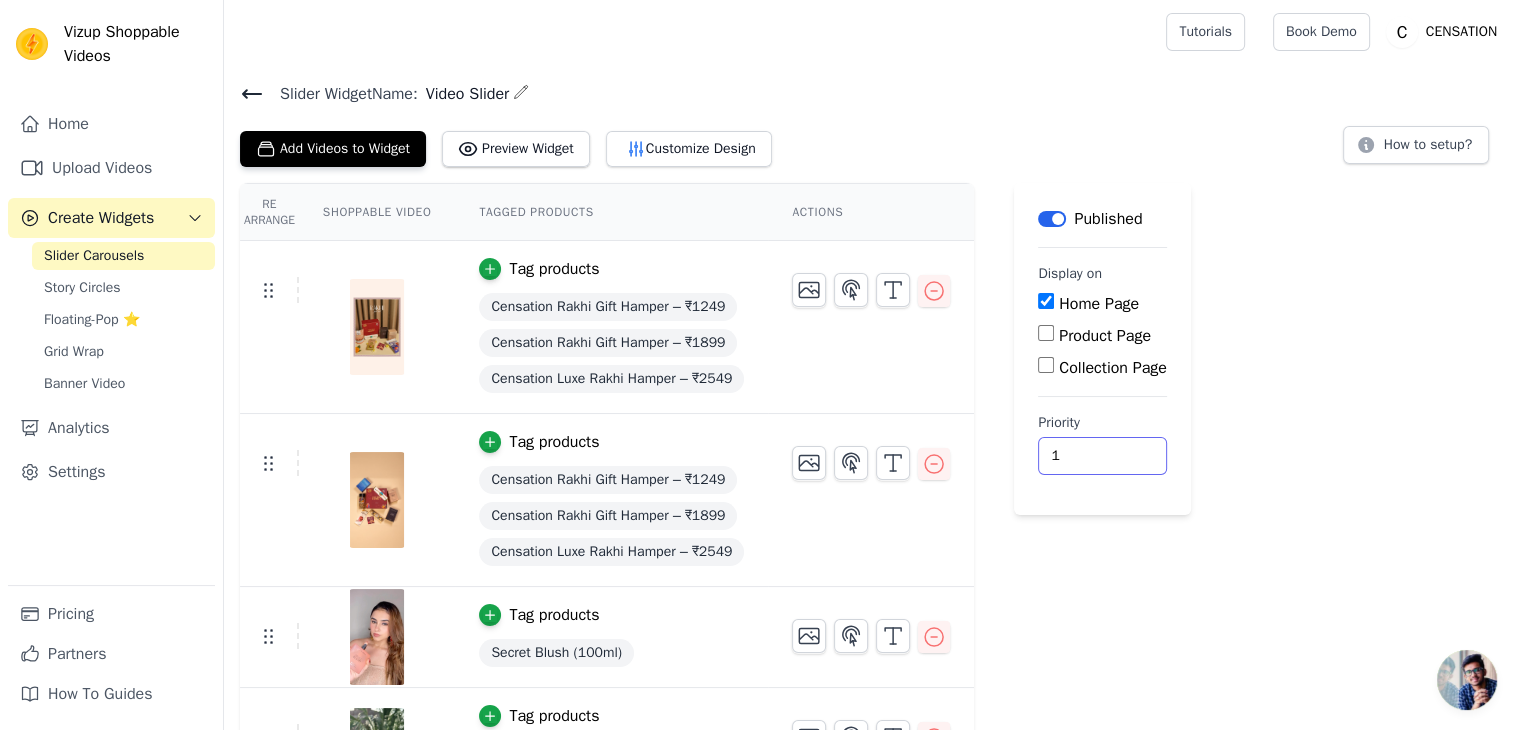 click on "1" at bounding box center [1102, 456] 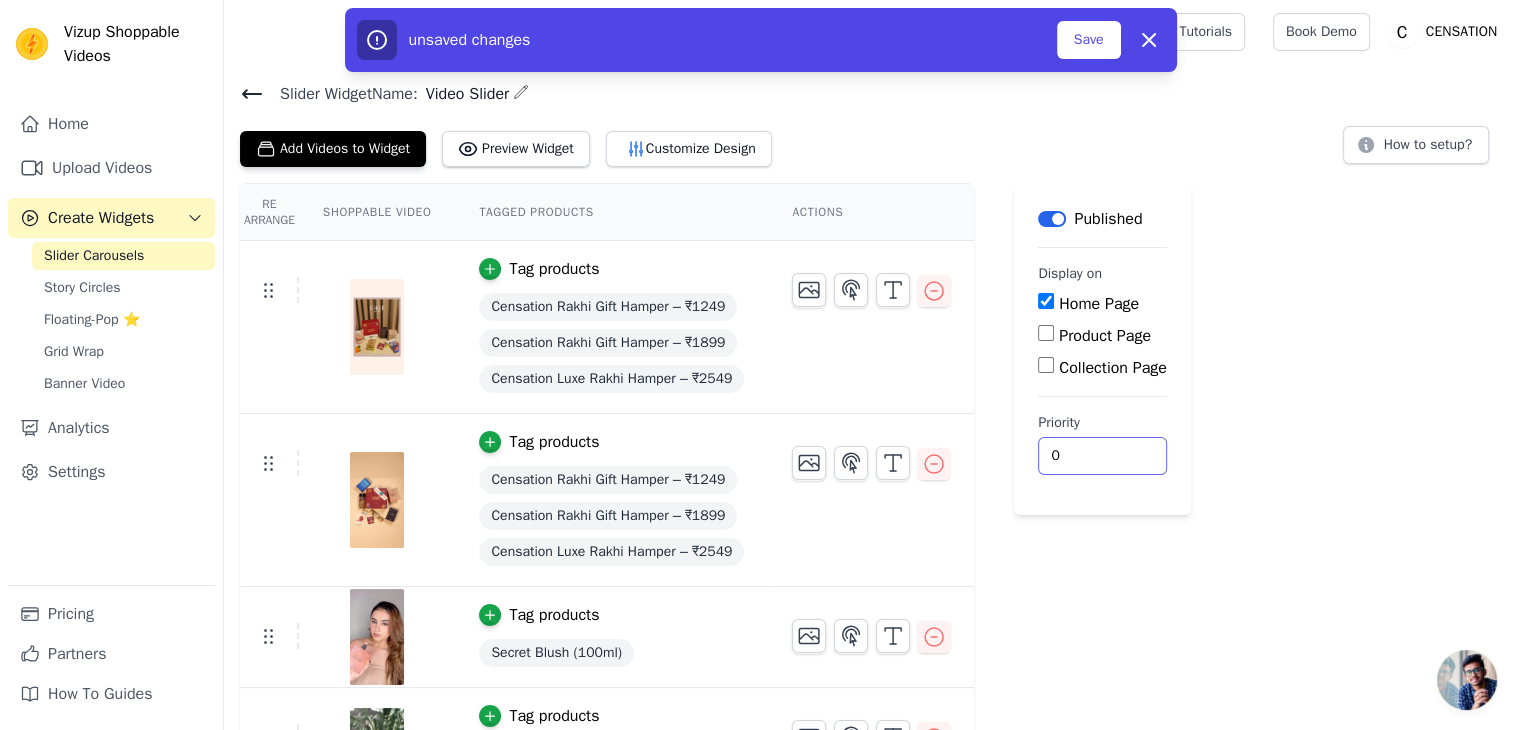 click on "0" at bounding box center [1102, 456] 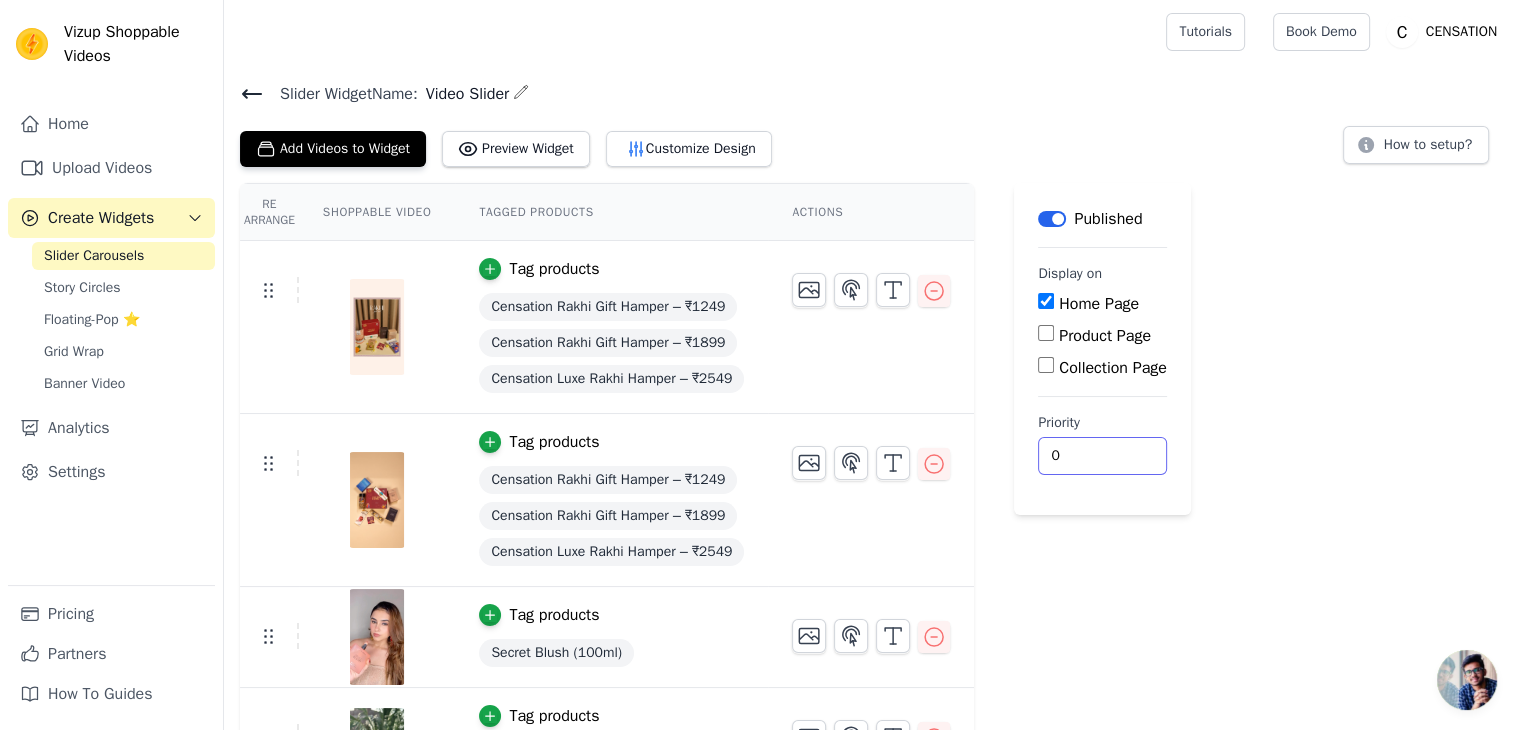 click on "0" at bounding box center (1102, 456) 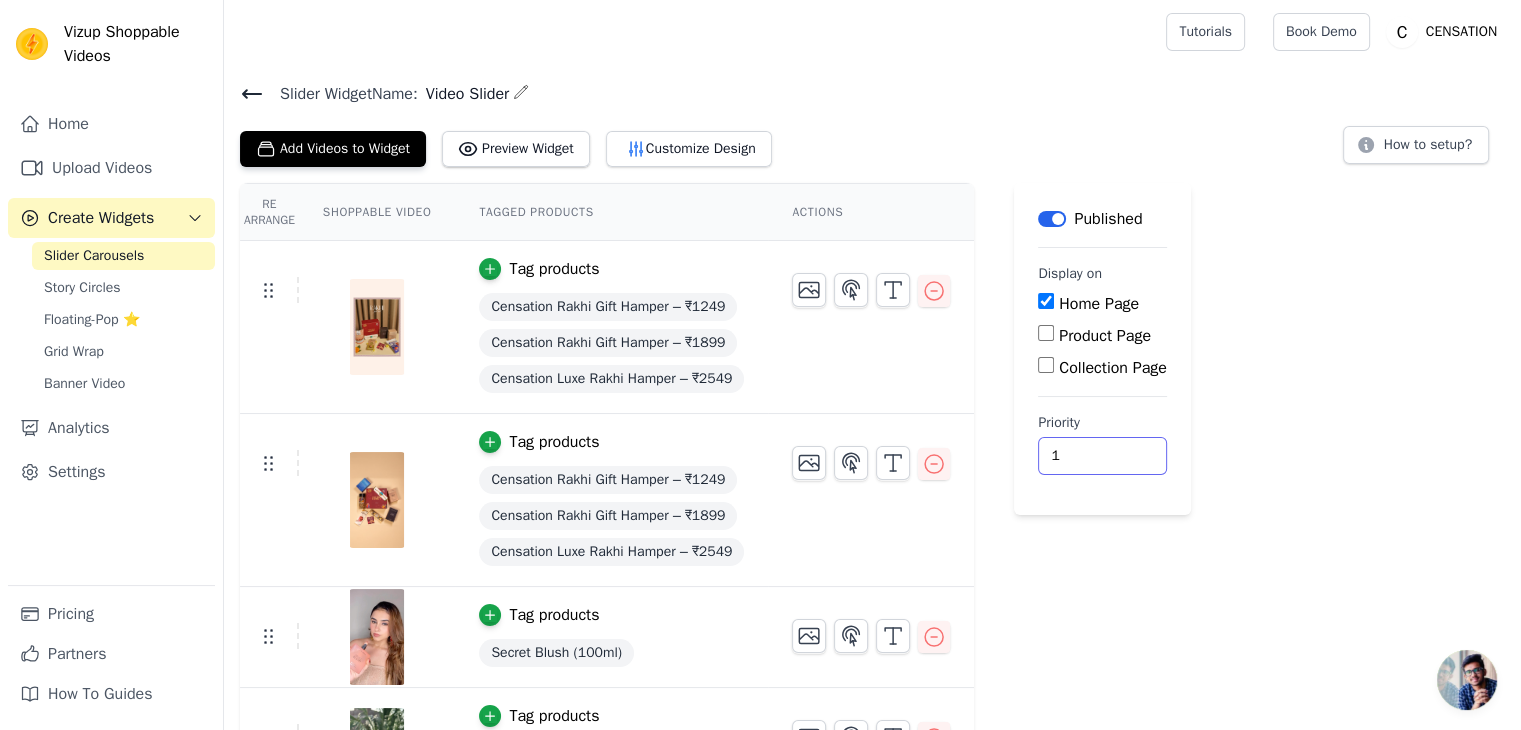 click on "1" at bounding box center [1102, 456] 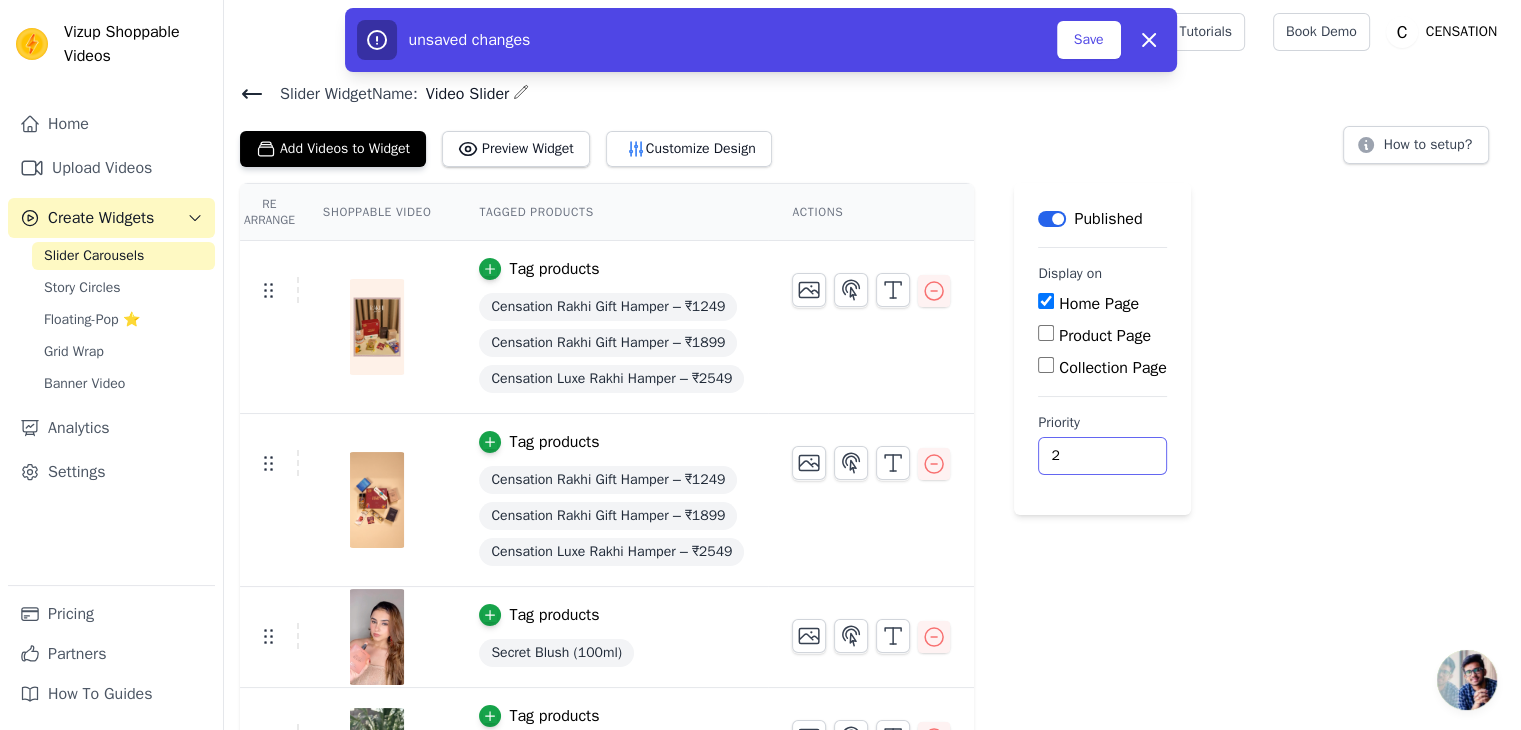 click on "2" at bounding box center [1102, 456] 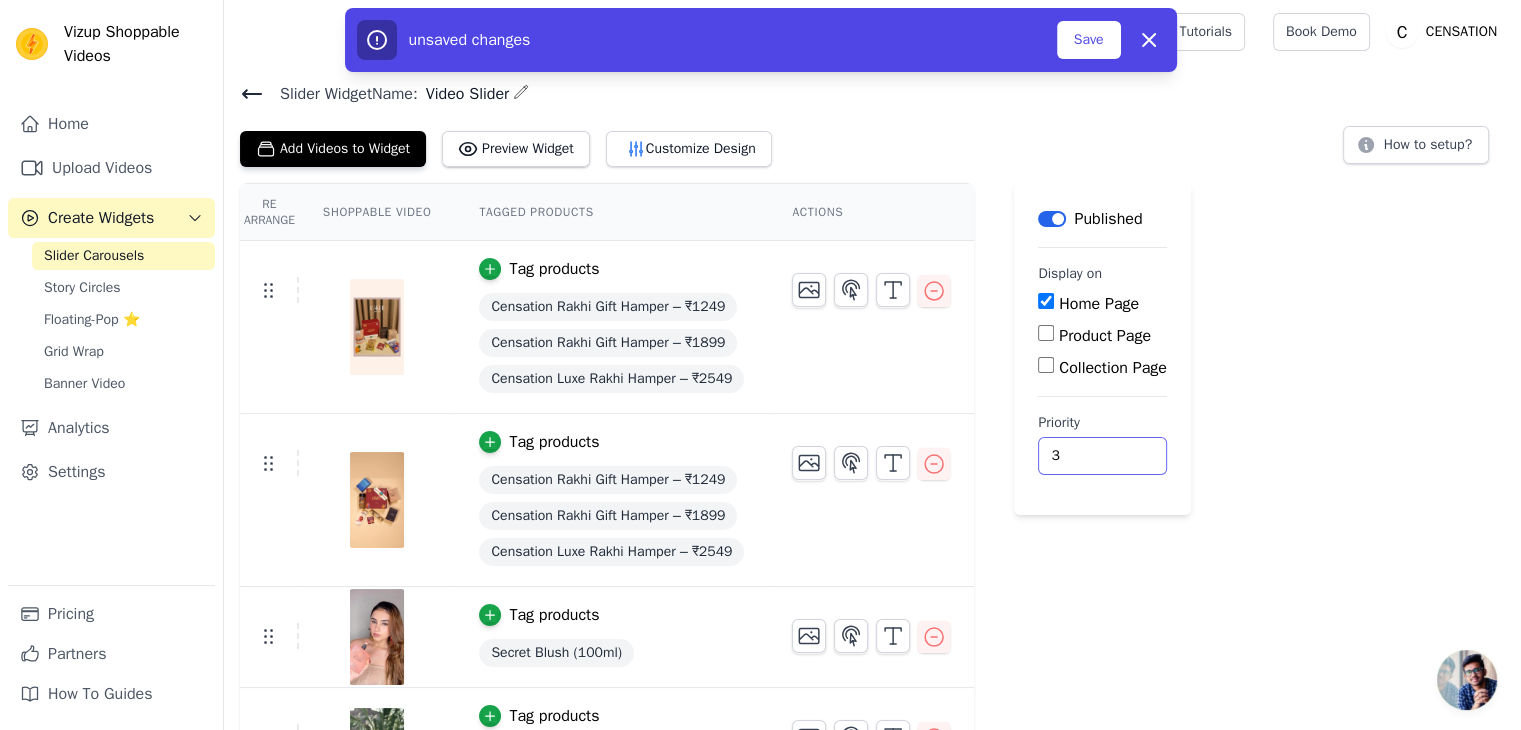 click on "3" at bounding box center [1102, 456] 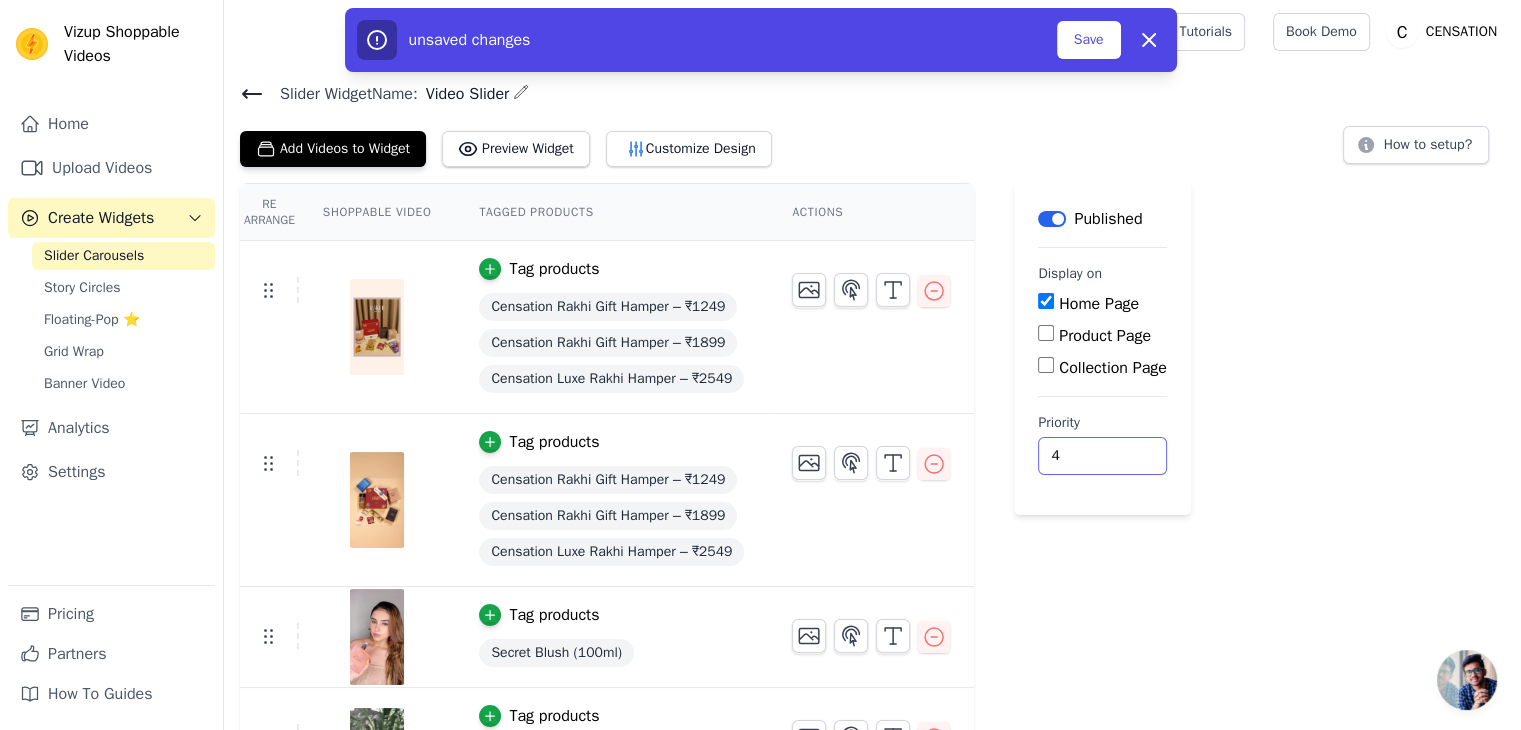 click on "4" at bounding box center (1102, 456) 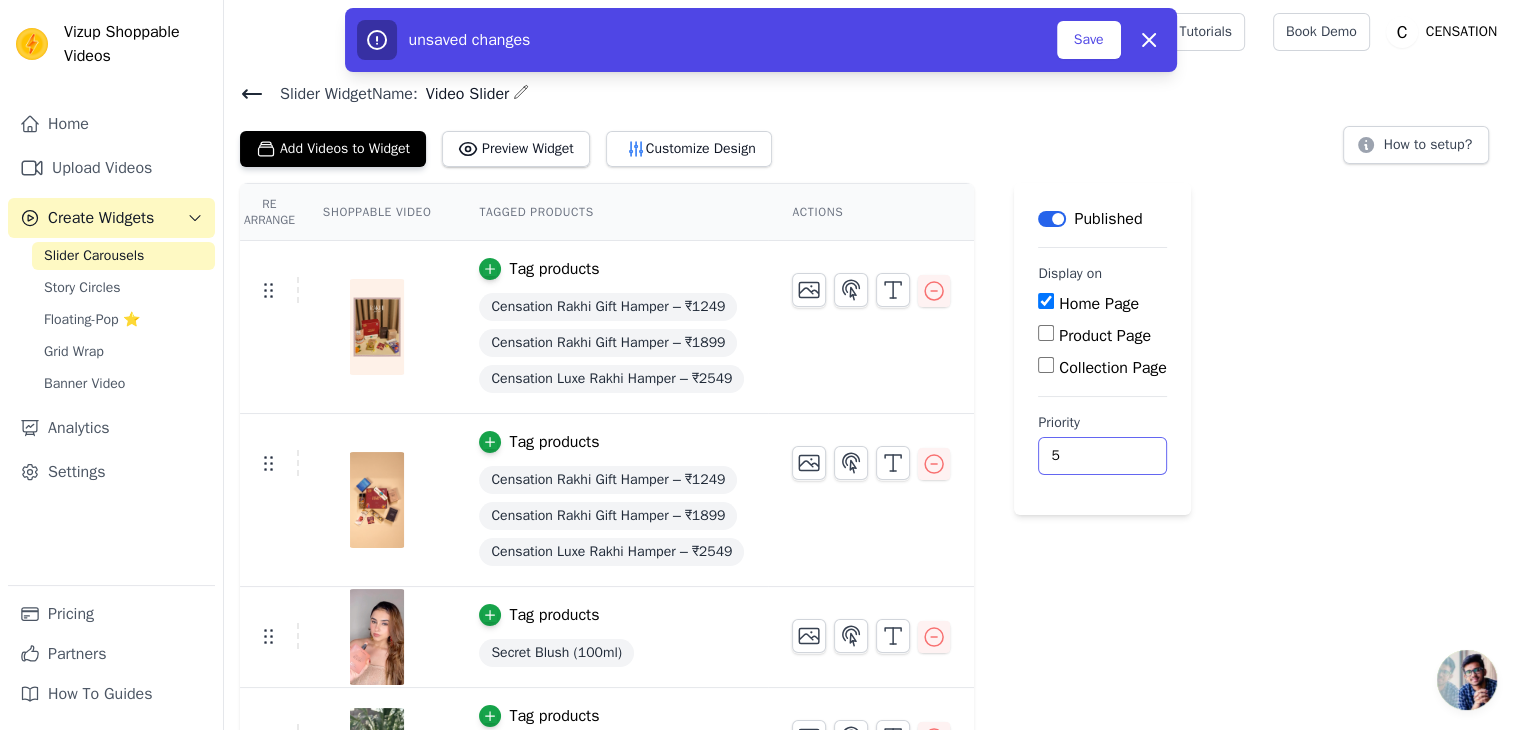 click on "5" at bounding box center (1102, 456) 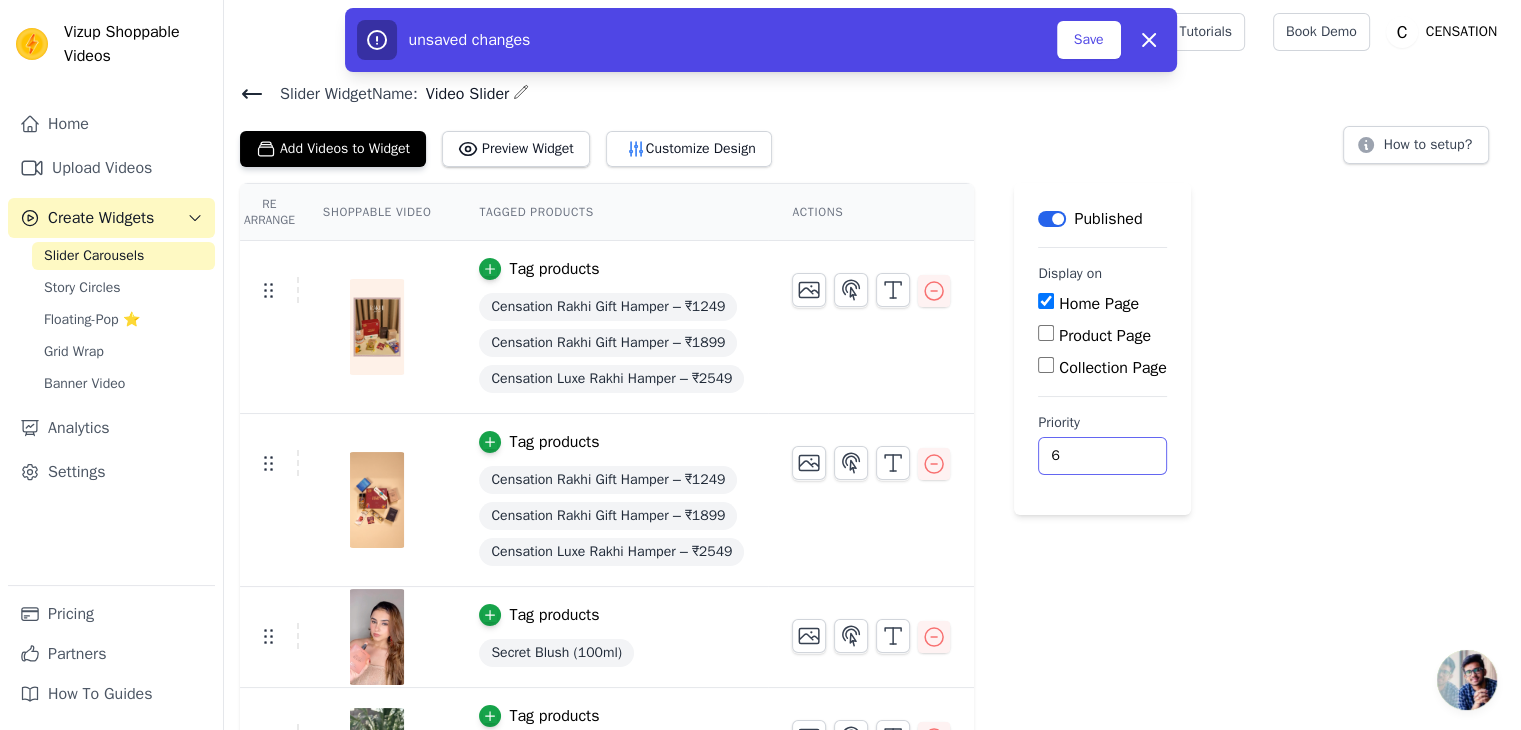 click on "6" at bounding box center (1102, 456) 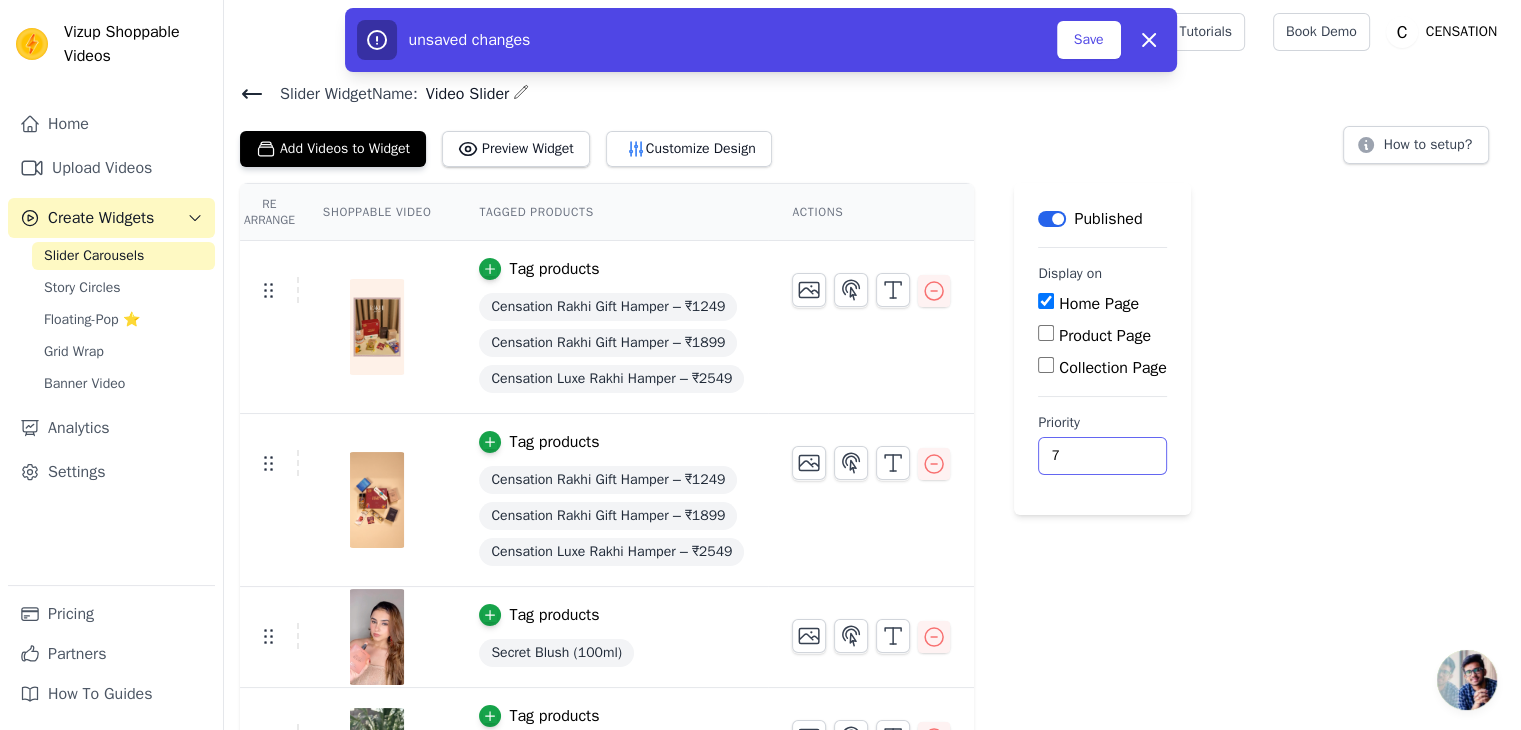 click on "7" at bounding box center [1102, 456] 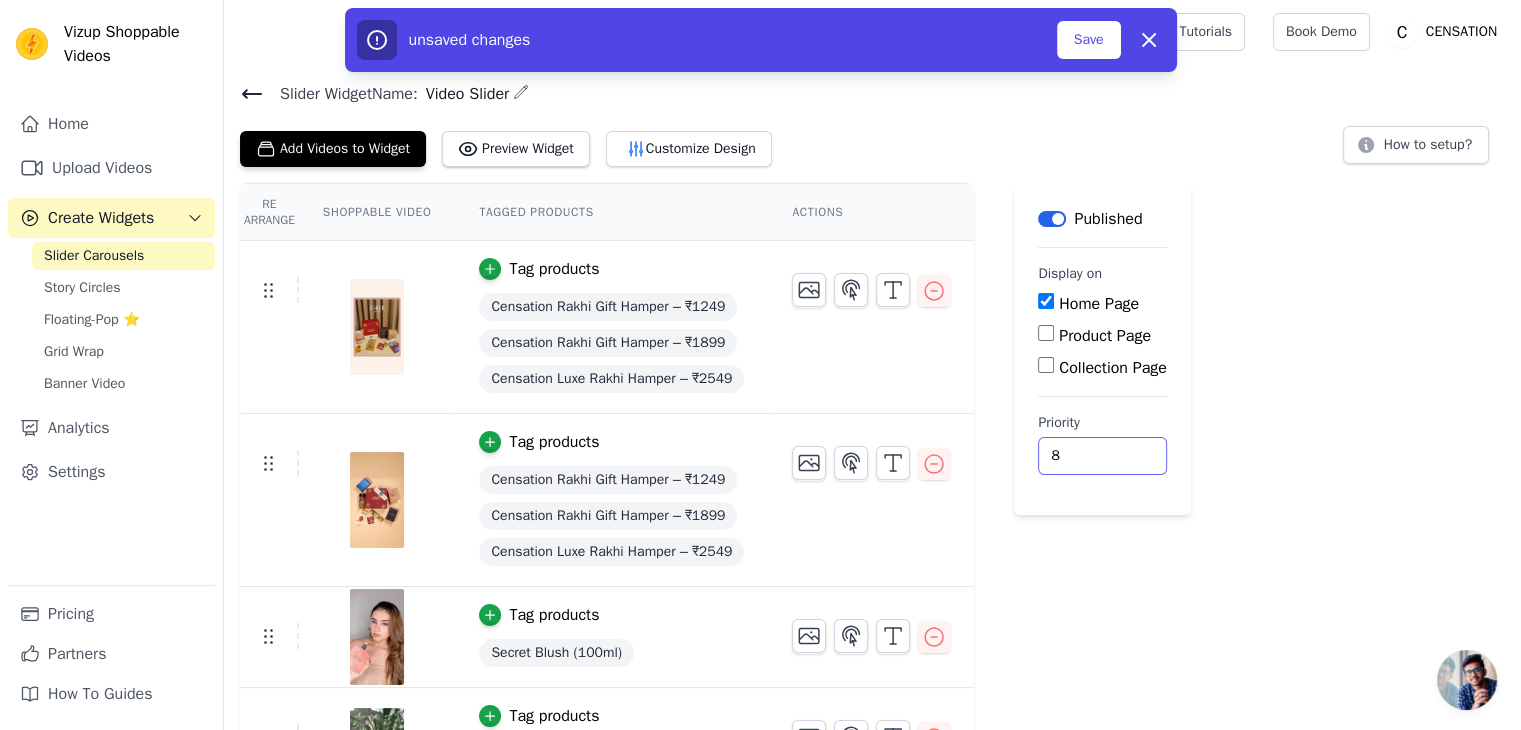 click on "8" at bounding box center (1102, 456) 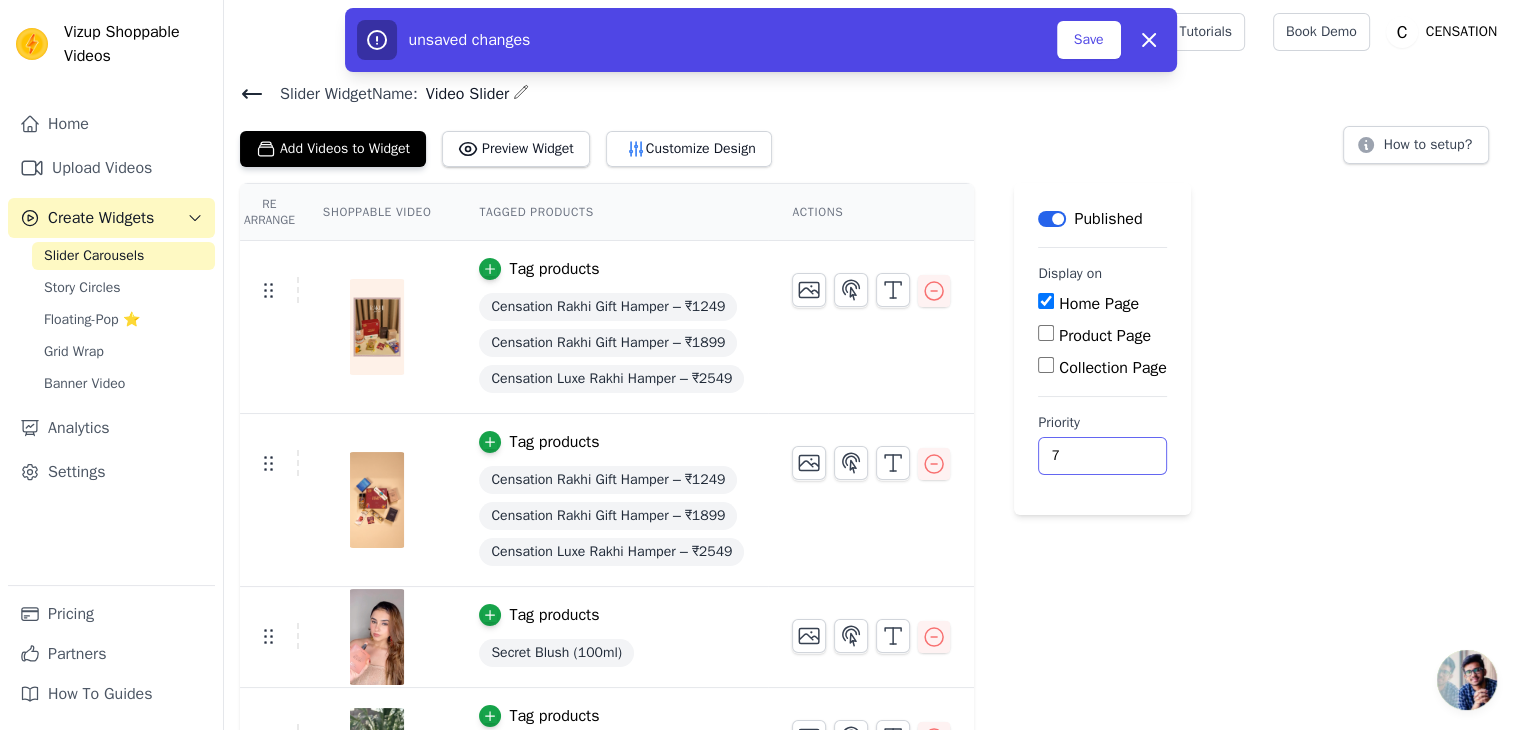 click on "7" at bounding box center [1102, 456] 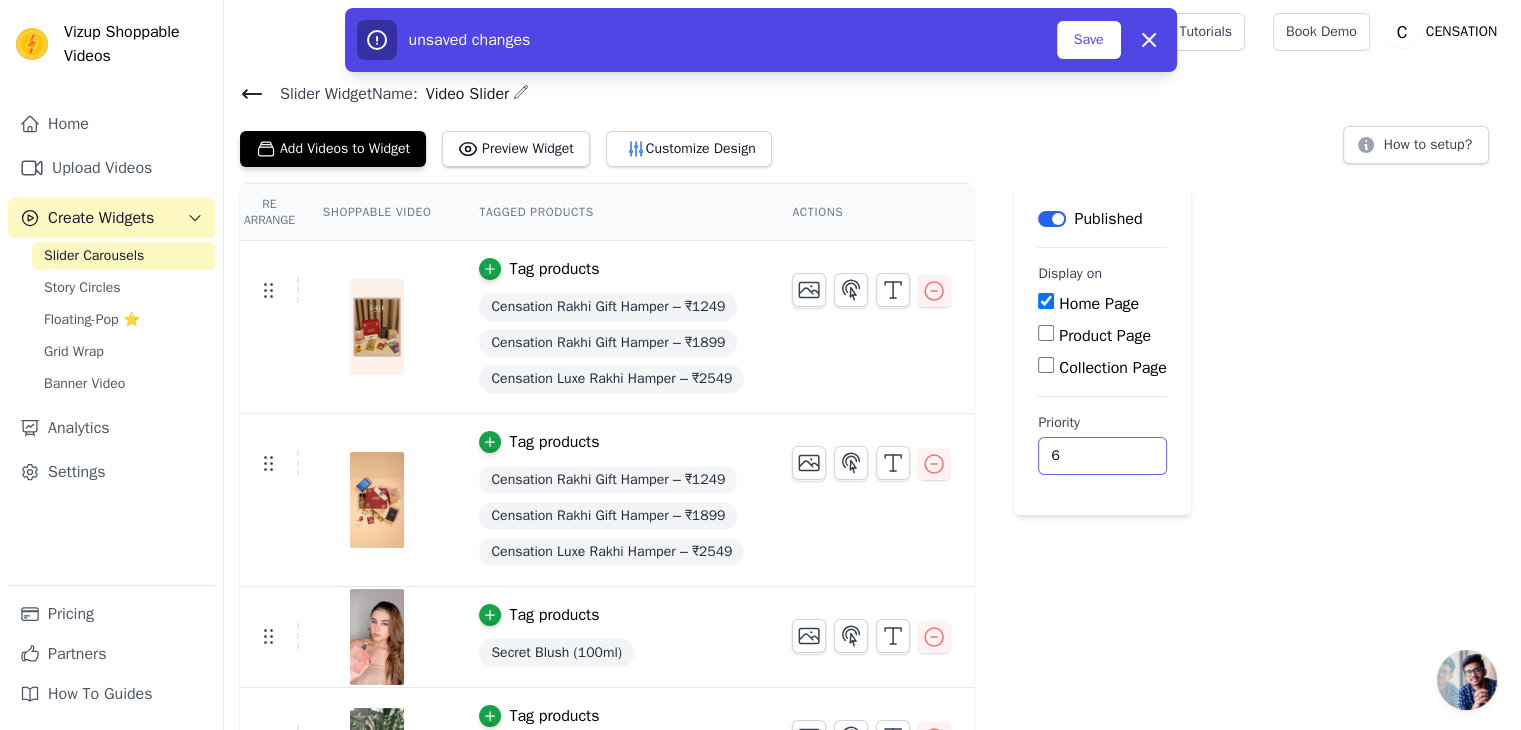 click on "6" at bounding box center [1102, 456] 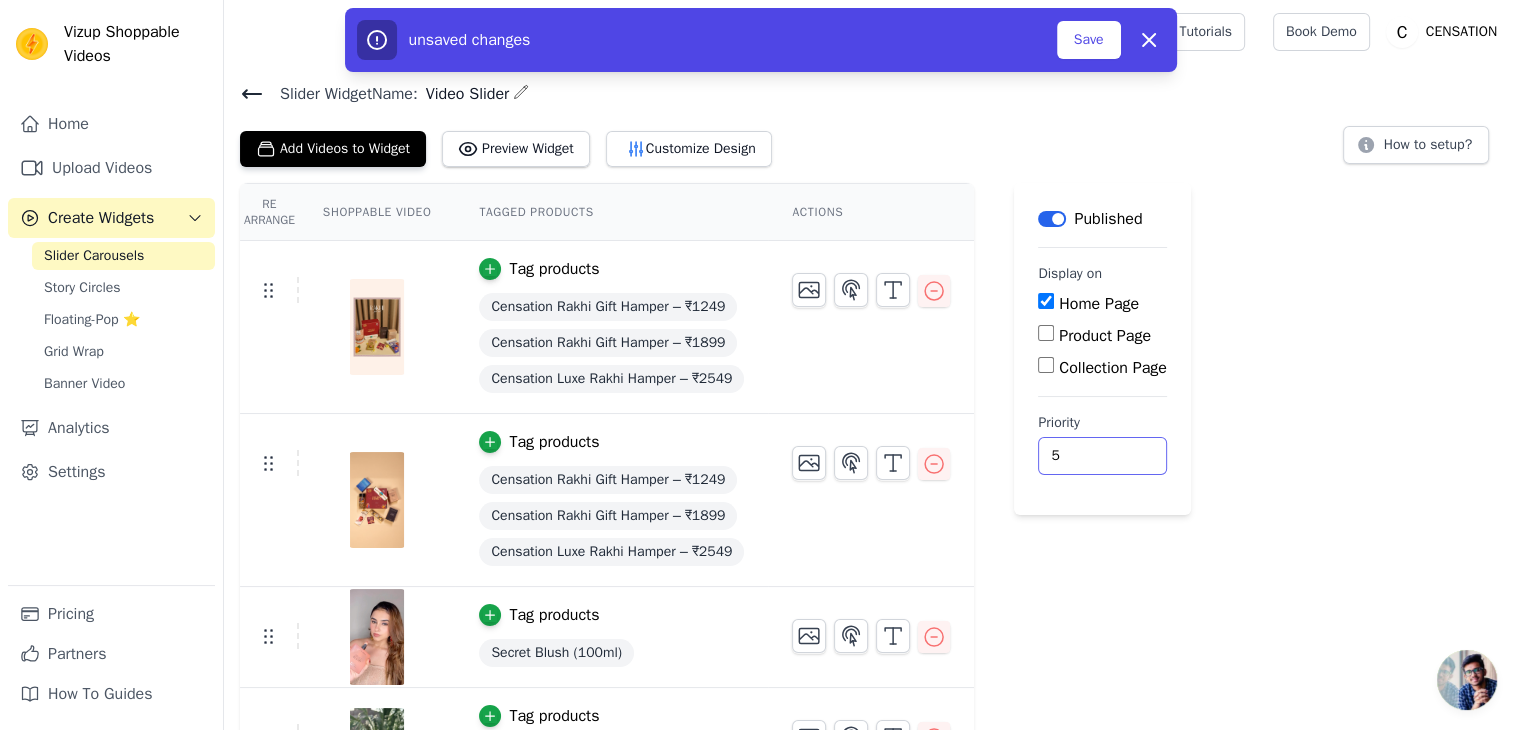 click on "5" at bounding box center (1102, 456) 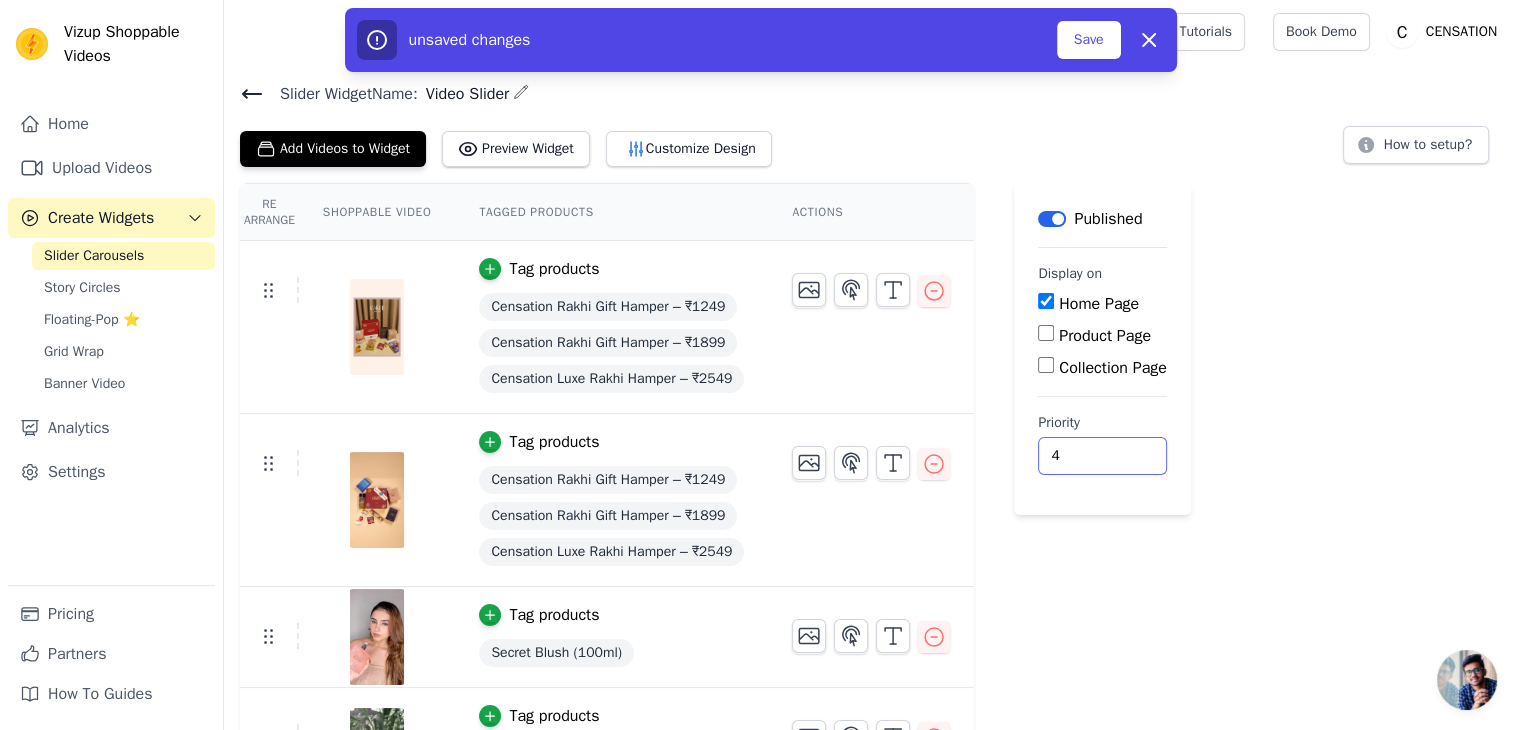 click on "4" at bounding box center (1102, 456) 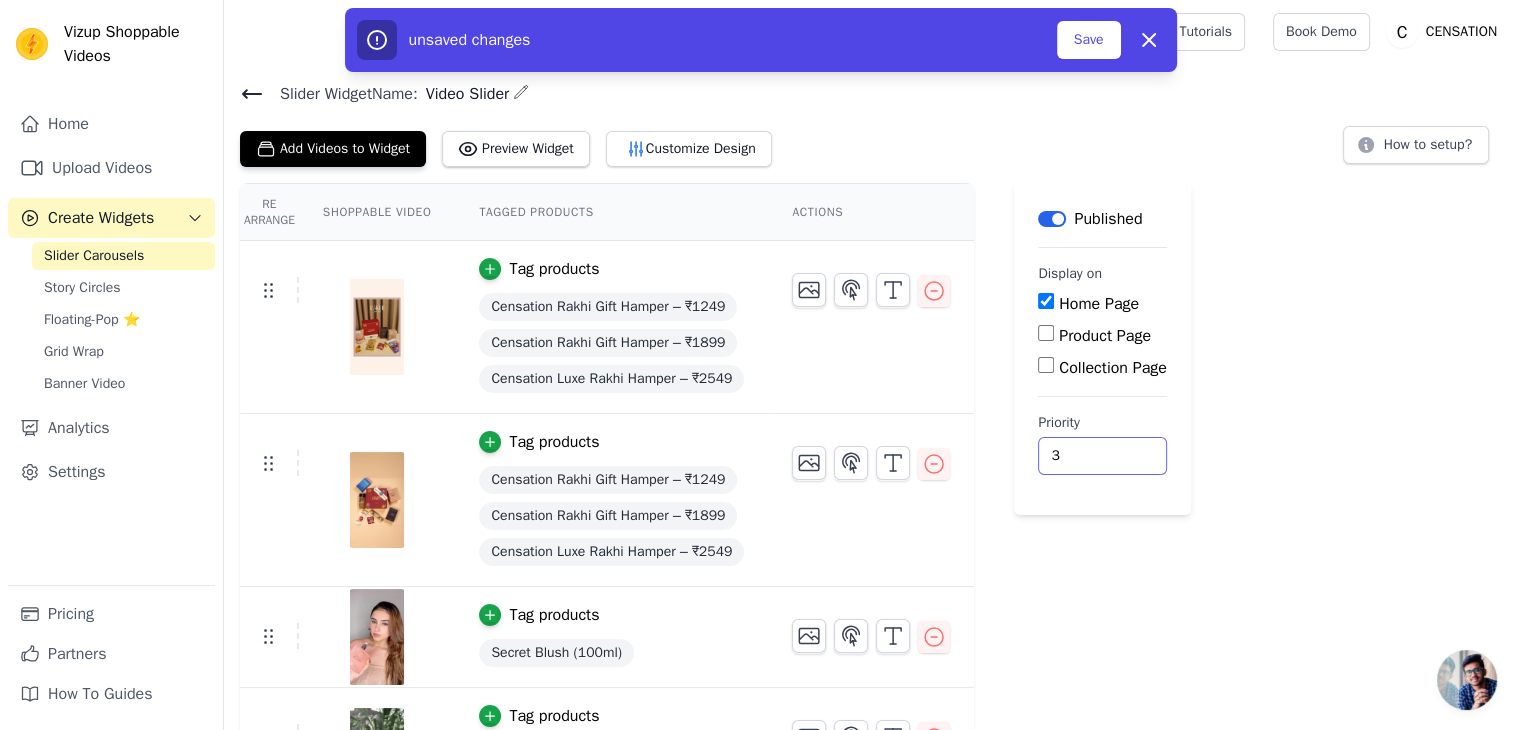 click on "3" at bounding box center [1102, 456] 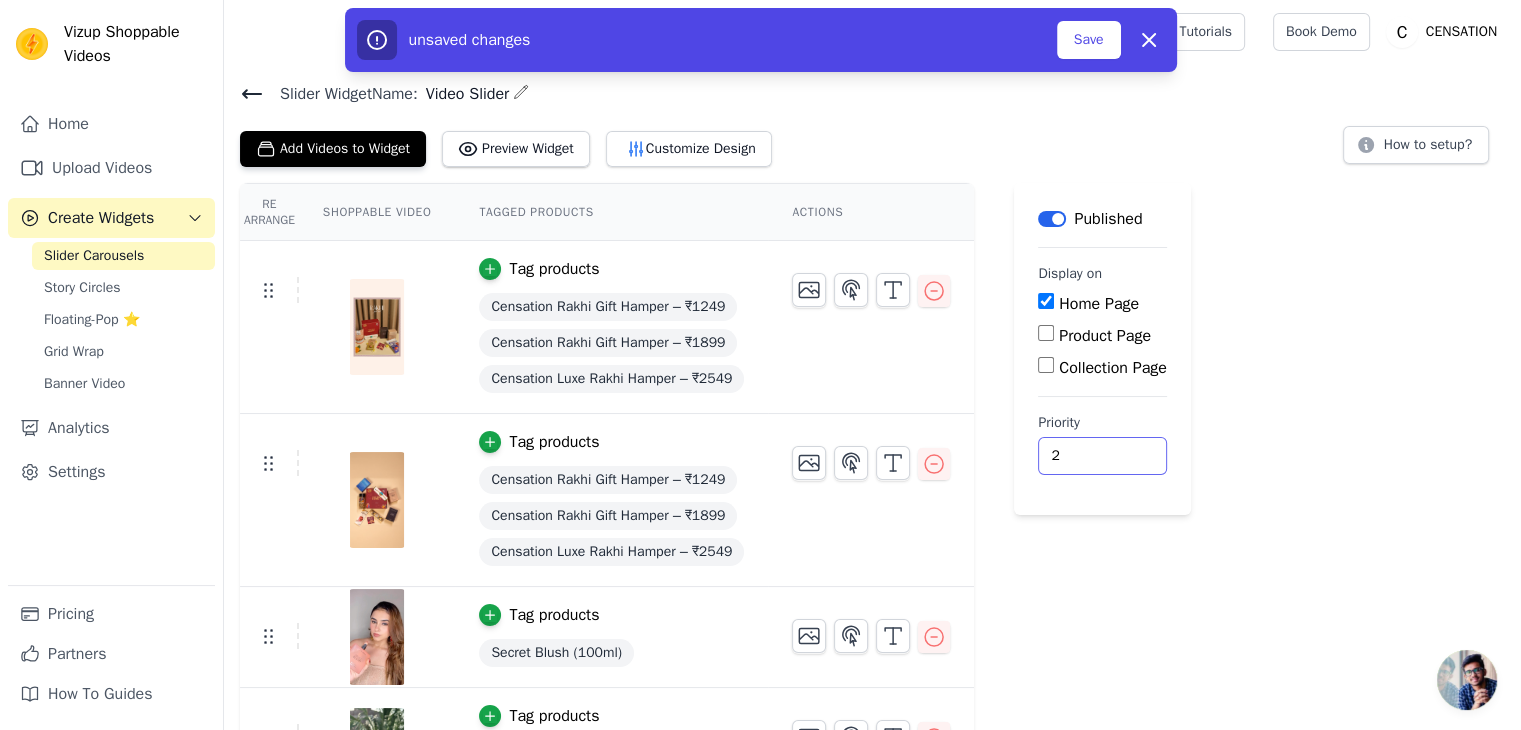 click on "2" at bounding box center [1102, 456] 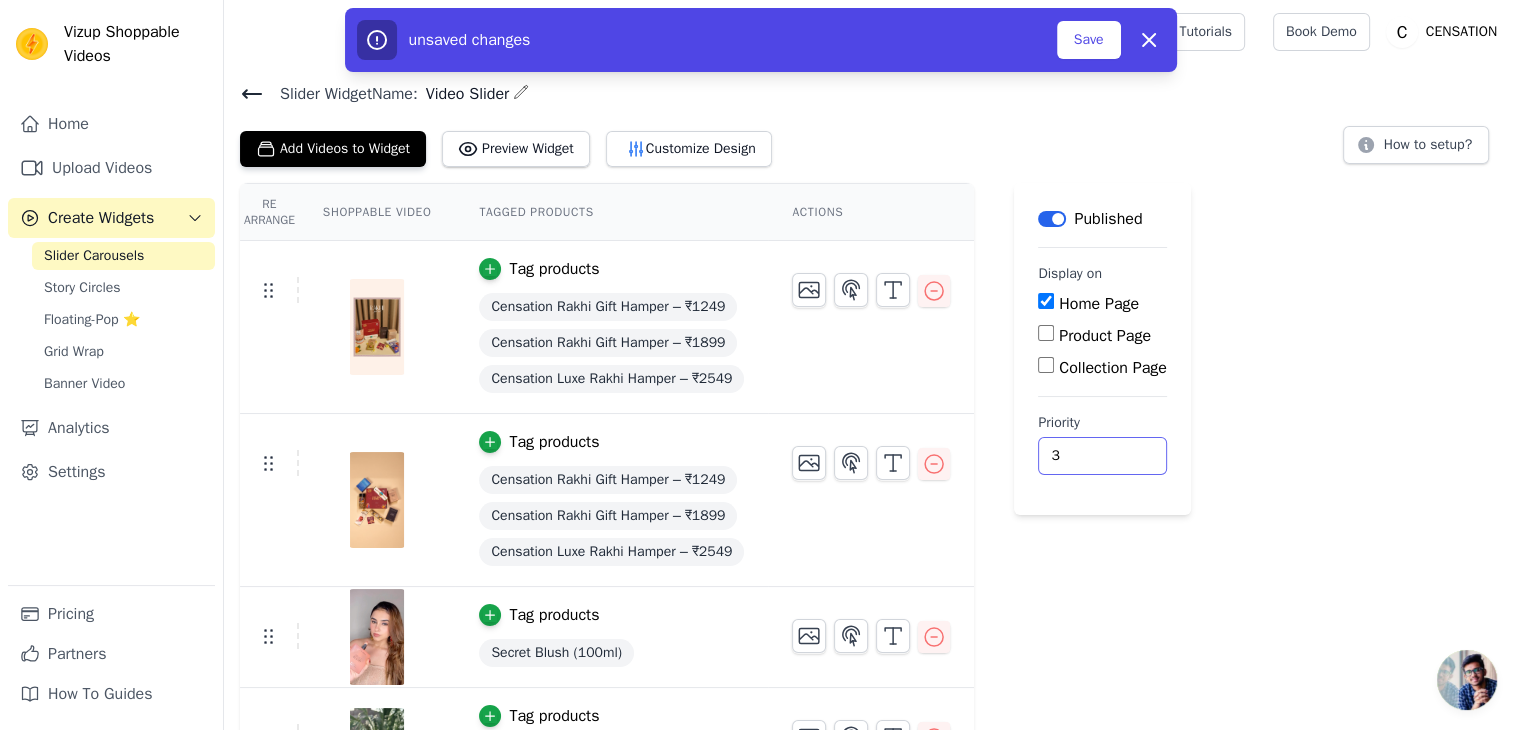 type on "3" 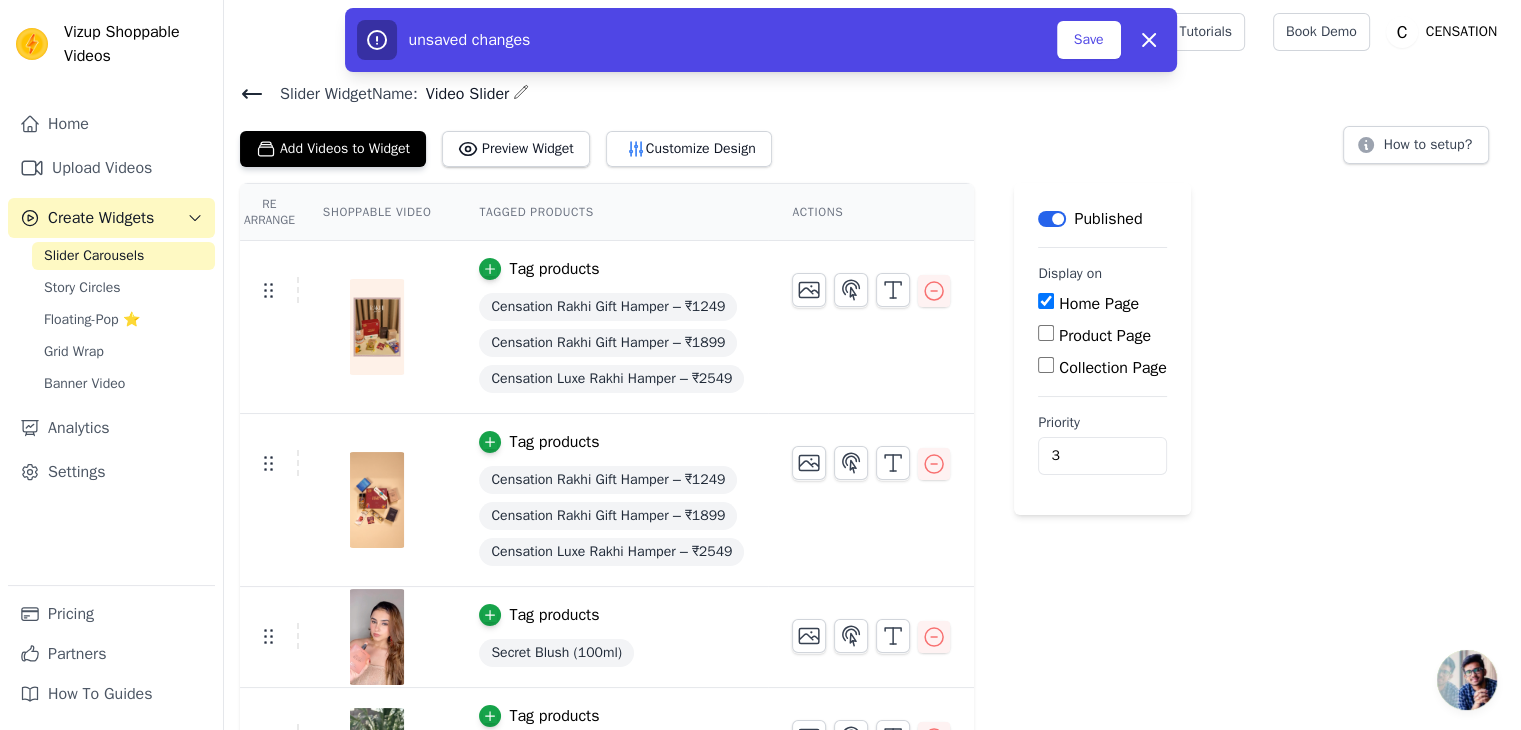 click on "Re Arrange   Shoppable Video   Tagged Products   Actions             Tag products   Censation Rakhi Gift Hamper – ₹1249   Censation Rakhi Gift Hamper – ₹1899   Censation Luxe Rakhi Hamper – ₹2549                             Tag products   Censation Rakhi Gift Hamper – ₹1249   Censation Rakhi Gift Hamper – ₹1899   Censation Luxe Rakhi Hamper – ₹2549                             Tag products   Secret Blush (100ml)                             Tag products   Old Smoke (100ml)   Secret Blush (100ml)                             Tag products   Old Smoke (100ml)                       Save Videos In This New Order   Save   Dismiss     Label     Published     Display on     Home Page     Product Page       Collection Page       Priority   3     unsaved changes   Save   Dismiss" at bounding box center [872, 554] 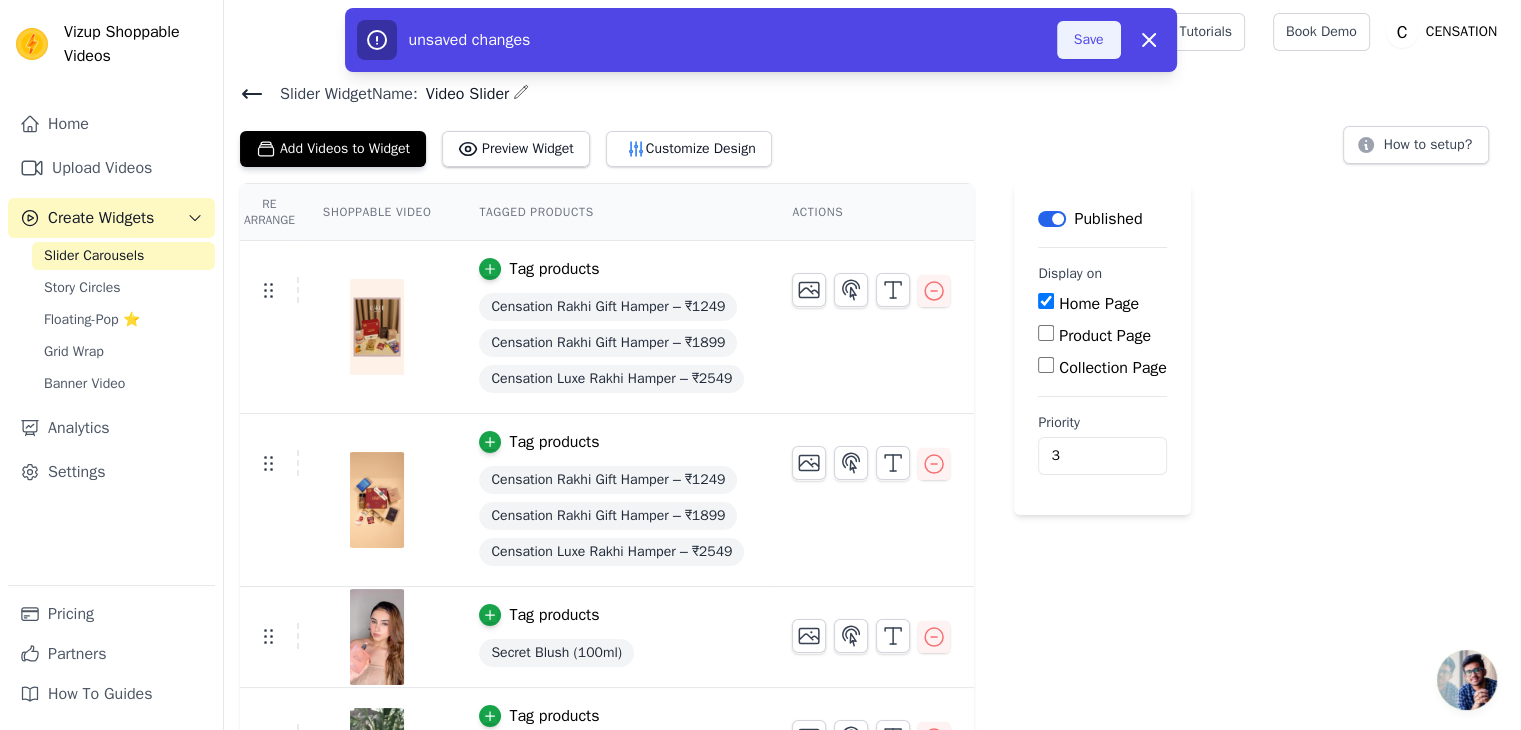 click on "Save" at bounding box center [1089, 40] 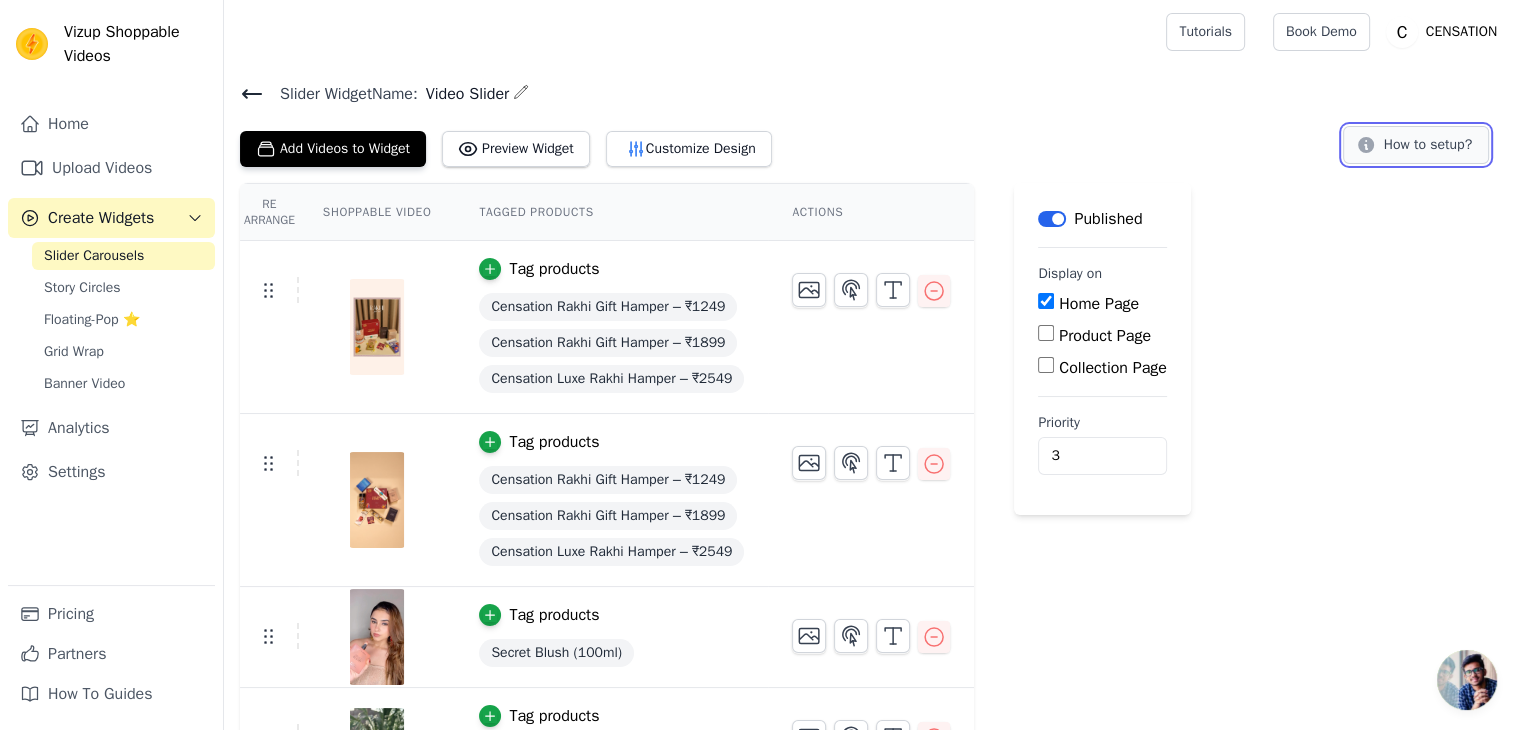 click on "How to setup?" at bounding box center [1416, 145] 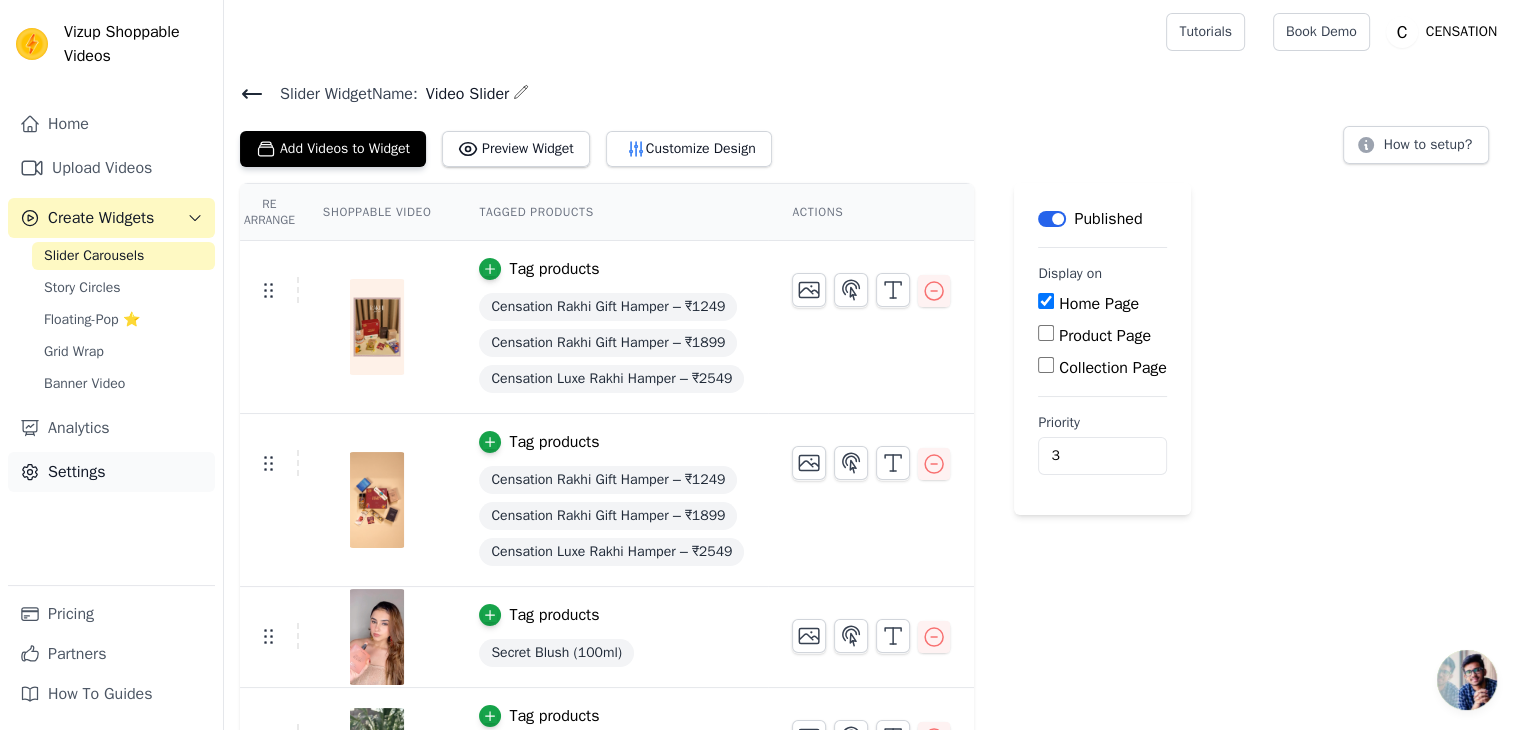 click on "Settings" at bounding box center [111, 472] 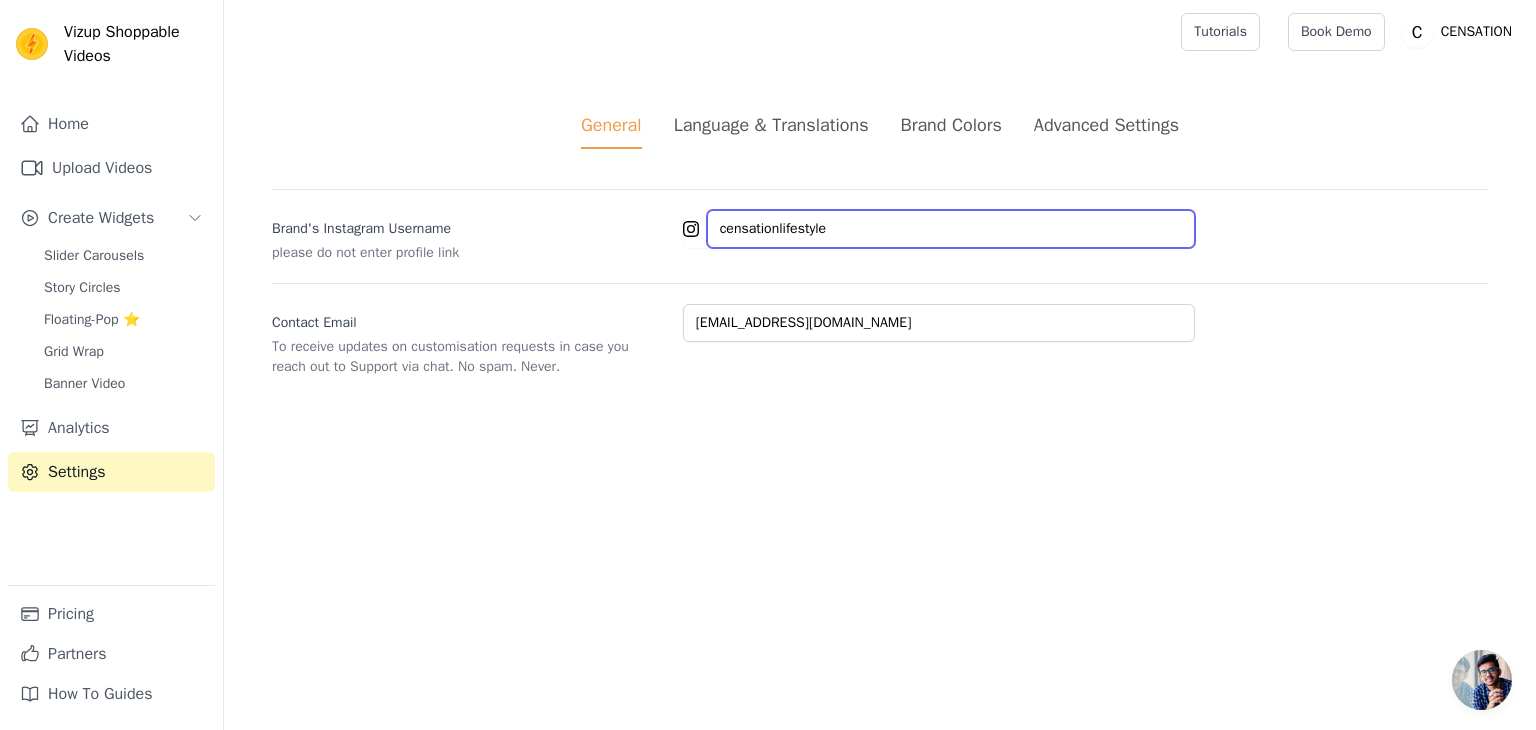 click on "censationlifestyle" at bounding box center (951, 229) 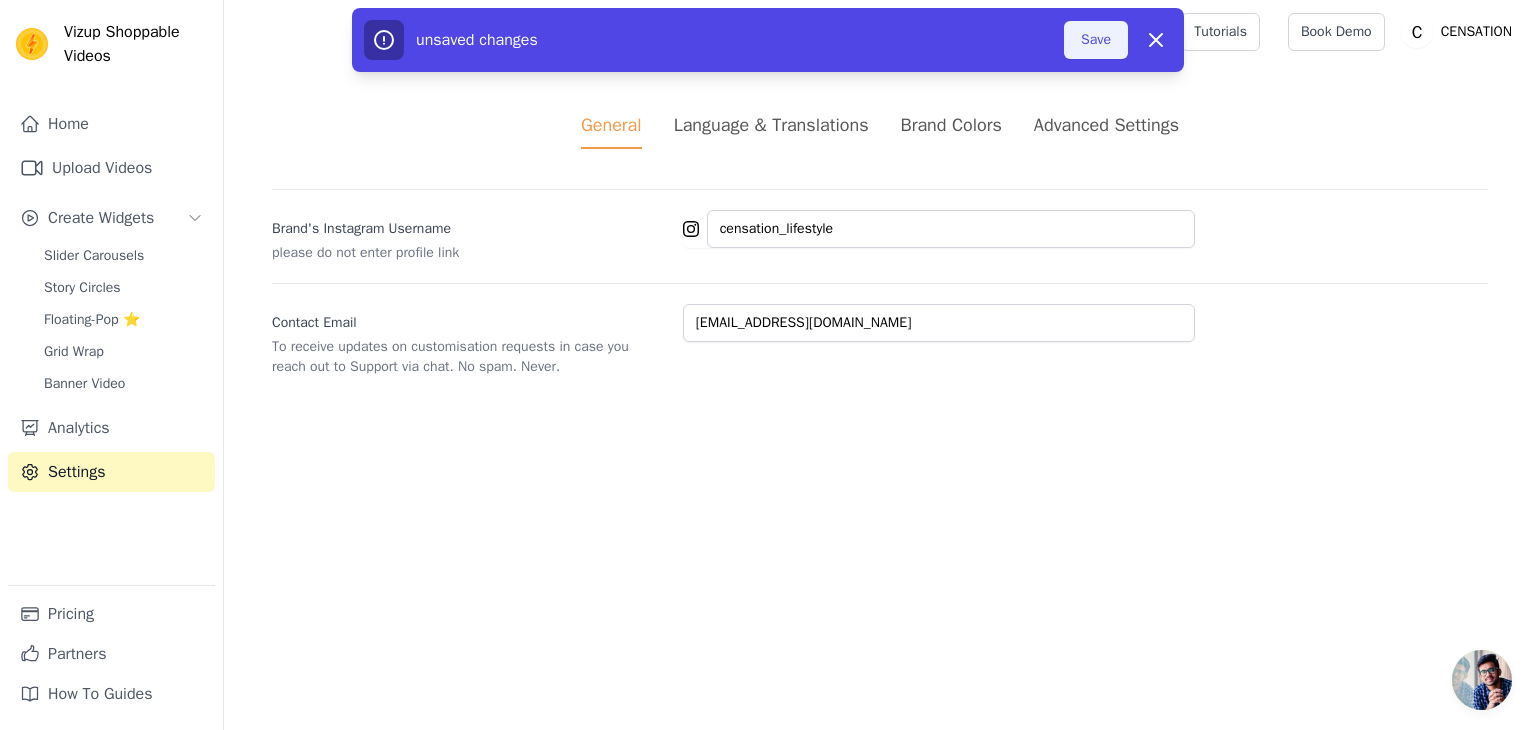 click on "Save" at bounding box center (1096, 40) 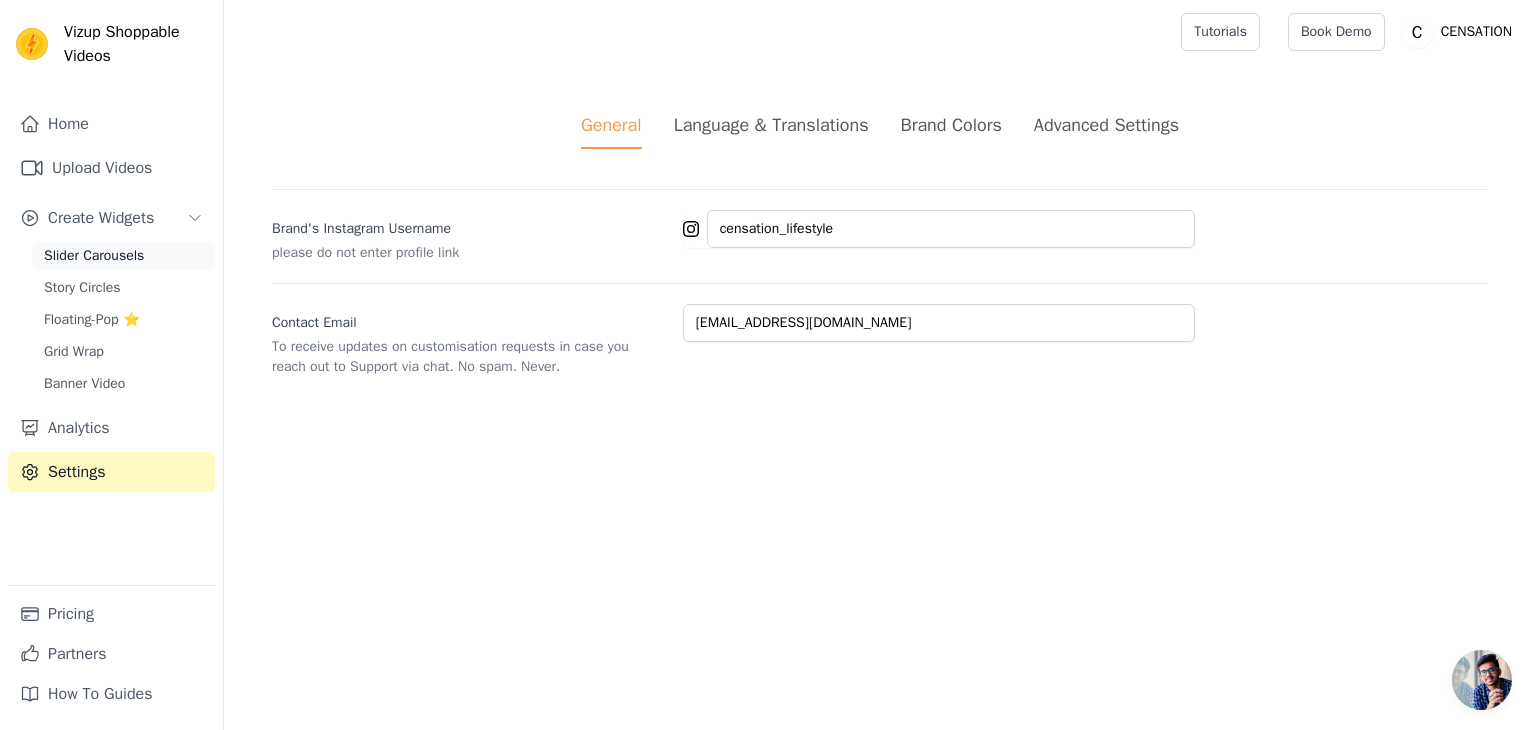 click on "Slider Carousels" at bounding box center (94, 256) 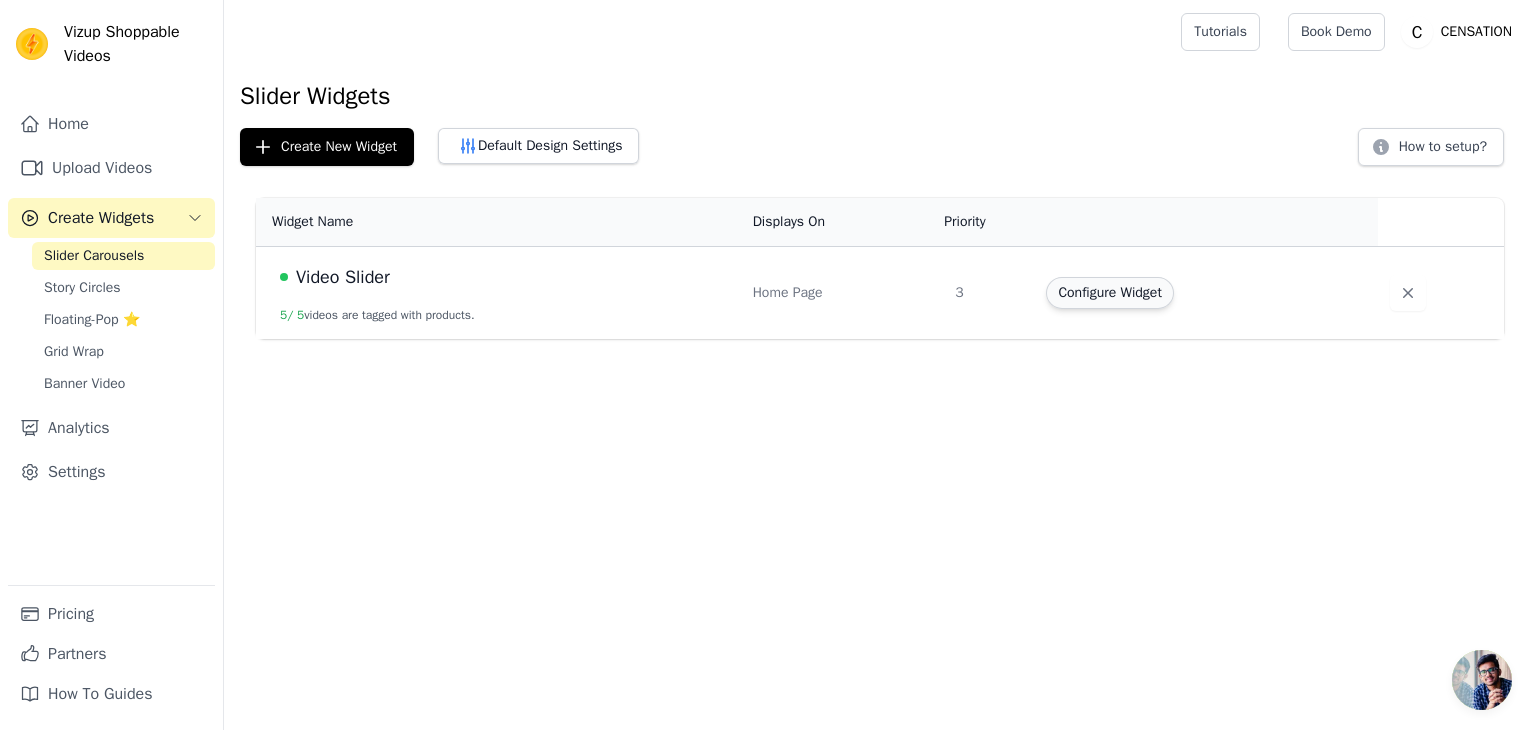 click on "Configure Widget" at bounding box center (1109, 293) 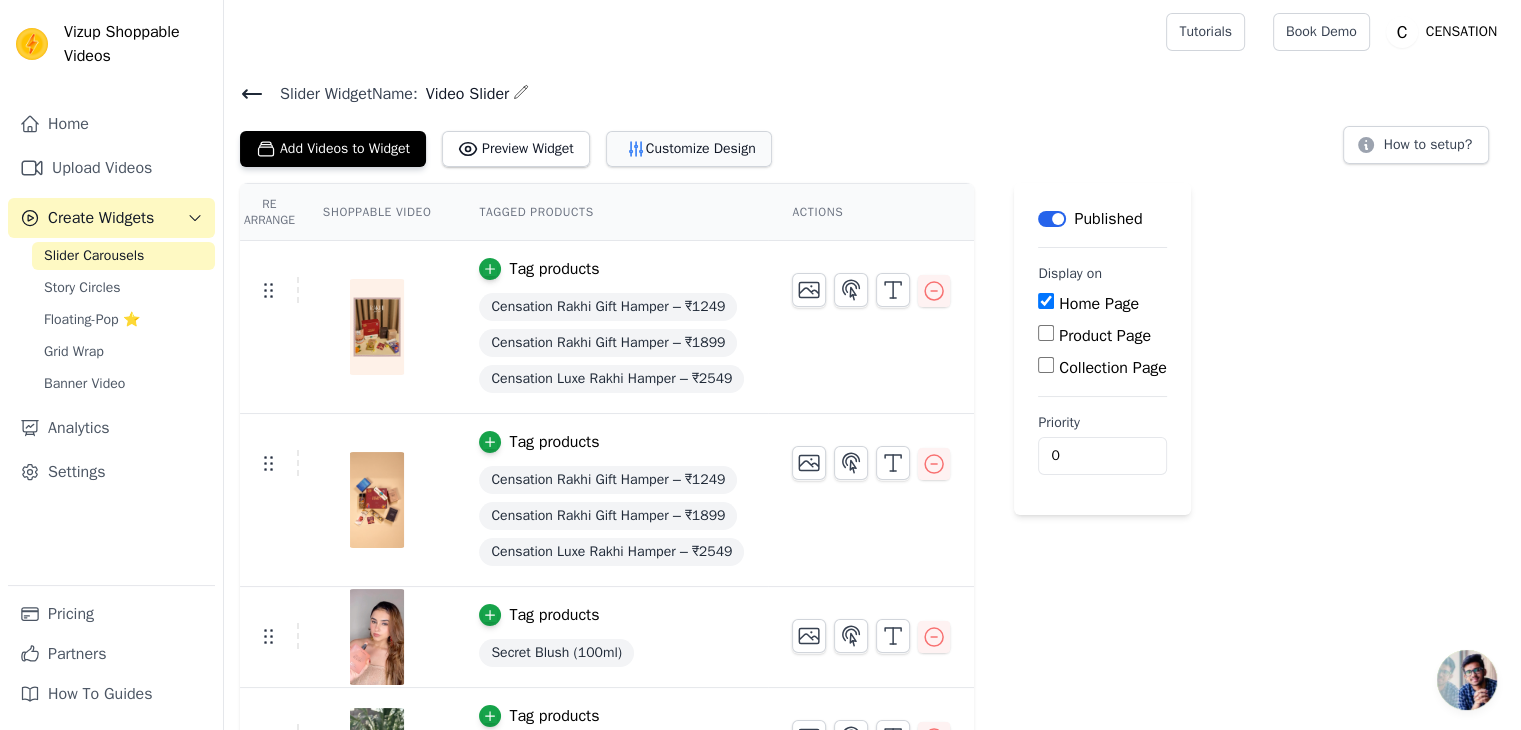 click on "Customize Design" at bounding box center (689, 149) 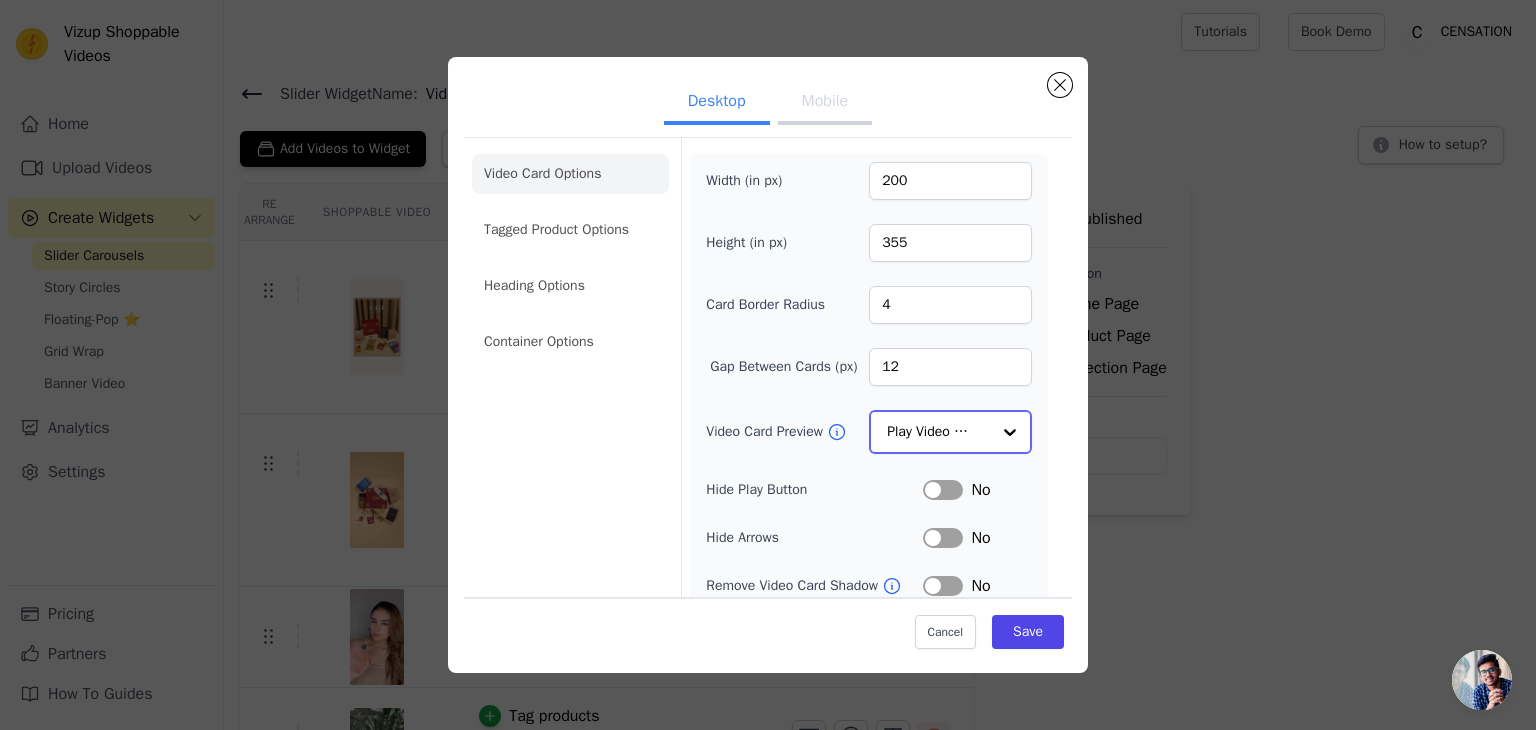 click on "Video Card Preview" 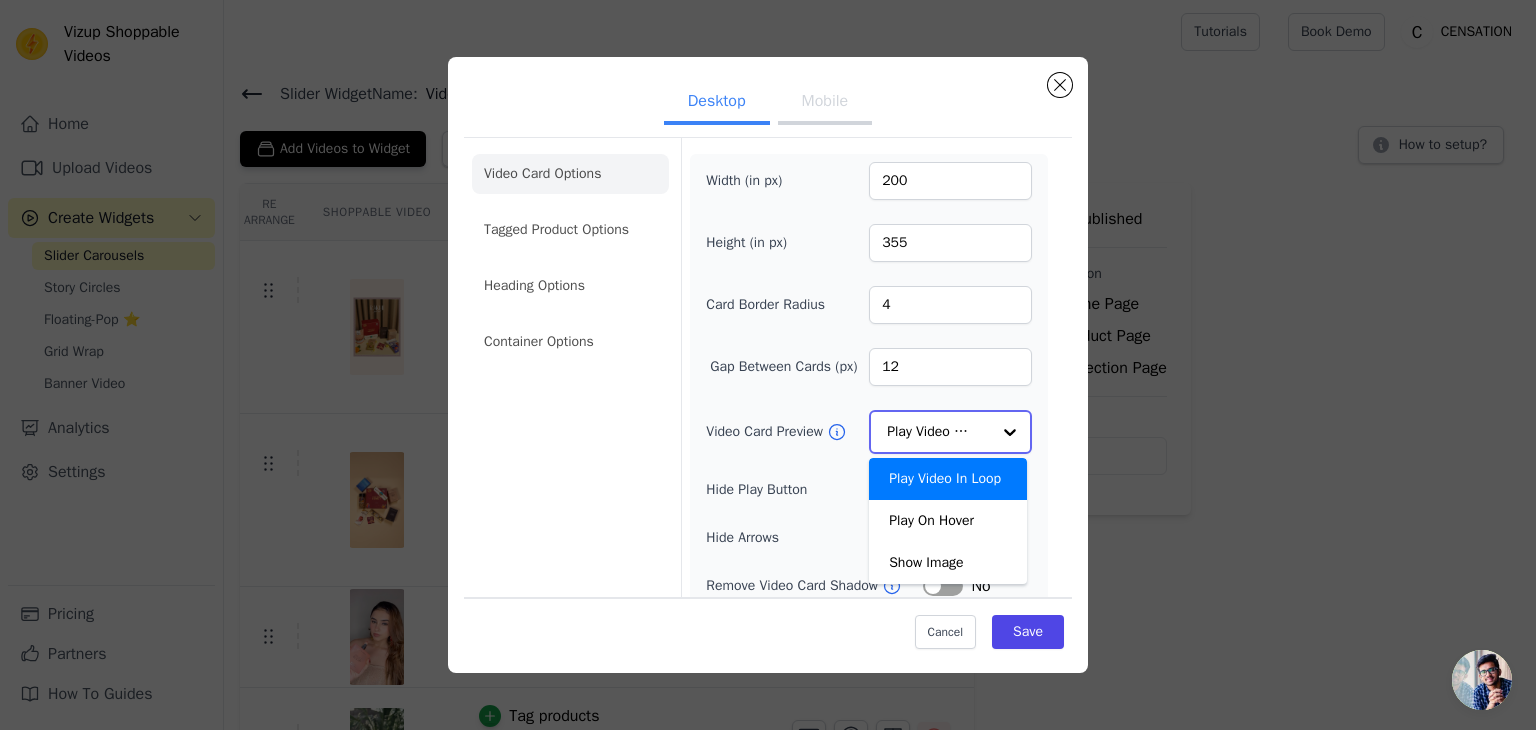 click at bounding box center (1010, 432) 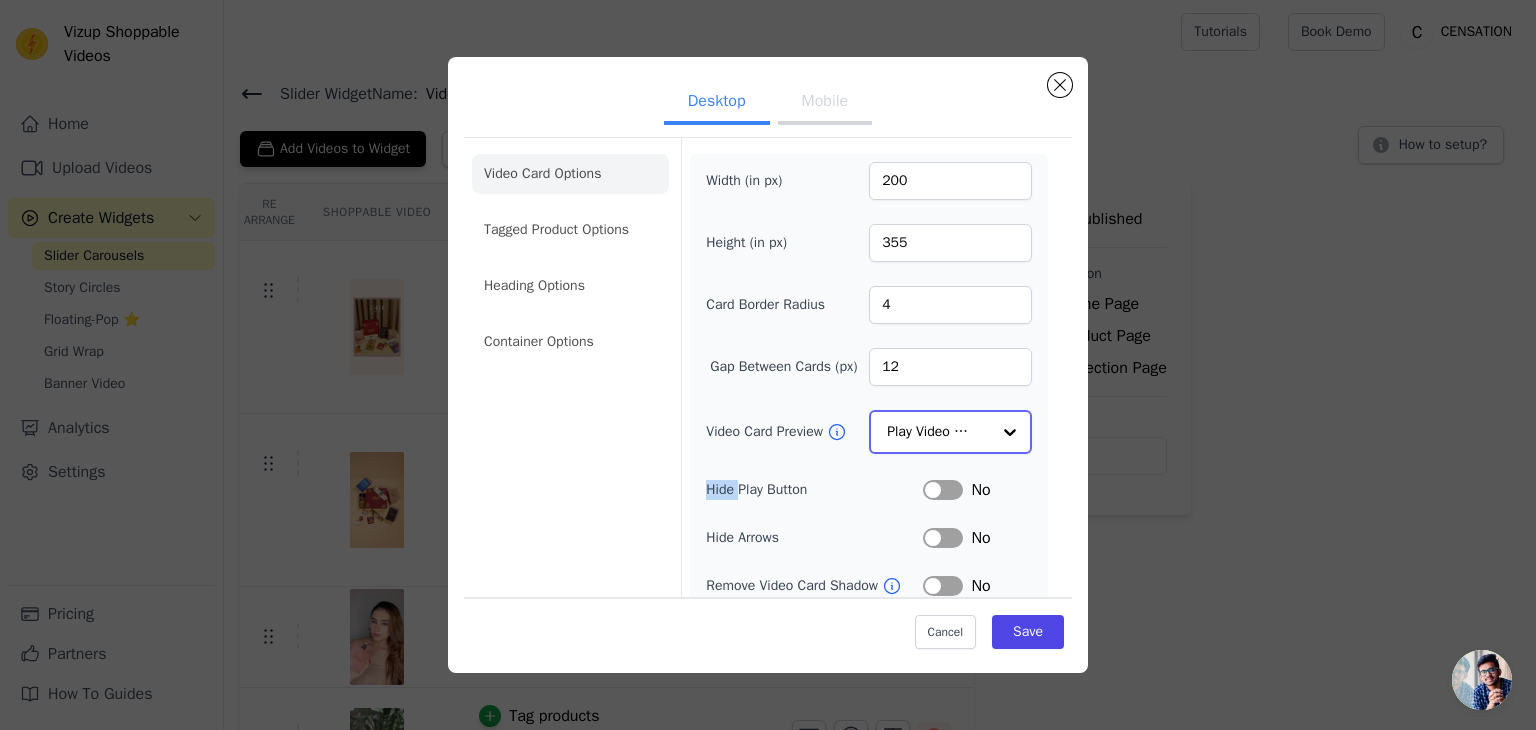 click at bounding box center [1010, 432] 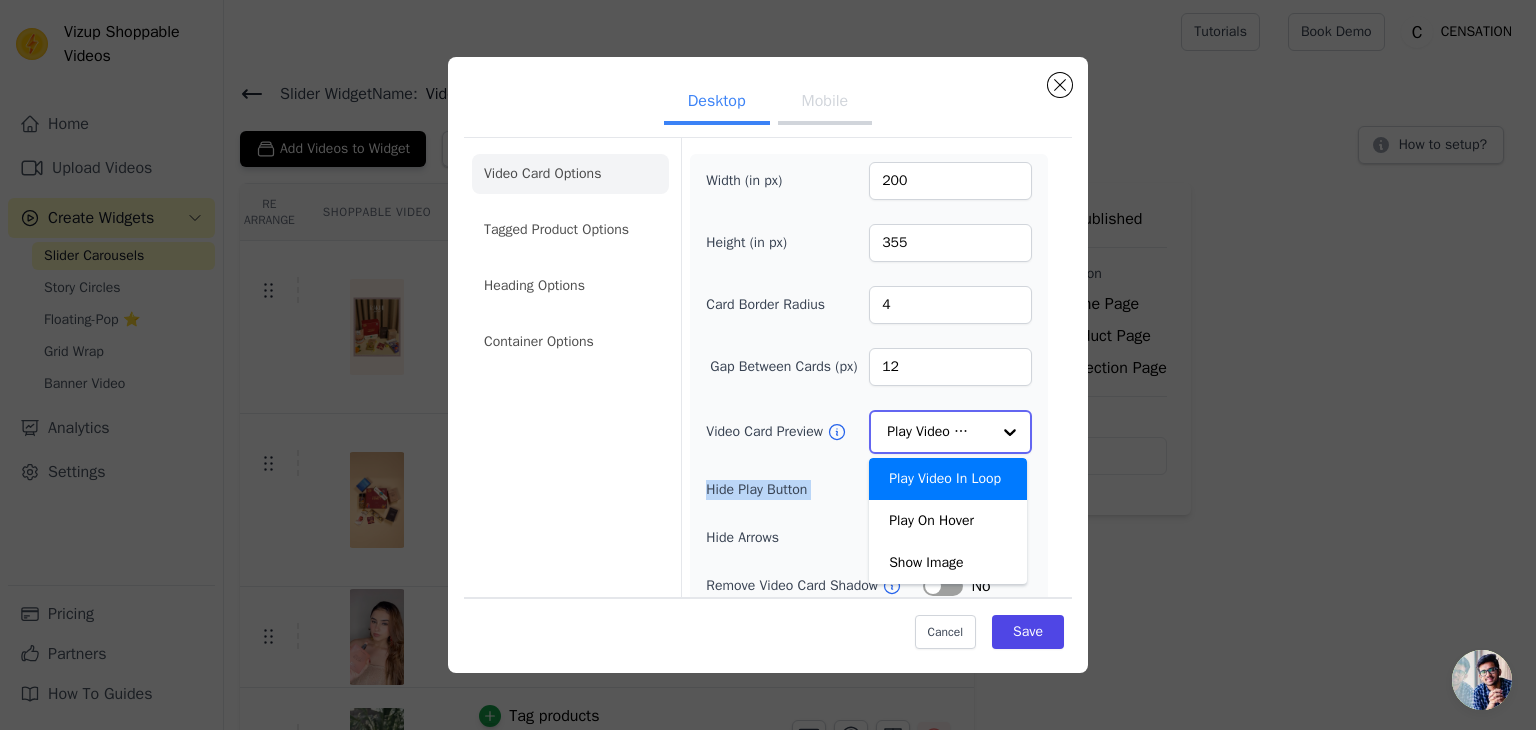 click at bounding box center (1010, 432) 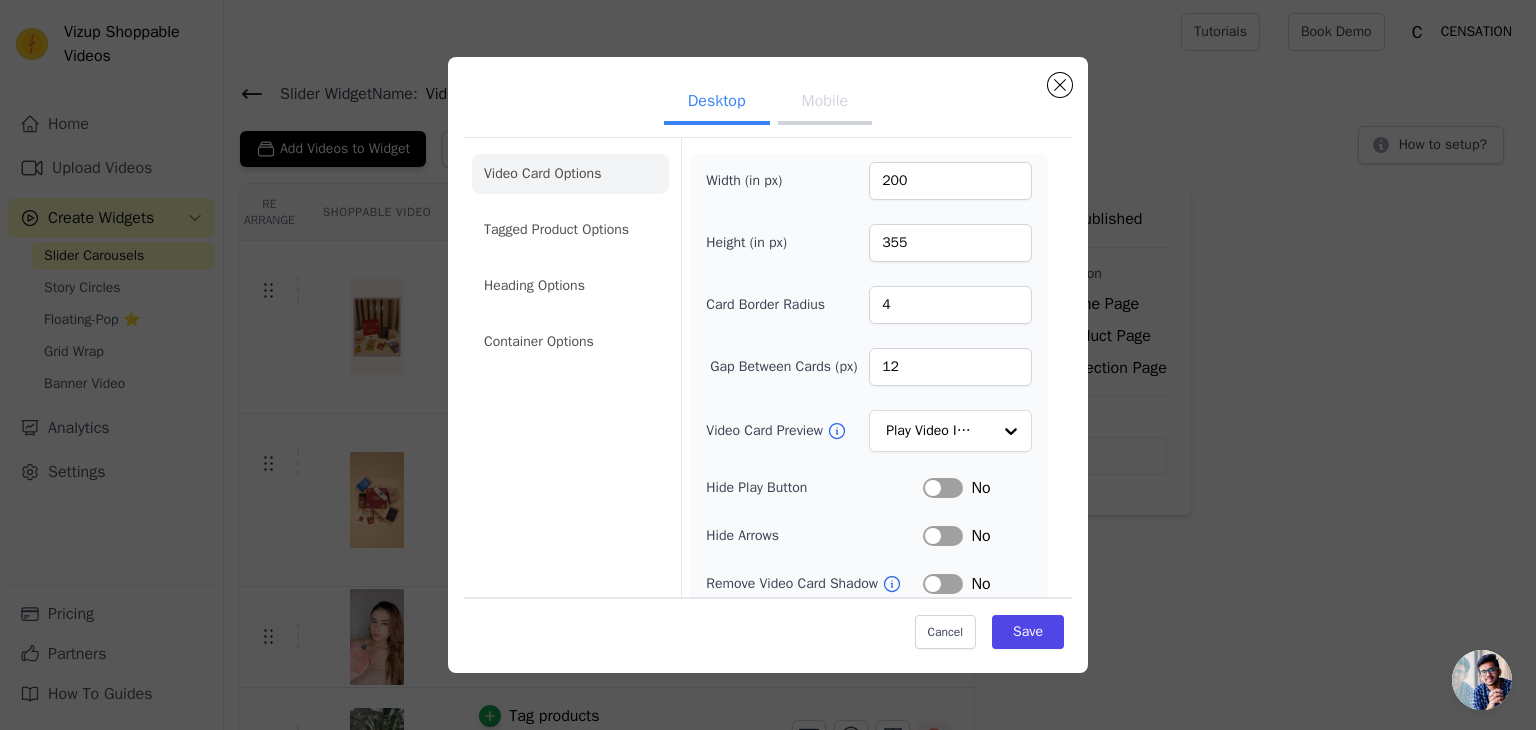 click on "Width (in px)   200   Height (in px)   355   Card Border Radius   4   Gap Between Cards (px)   12   Video Card Preview           Play Video In Loop               Hide Play Button   Label     No   Hide Arrows   Label     No   Remove Video Card Shadow     Label     No   Auto Loop Slider     Label     No   Shopping Icon on Video Cards   Label     No   Add to Cart on Video Cards     Label     No" at bounding box center (869, 451) 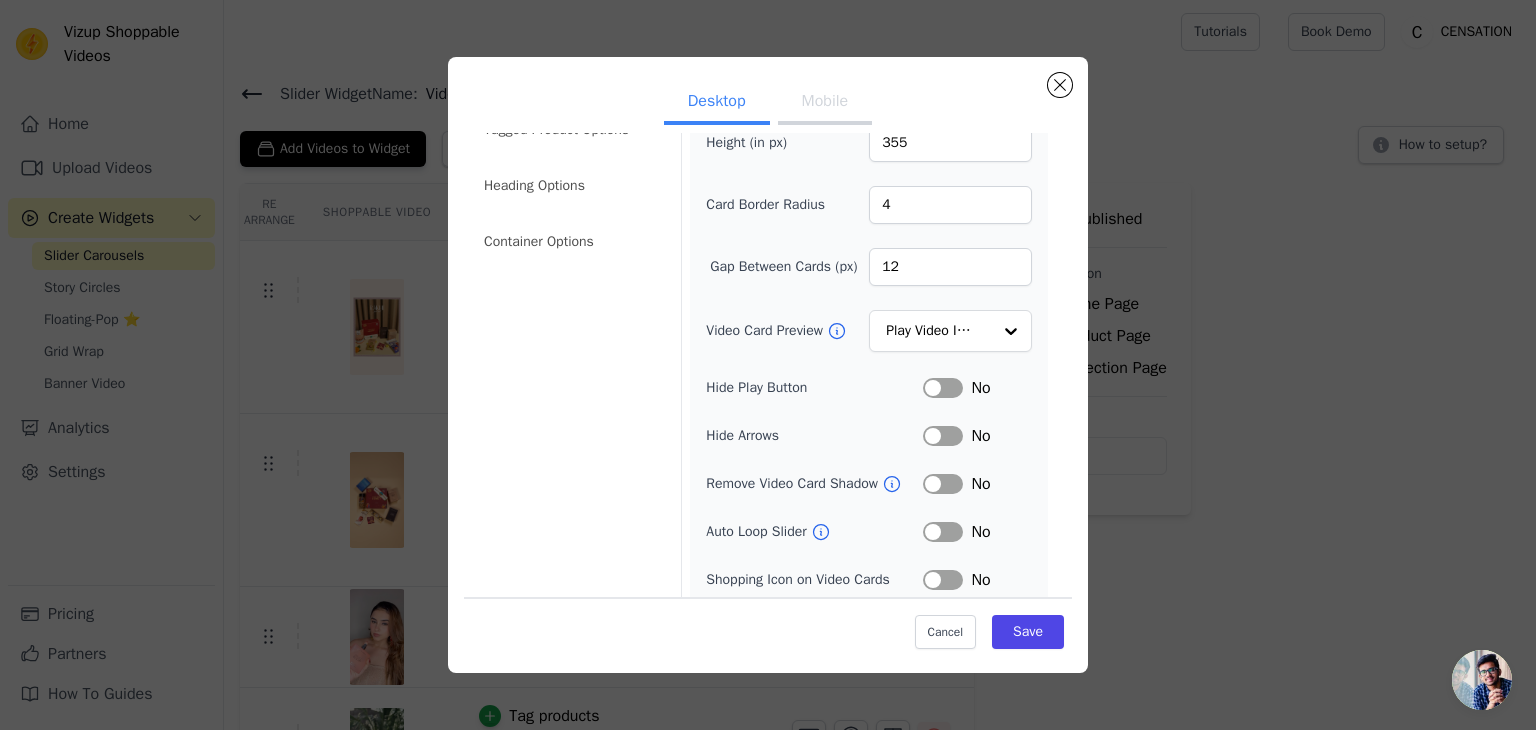 click on "Label" at bounding box center (943, 388) 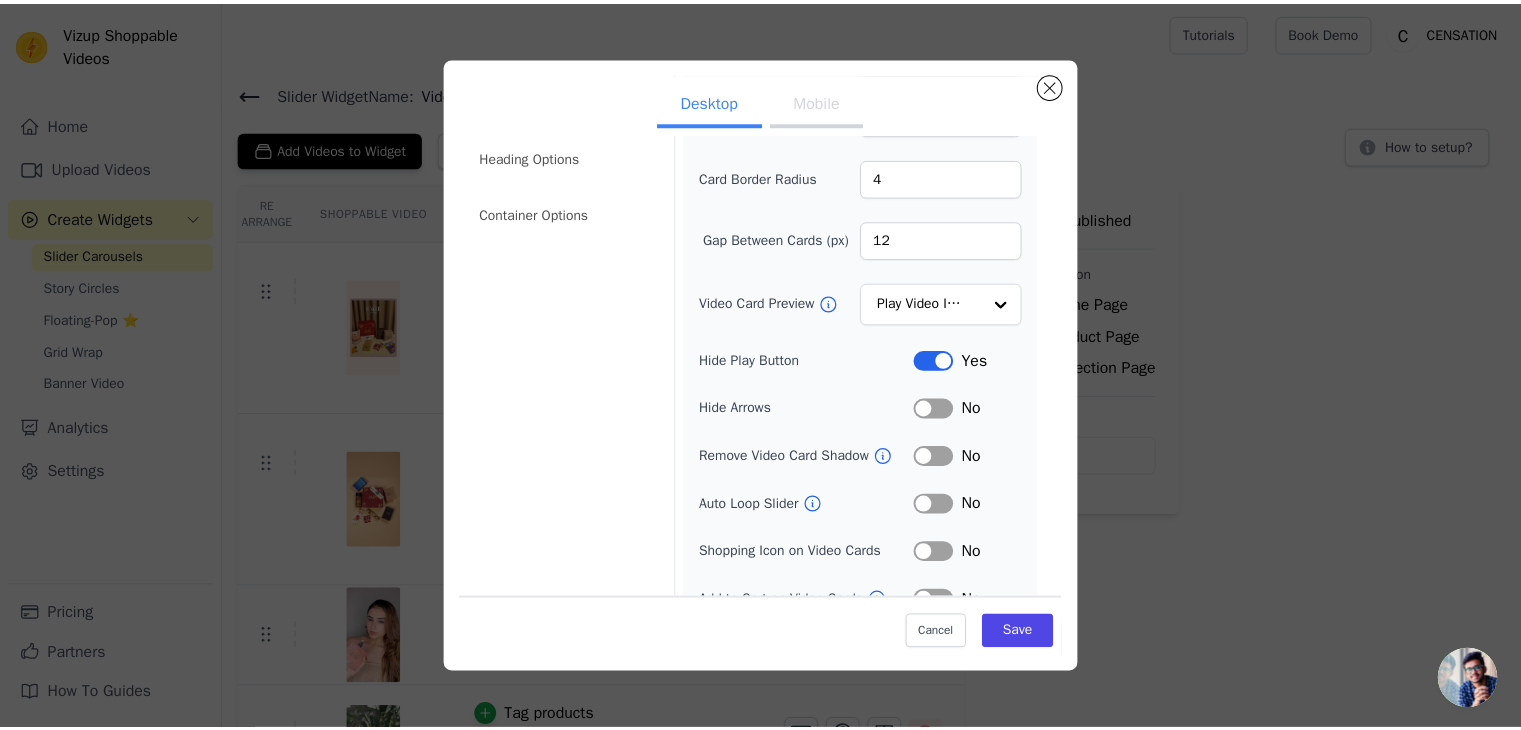 scroll, scrollTop: 156, scrollLeft: 0, axis: vertical 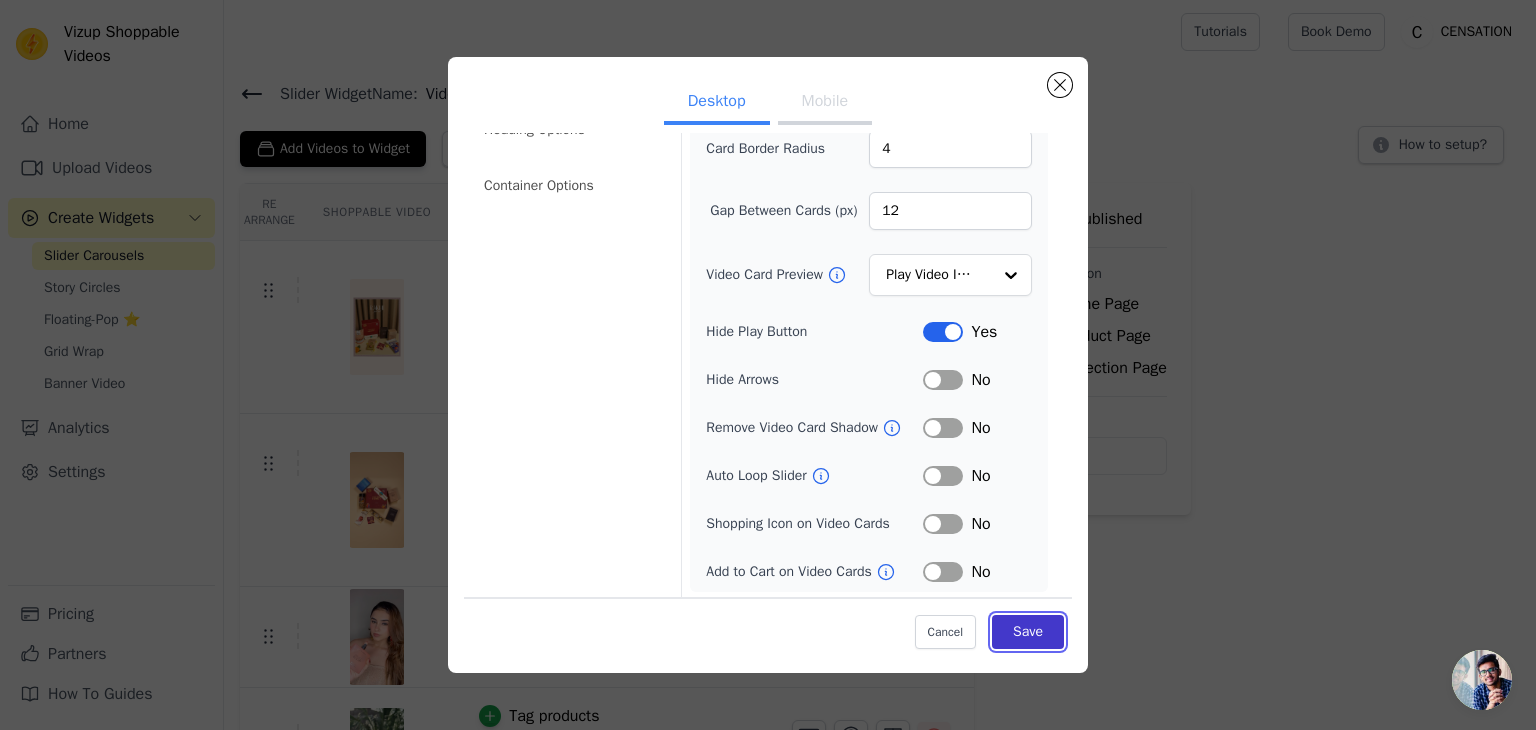 click on "Save" at bounding box center (1028, 632) 